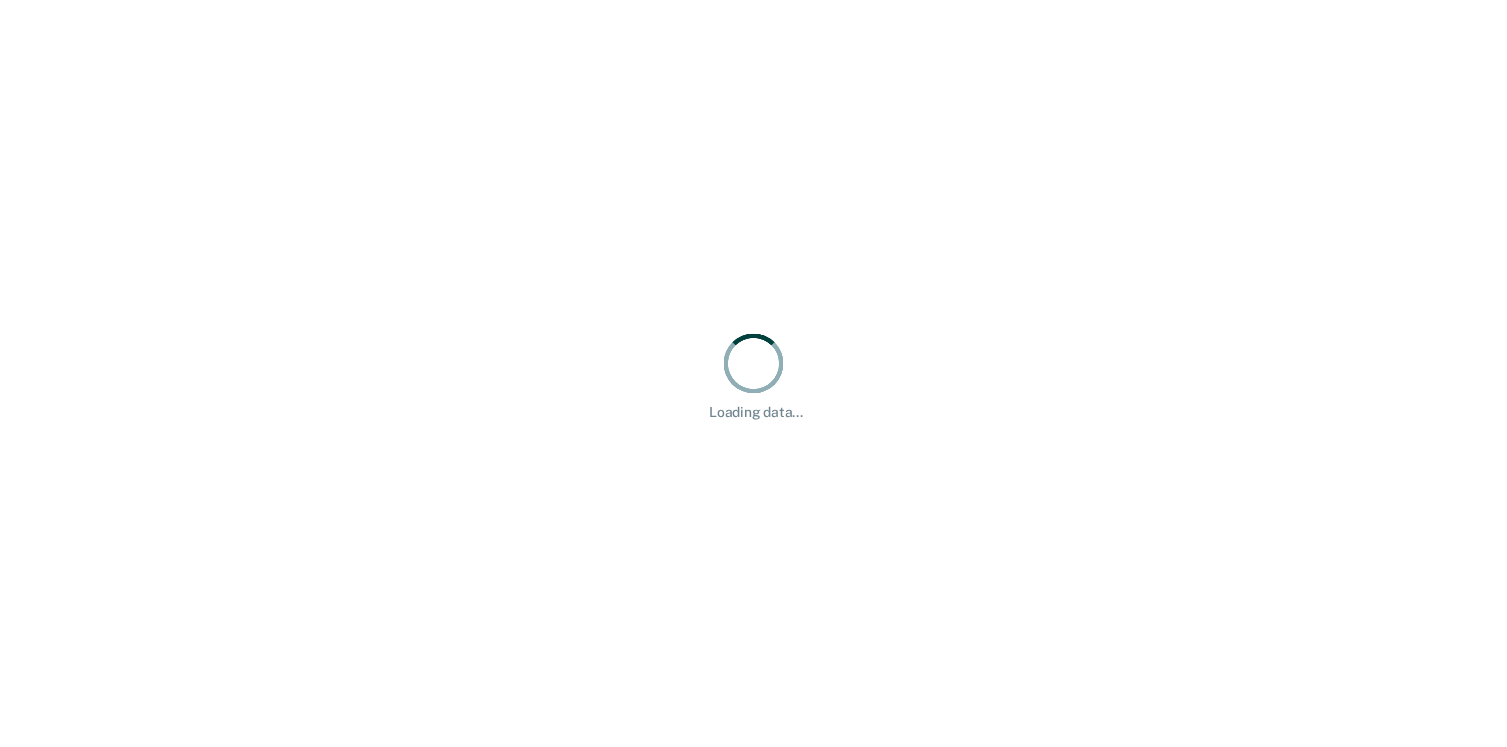 scroll, scrollTop: 0, scrollLeft: 0, axis: both 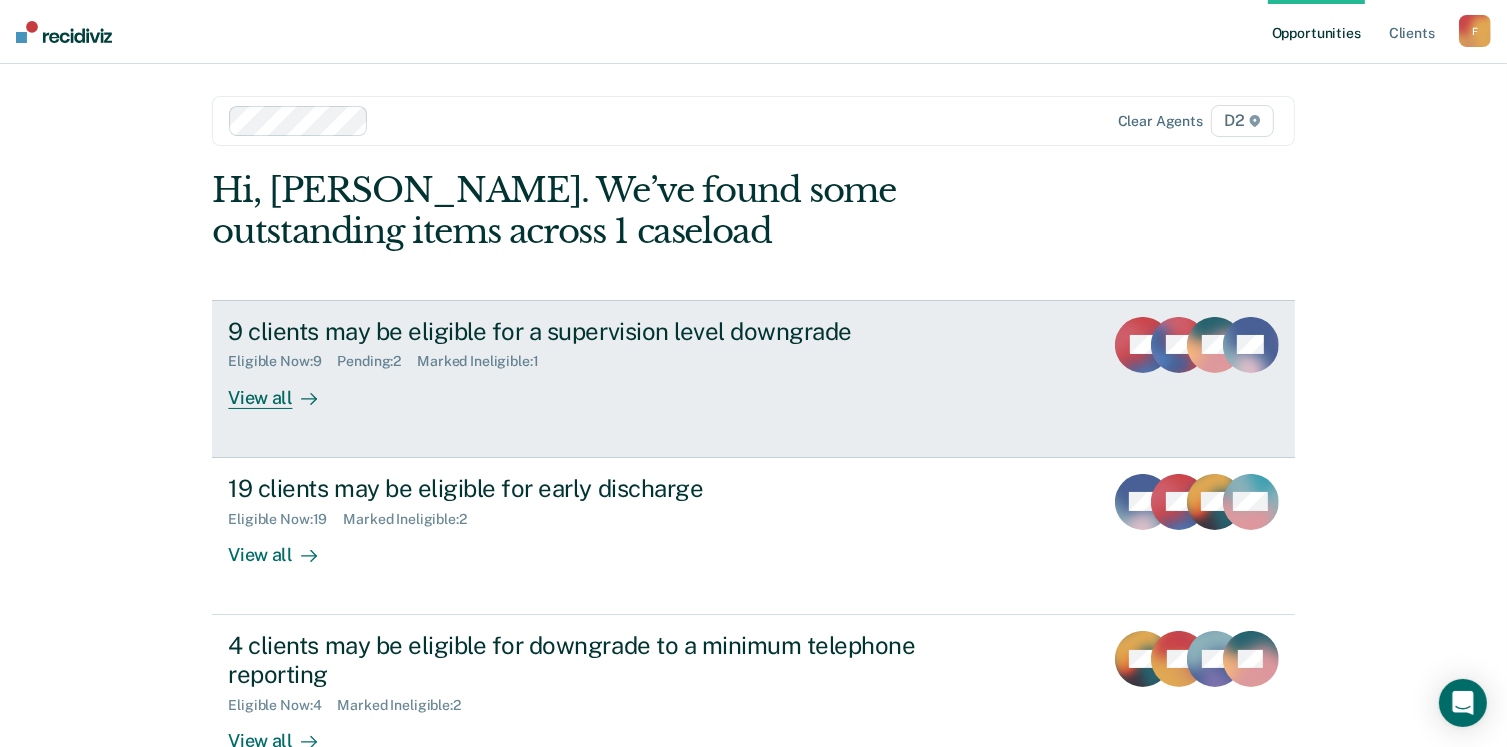 click on "View all" at bounding box center [284, 389] 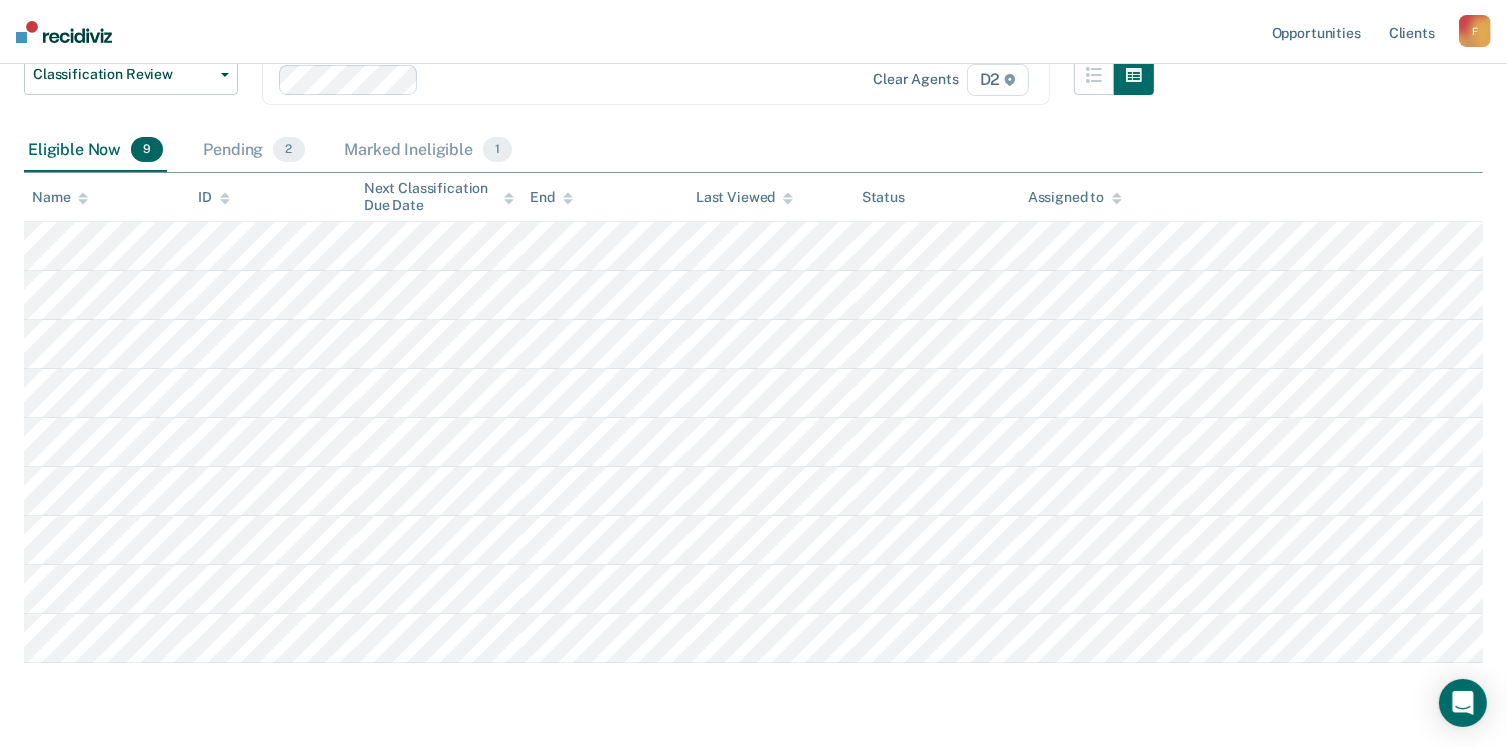 scroll, scrollTop: 310, scrollLeft: 0, axis: vertical 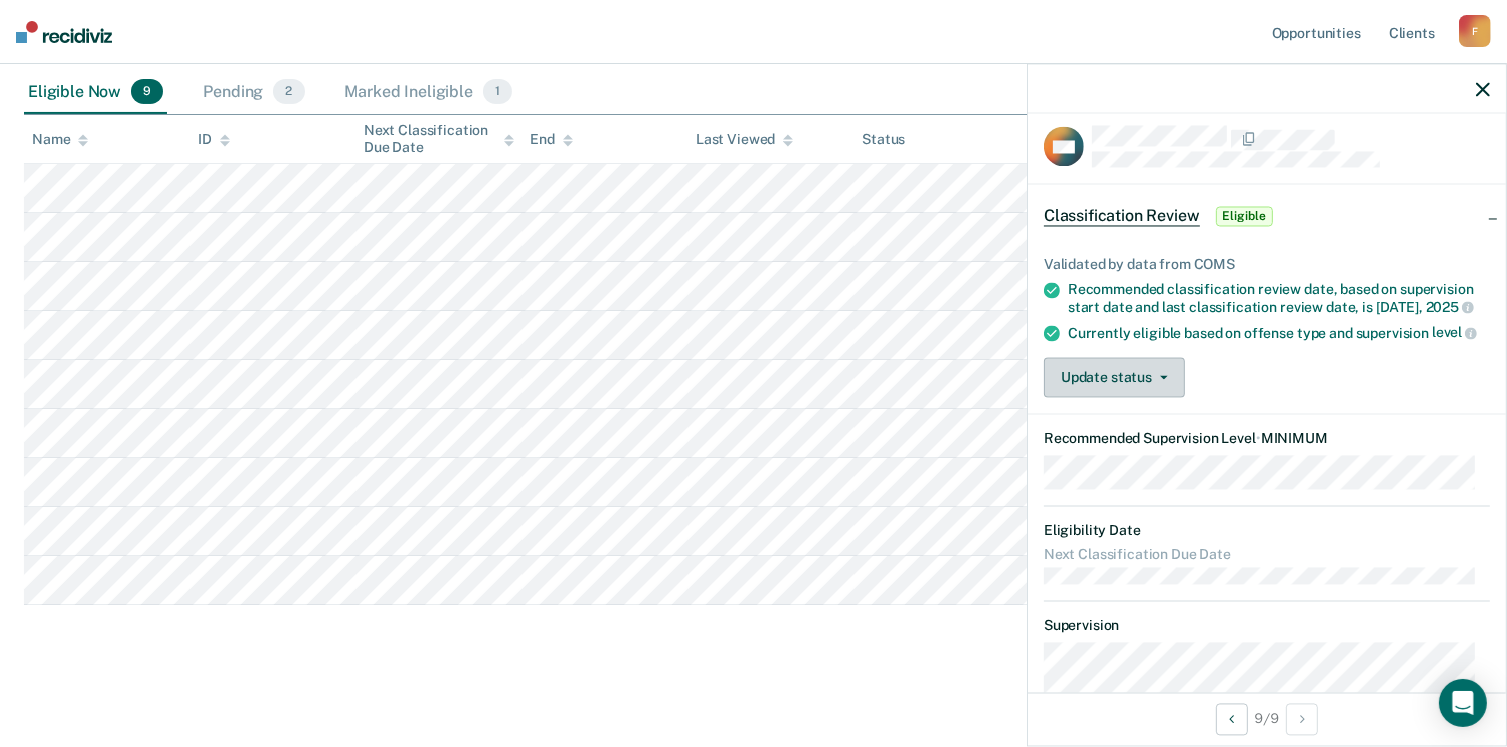 click at bounding box center (1160, 378) 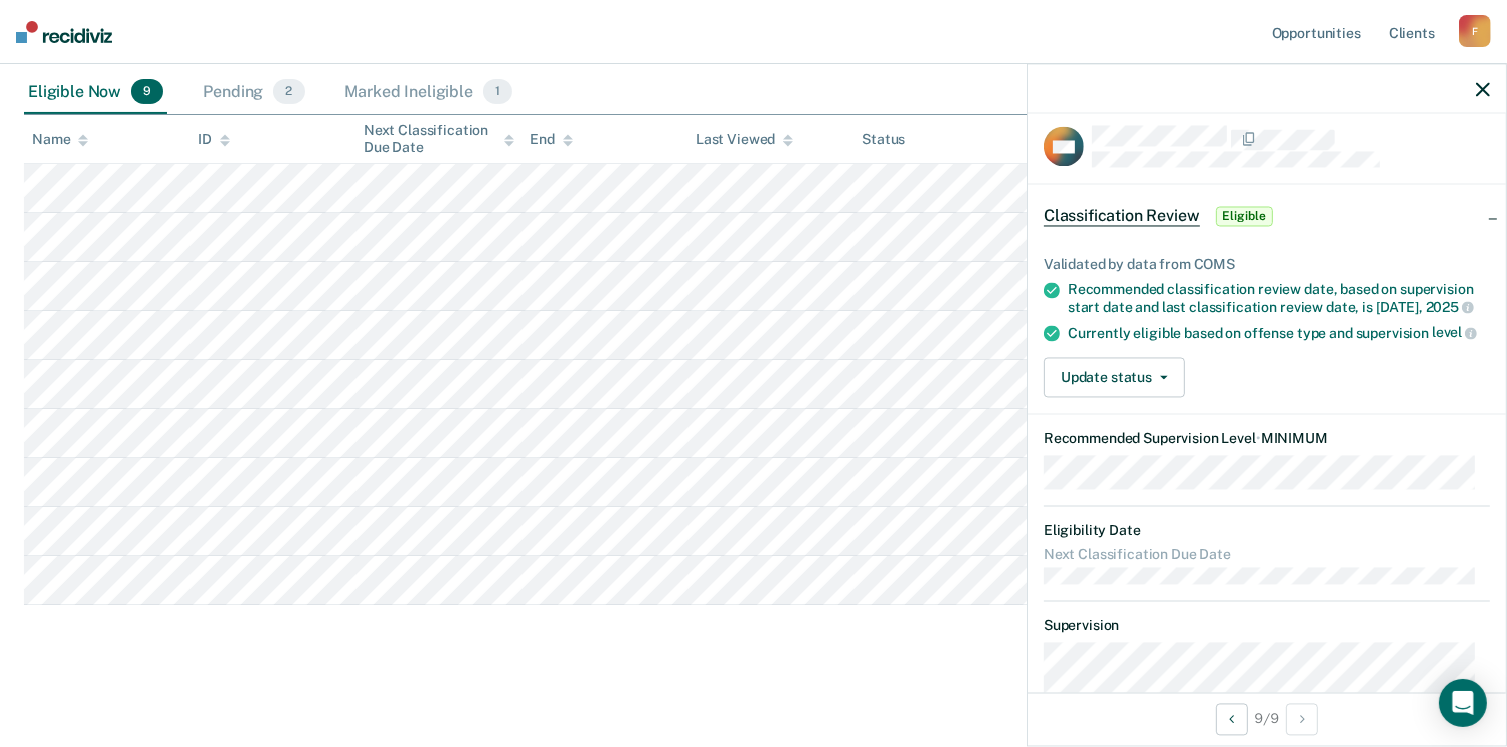 click on "Currently eligible based on offense type and supervision   level" at bounding box center (1279, 333) 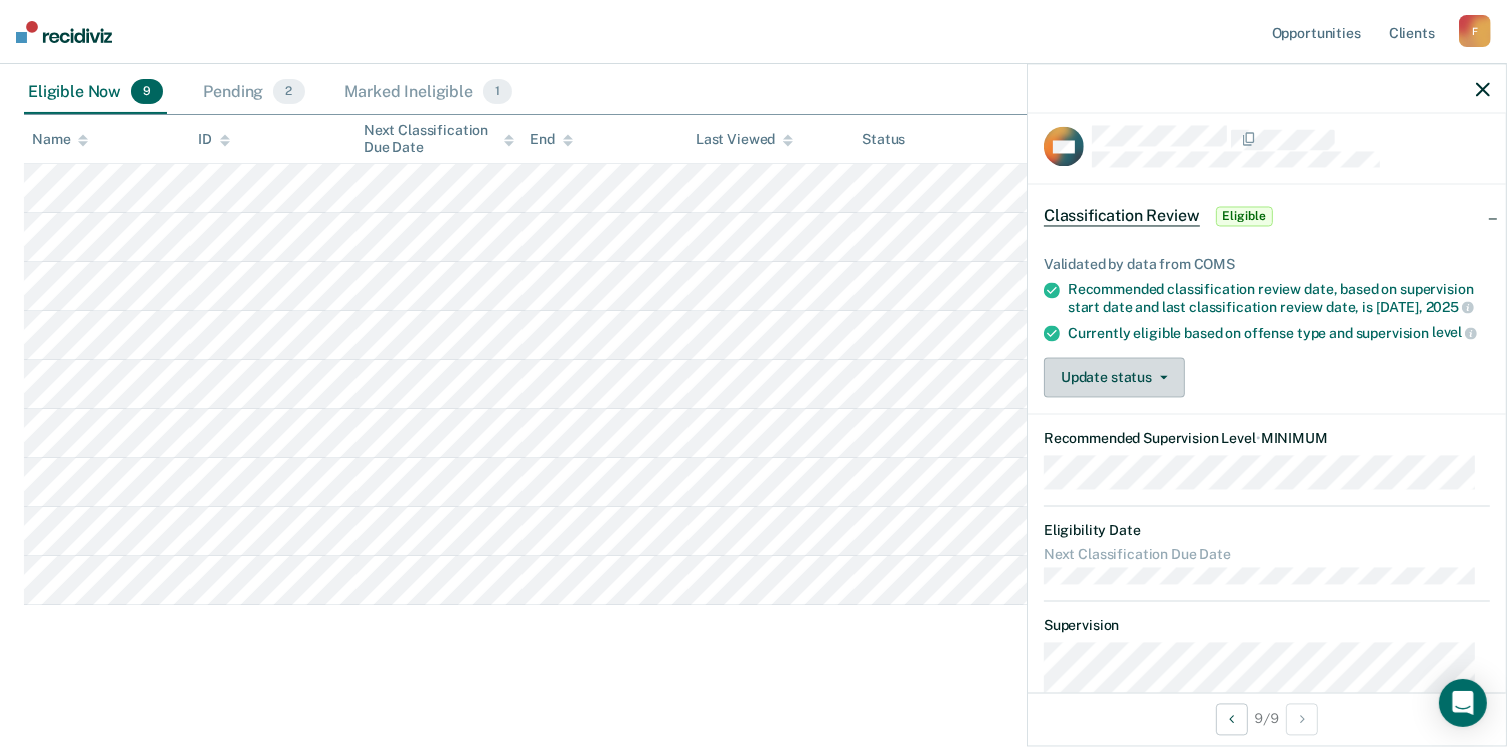 click on "Update status" at bounding box center (1114, 378) 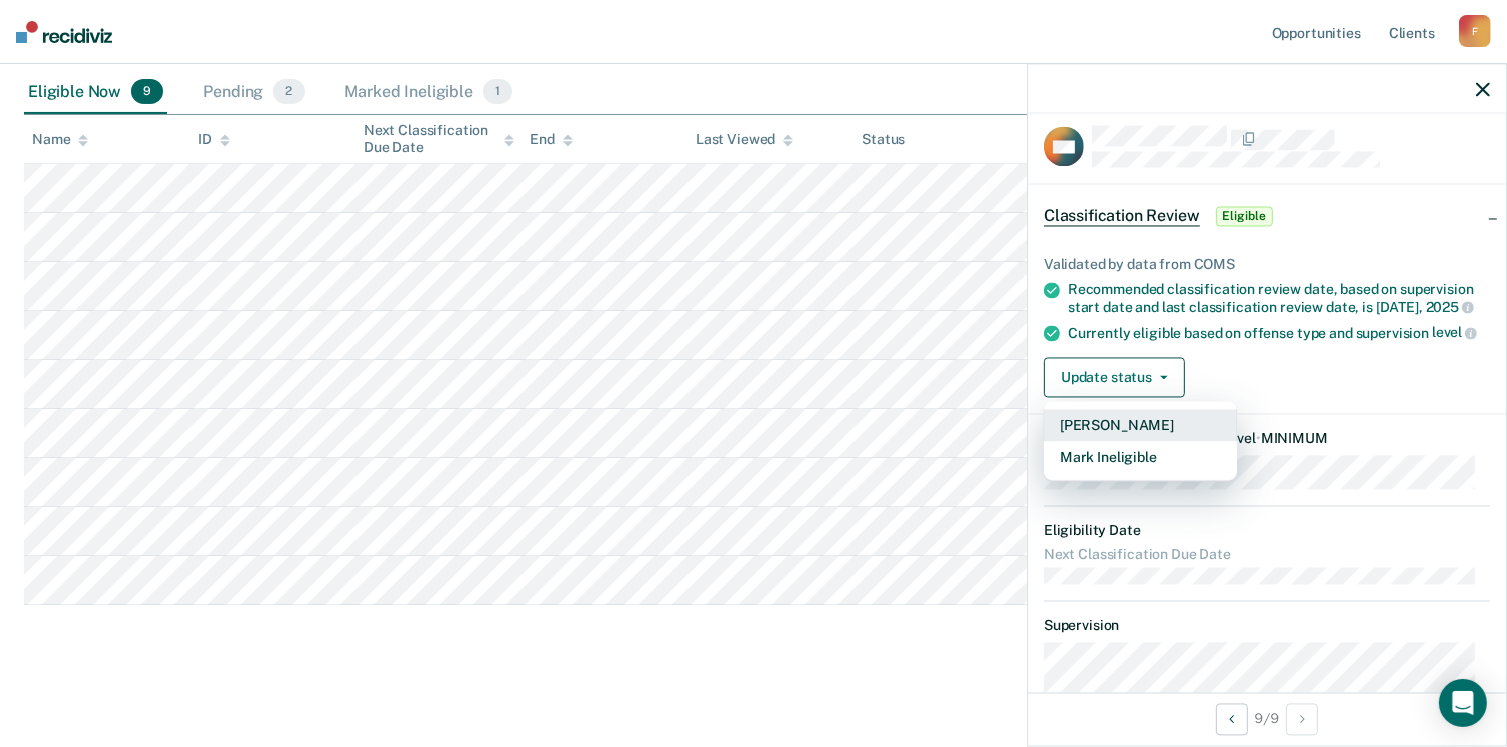 click on "[PERSON_NAME]" at bounding box center [1140, 426] 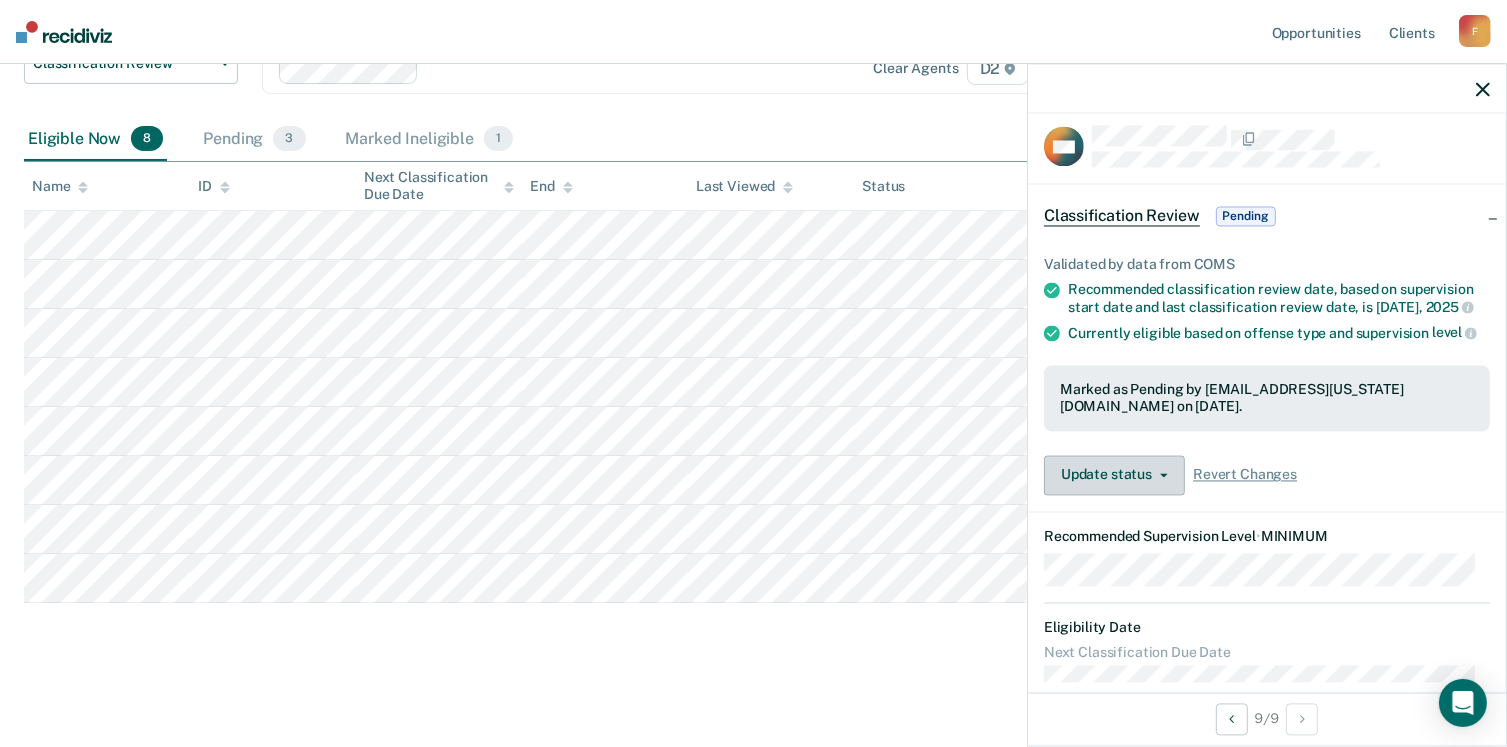 scroll, scrollTop: 260, scrollLeft: 0, axis: vertical 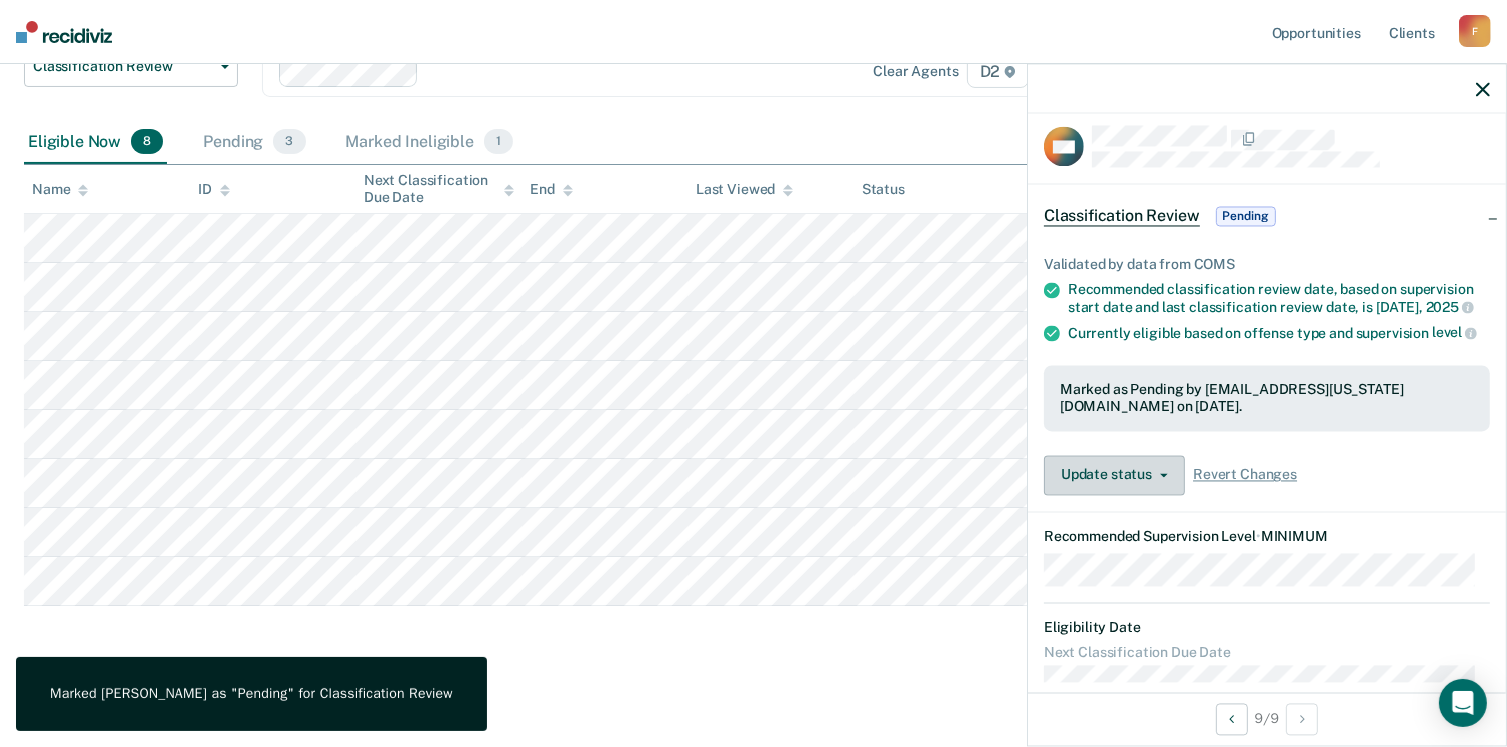 click on "Update status" at bounding box center [1114, 475] 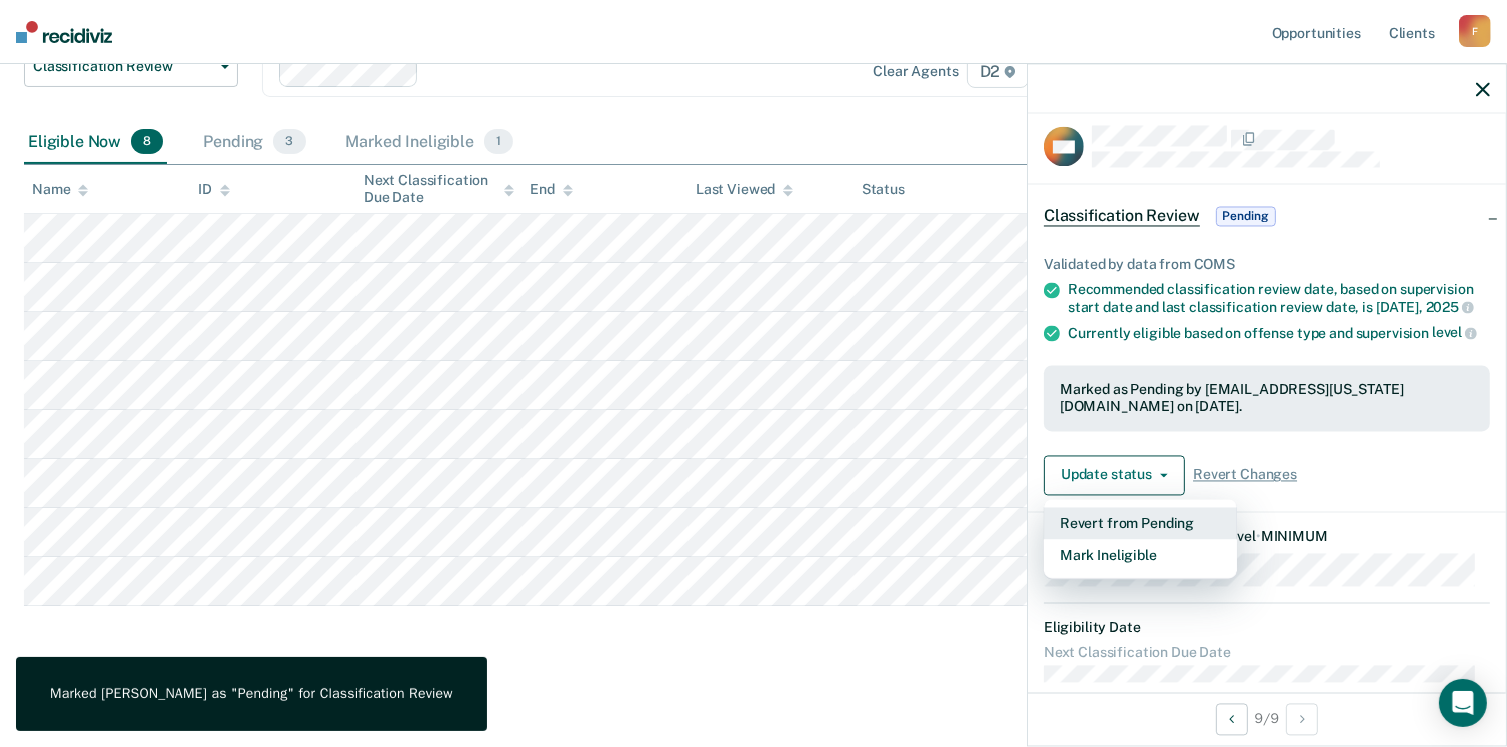 click on "Revert from Pending" at bounding box center [1140, 523] 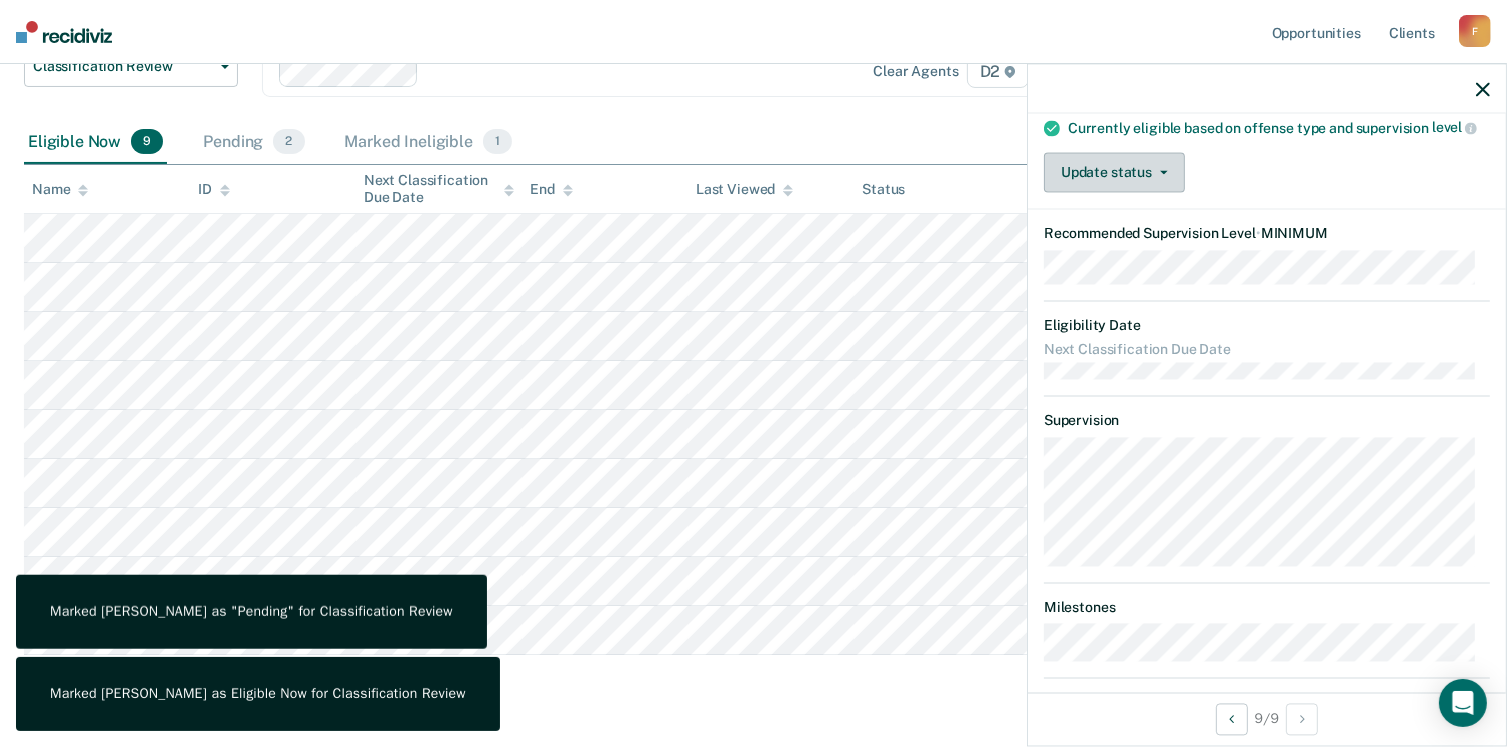 scroll, scrollTop: 312, scrollLeft: 0, axis: vertical 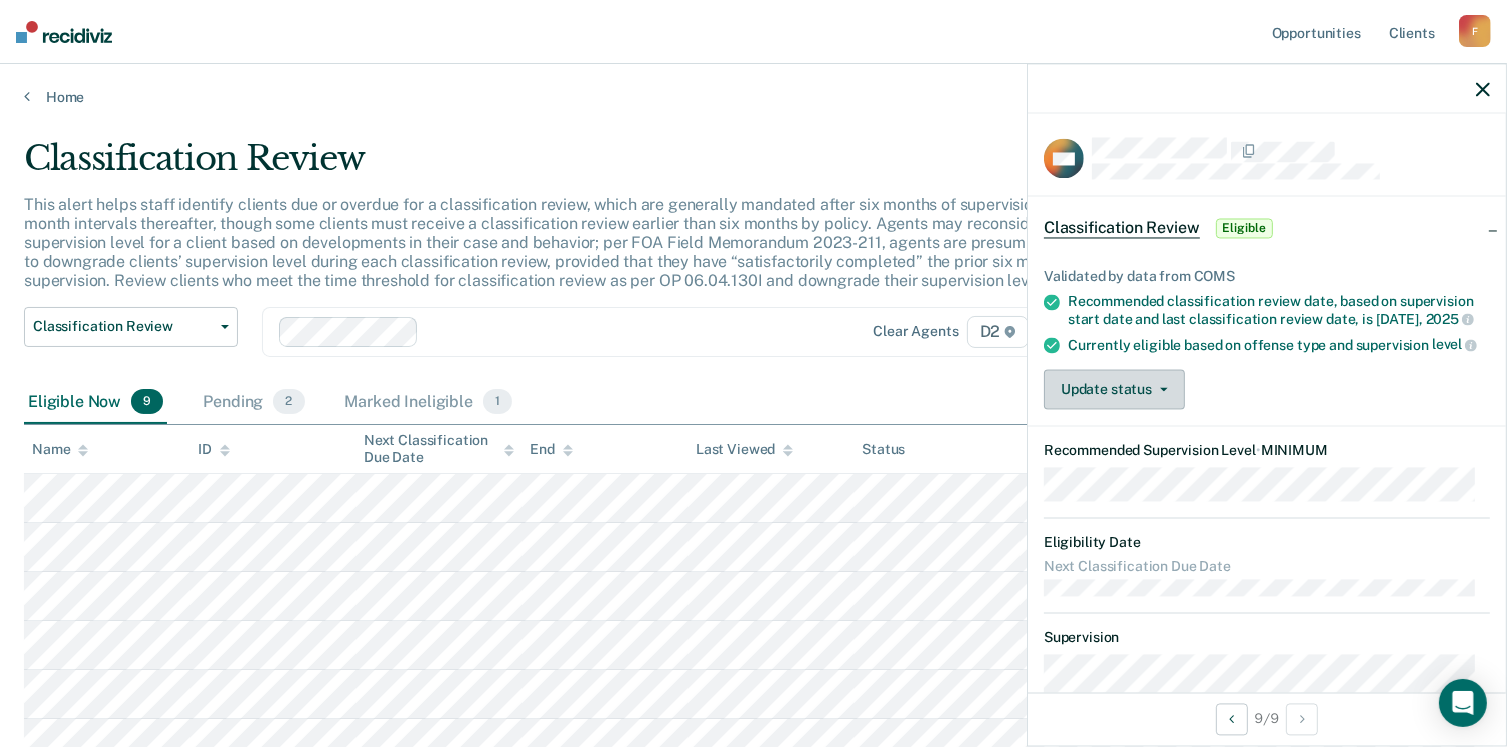 click on "Update status" at bounding box center [1114, 390] 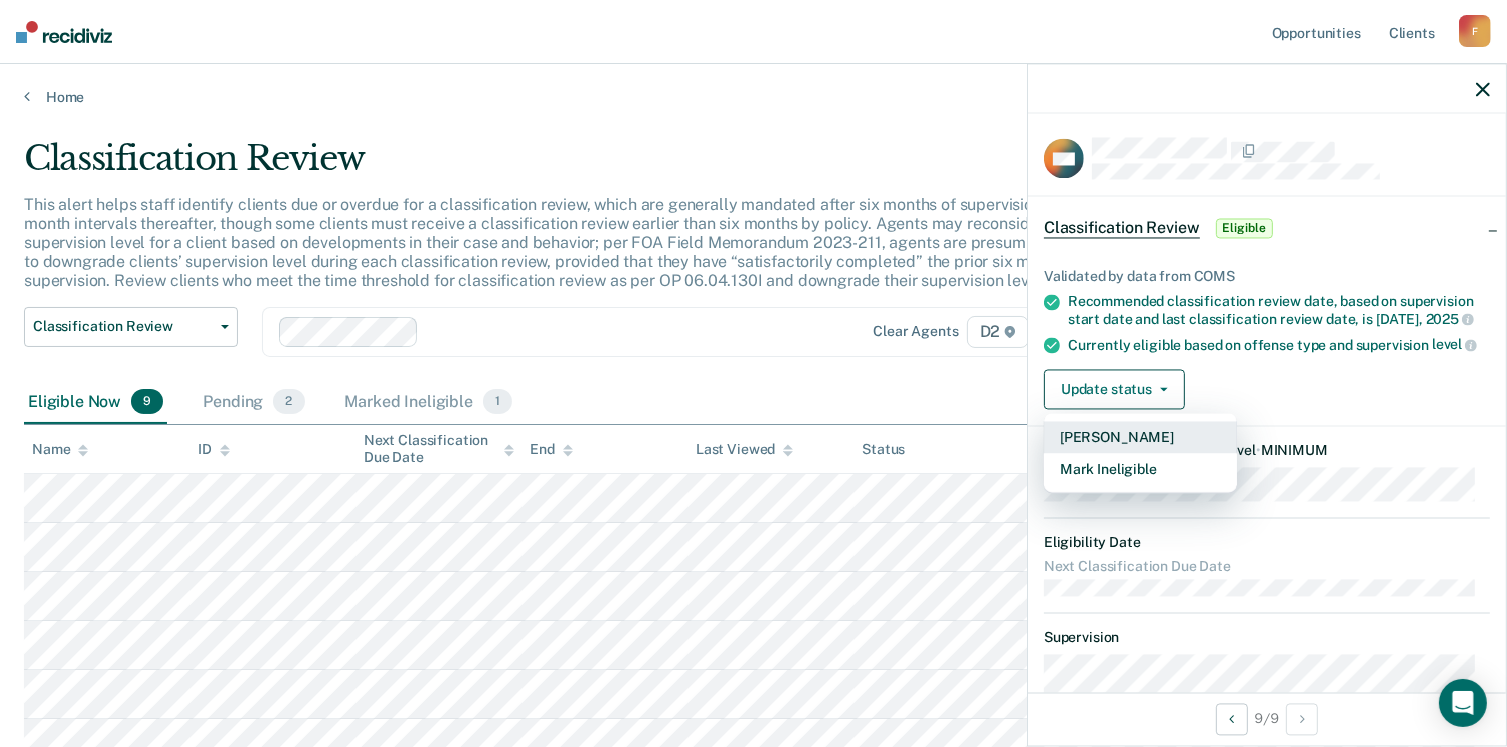 click on "[PERSON_NAME]" at bounding box center (1140, 438) 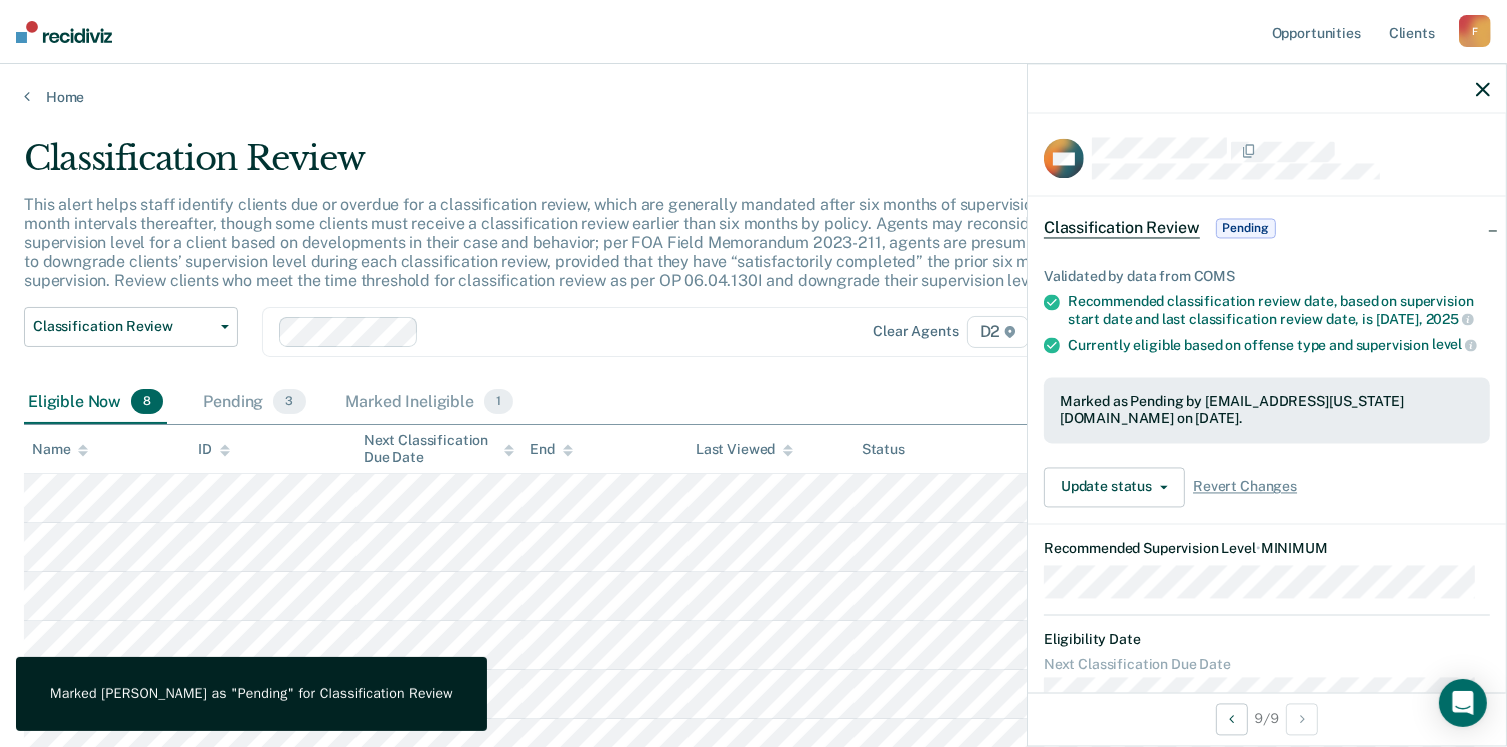click 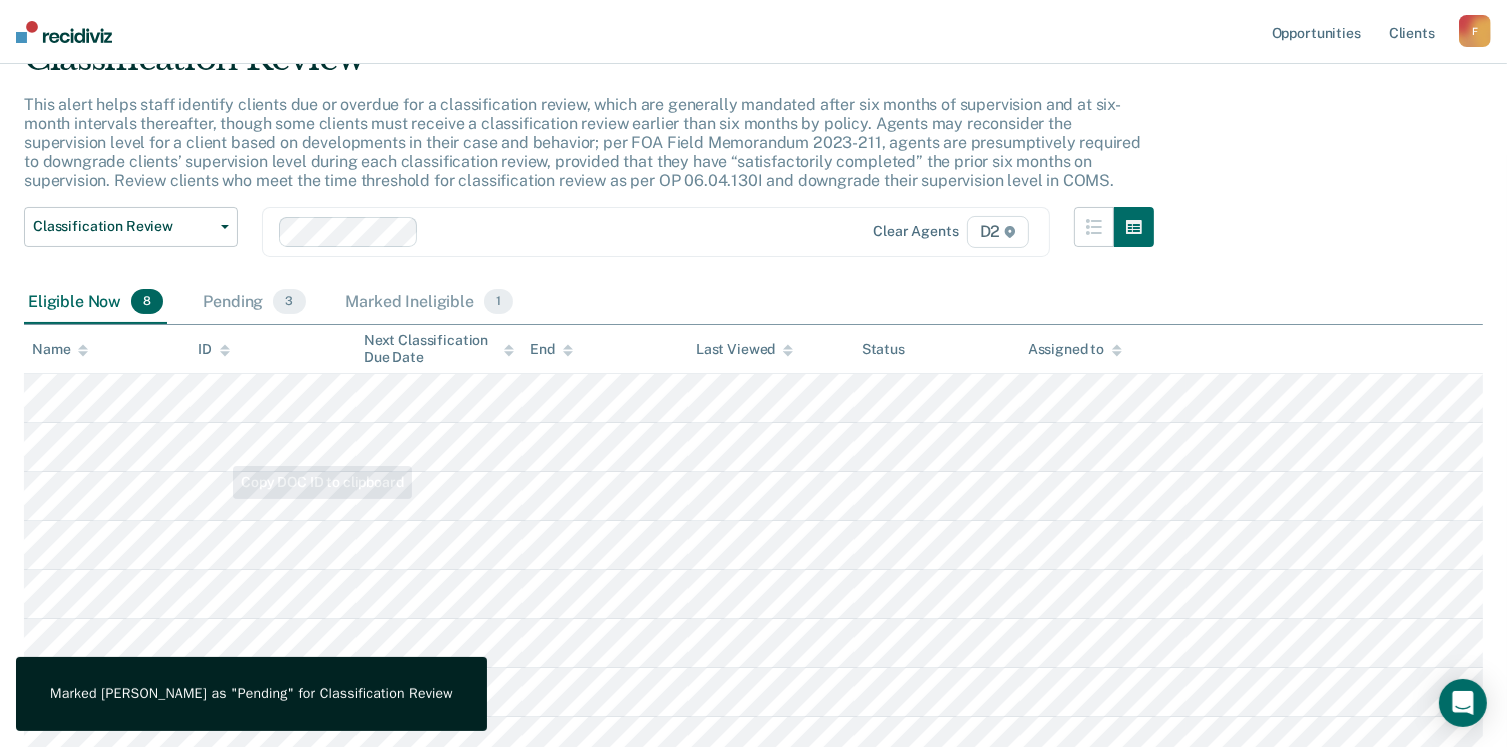 scroll, scrollTop: 260, scrollLeft: 0, axis: vertical 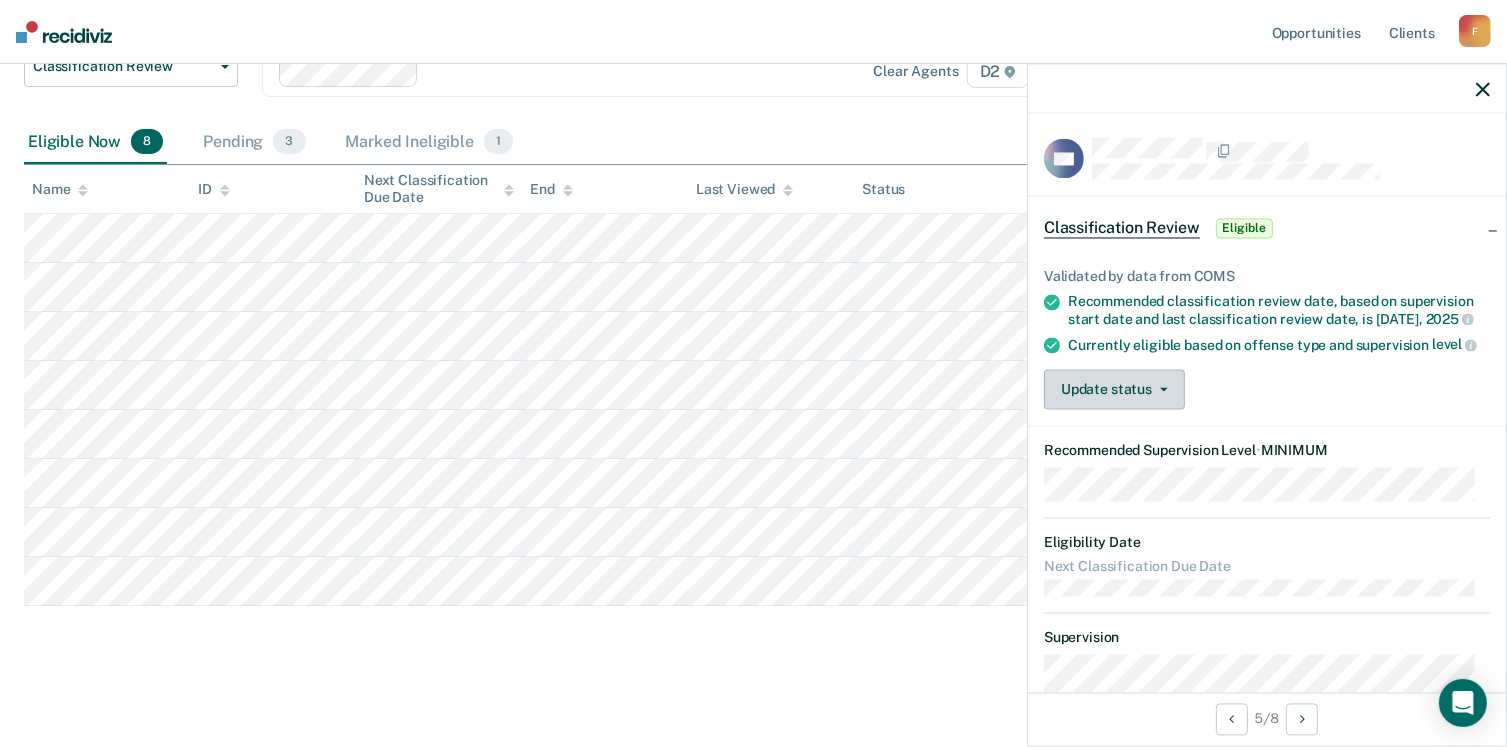 click on "Update status" at bounding box center (1114, 390) 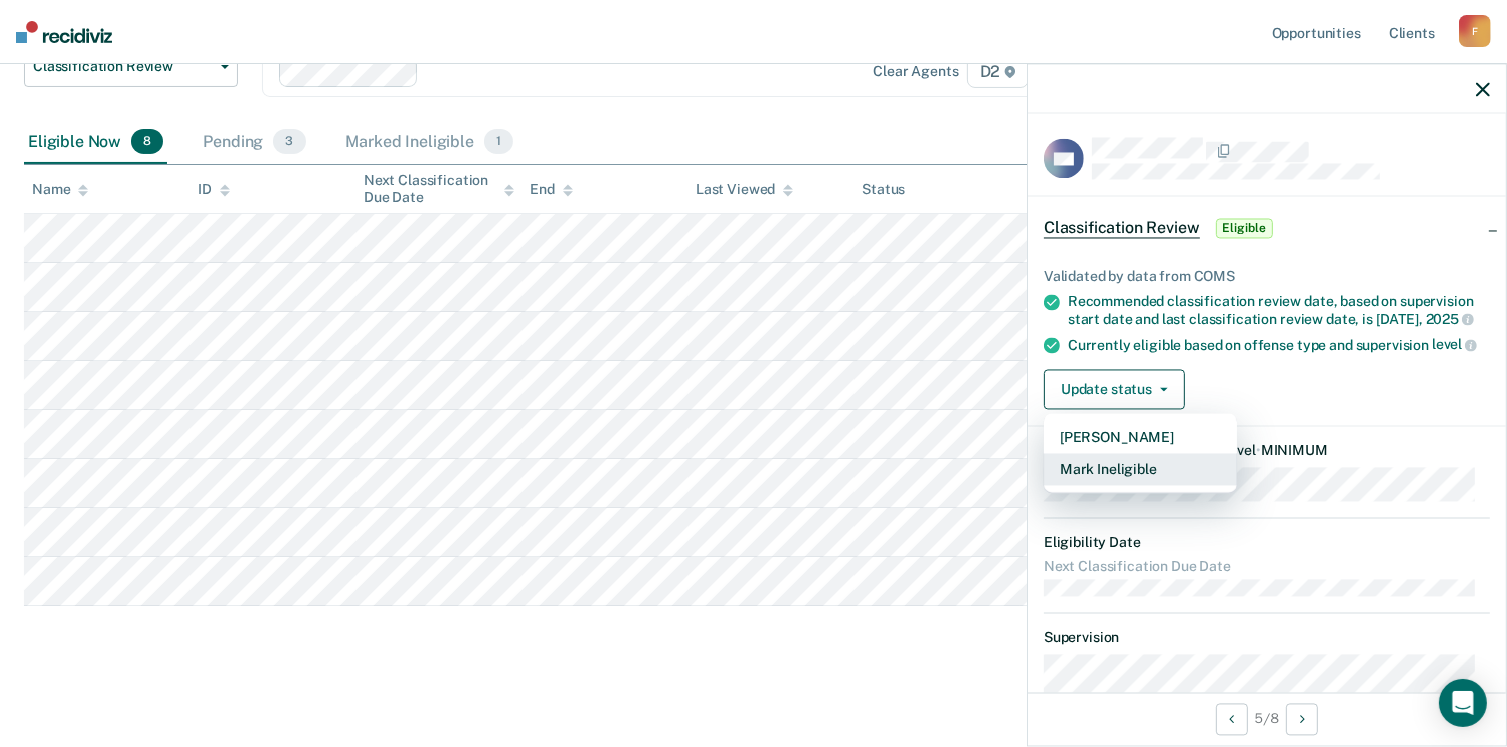 click on "Mark Ineligible" at bounding box center (1140, 470) 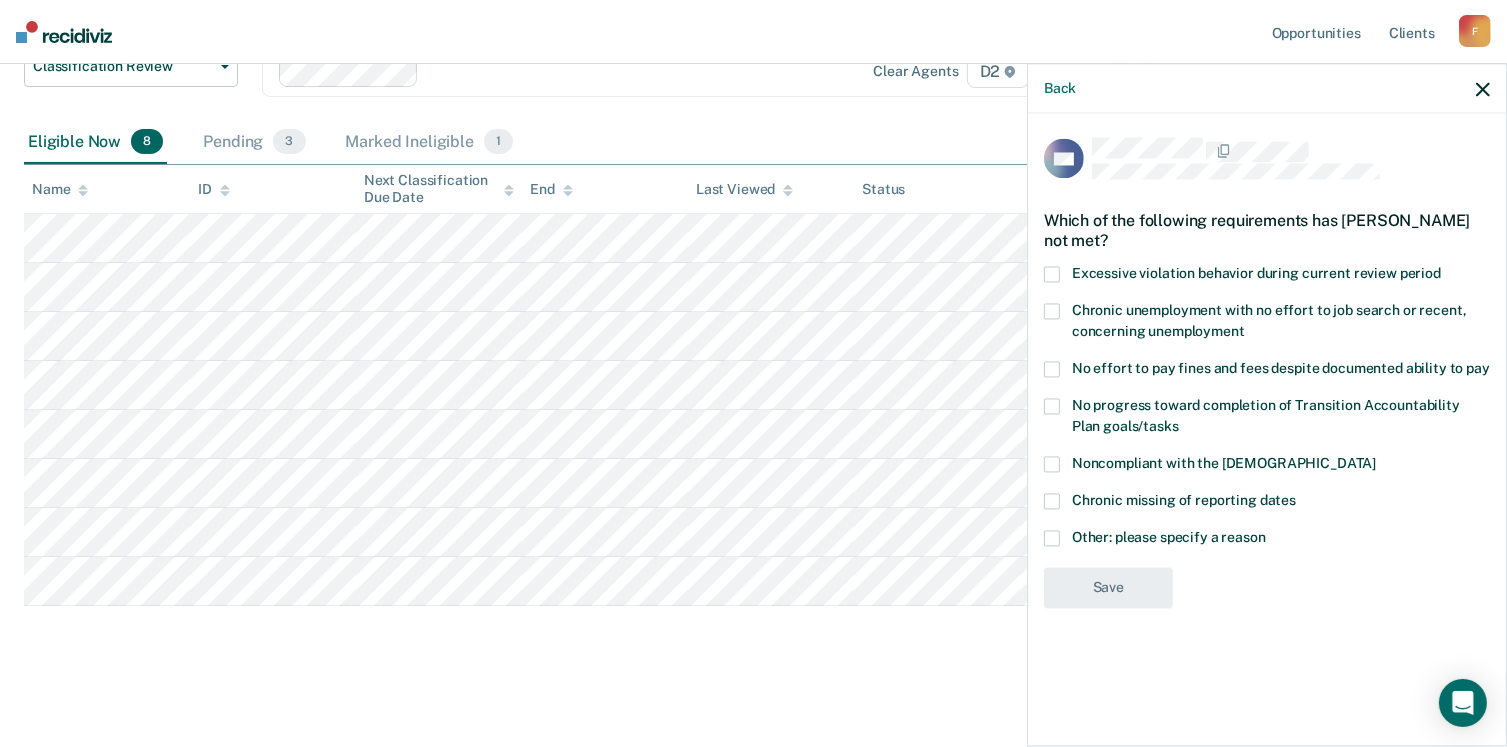 click at bounding box center [1052, 501] 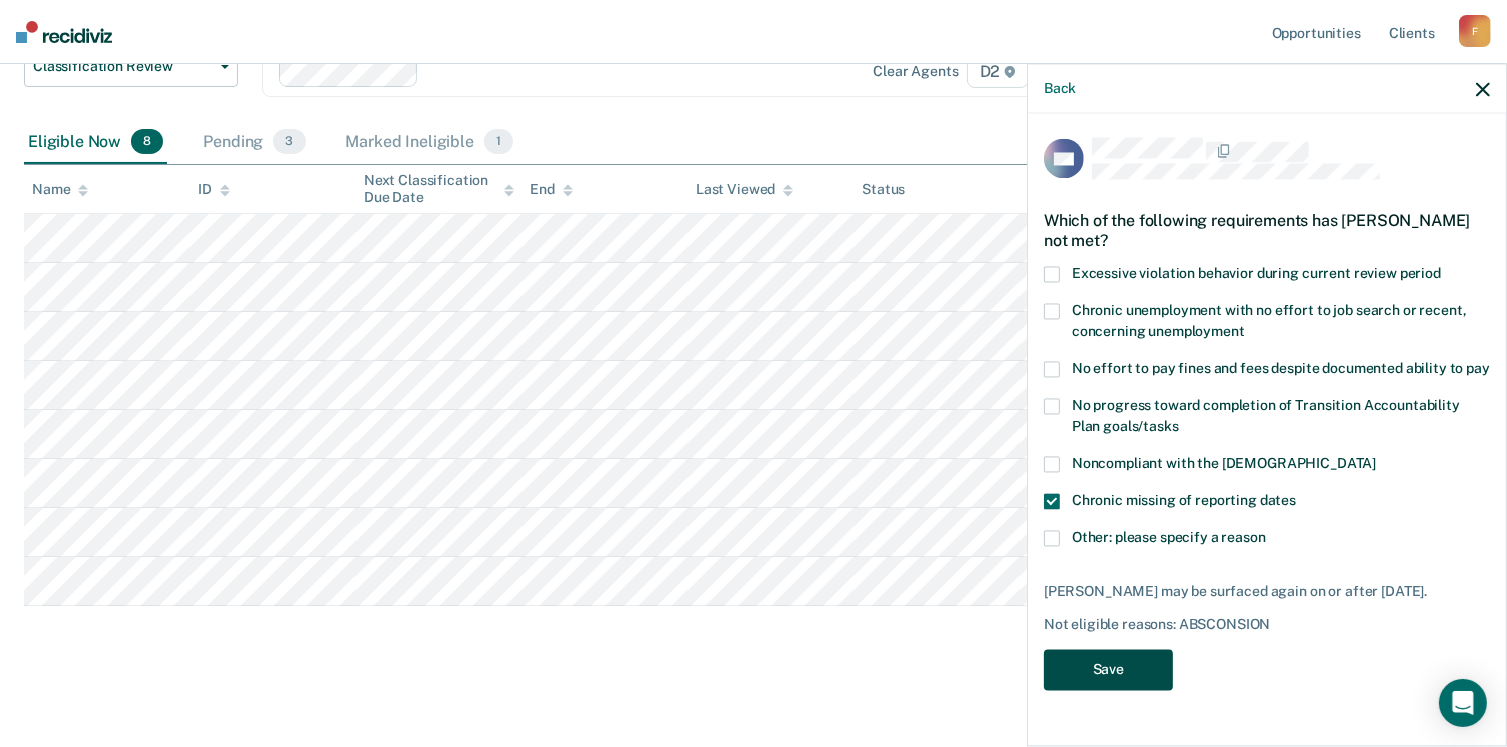 click on "Save" at bounding box center (1108, 670) 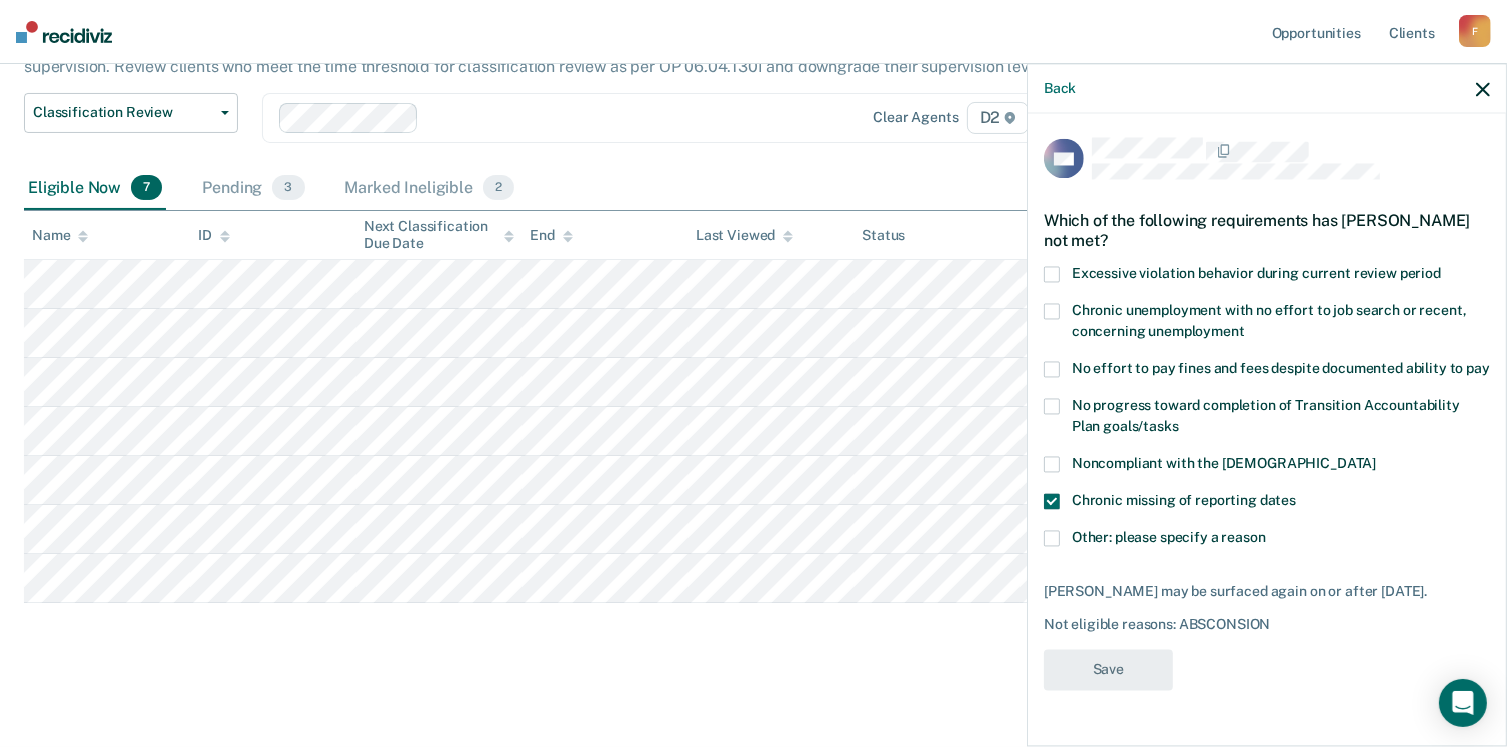 scroll, scrollTop: 212, scrollLeft: 0, axis: vertical 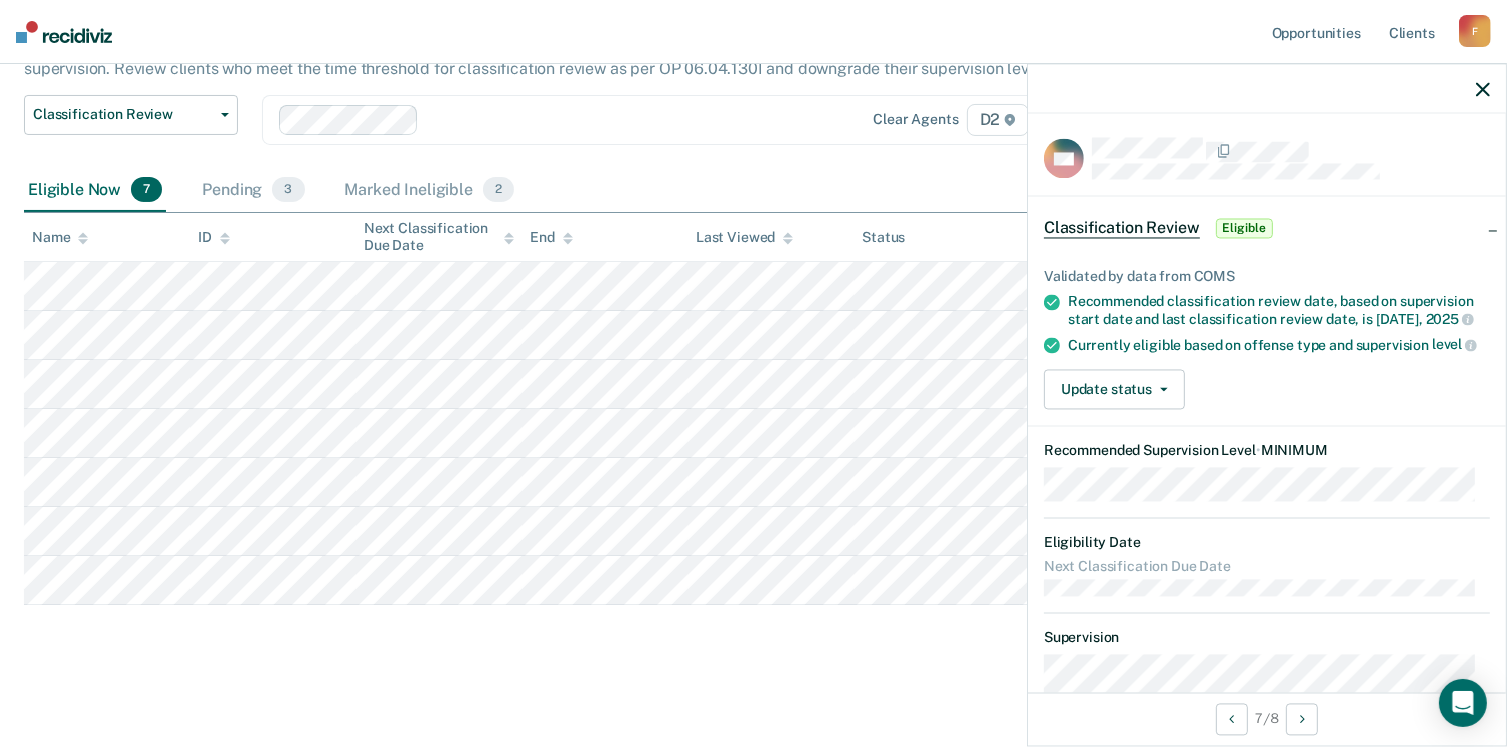 click on "Validated by data from COMS Recommended classification review date, based on supervision start date and last classification review date, is [DATE]   Currently eligible based on offense type and supervision   level   Update status [PERSON_NAME] Mark Ineligible" at bounding box center (1267, 331) 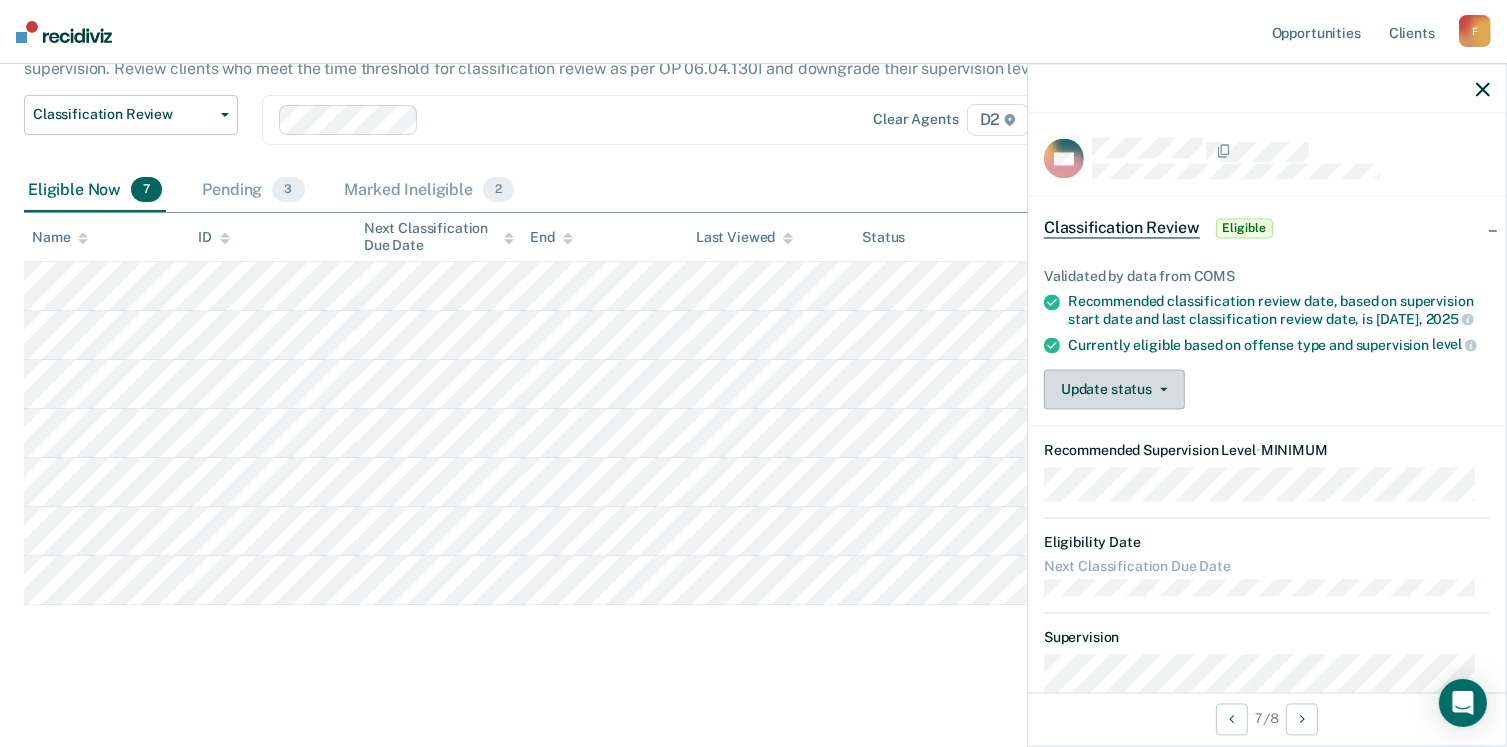 click on "Update status" at bounding box center (1114, 390) 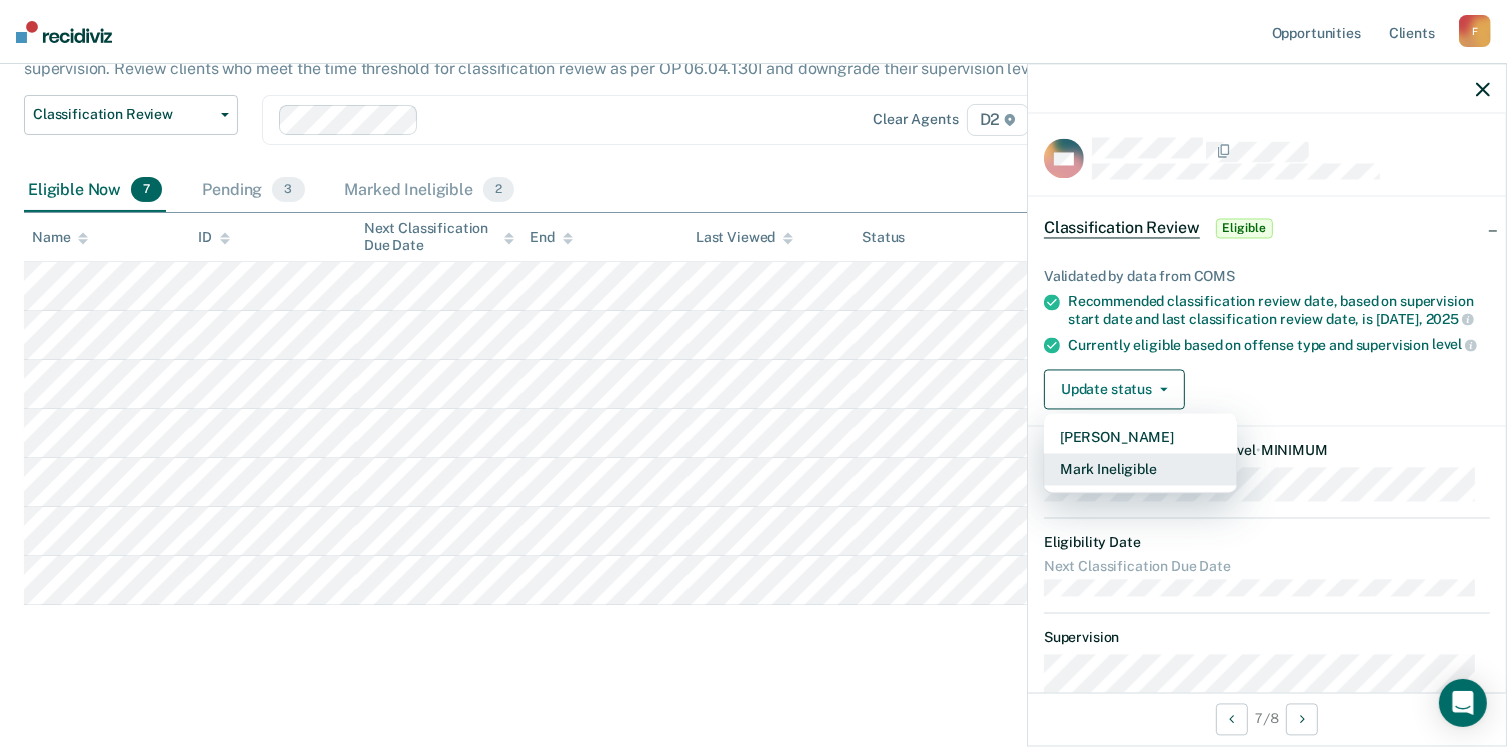 click on "Mark Ineligible" at bounding box center [1140, 470] 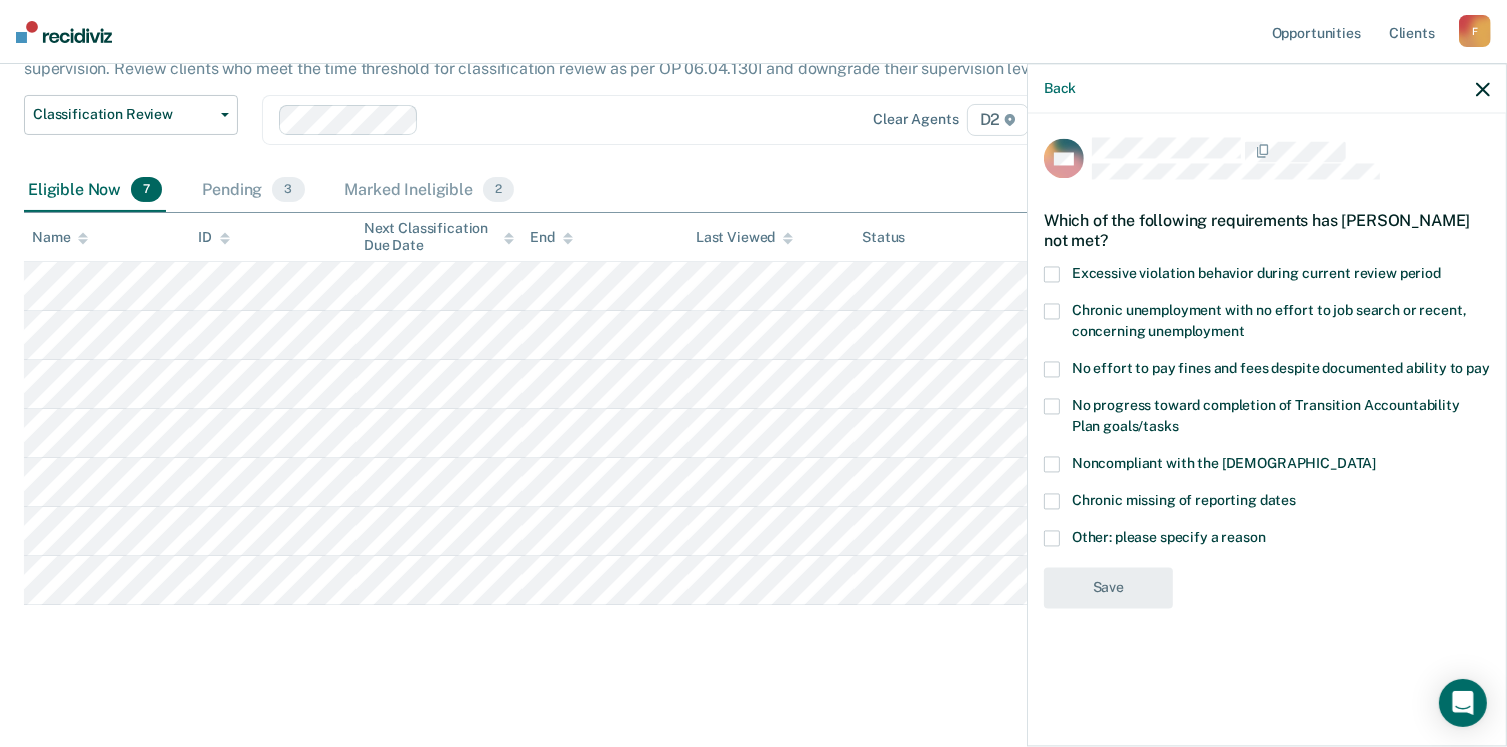 click at bounding box center (1052, 274) 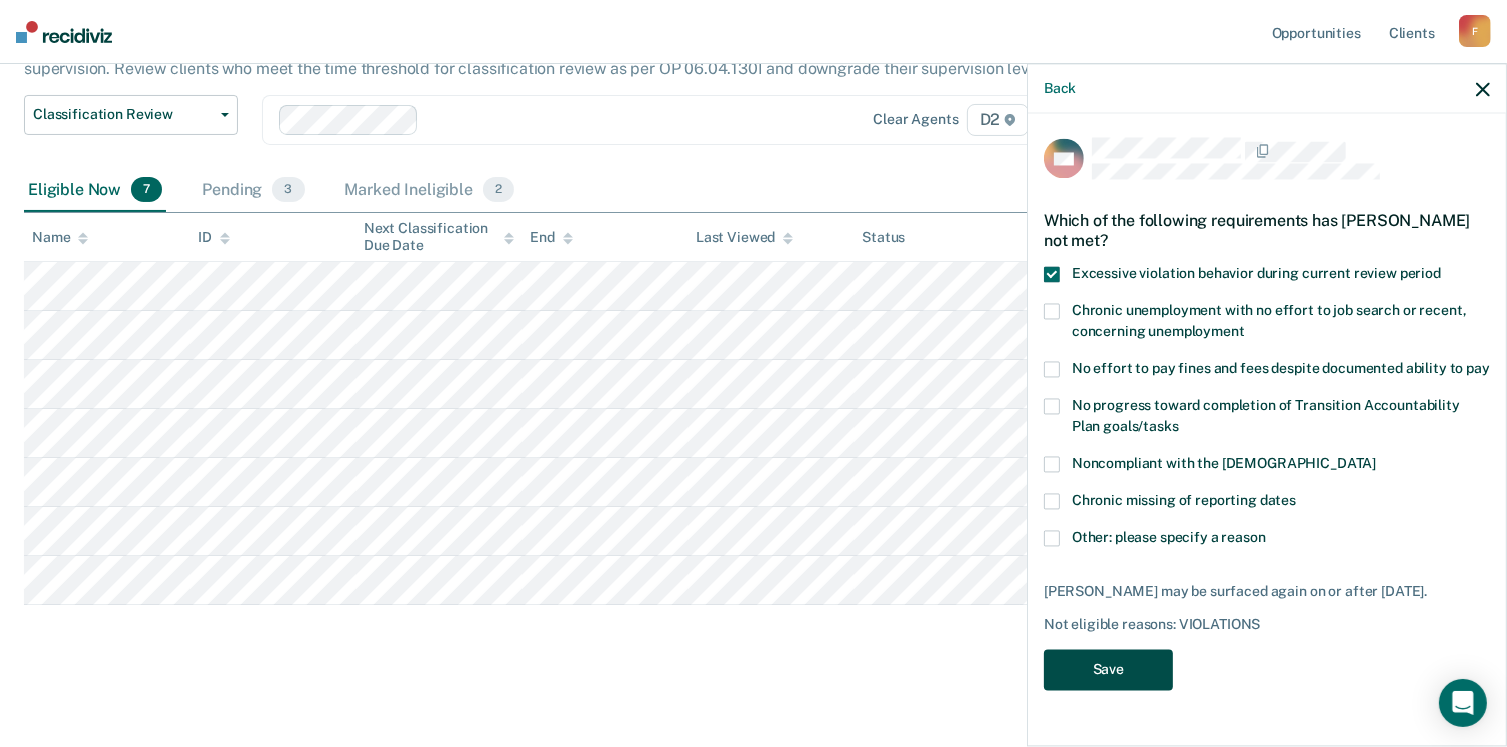 click on "Save" at bounding box center [1108, 670] 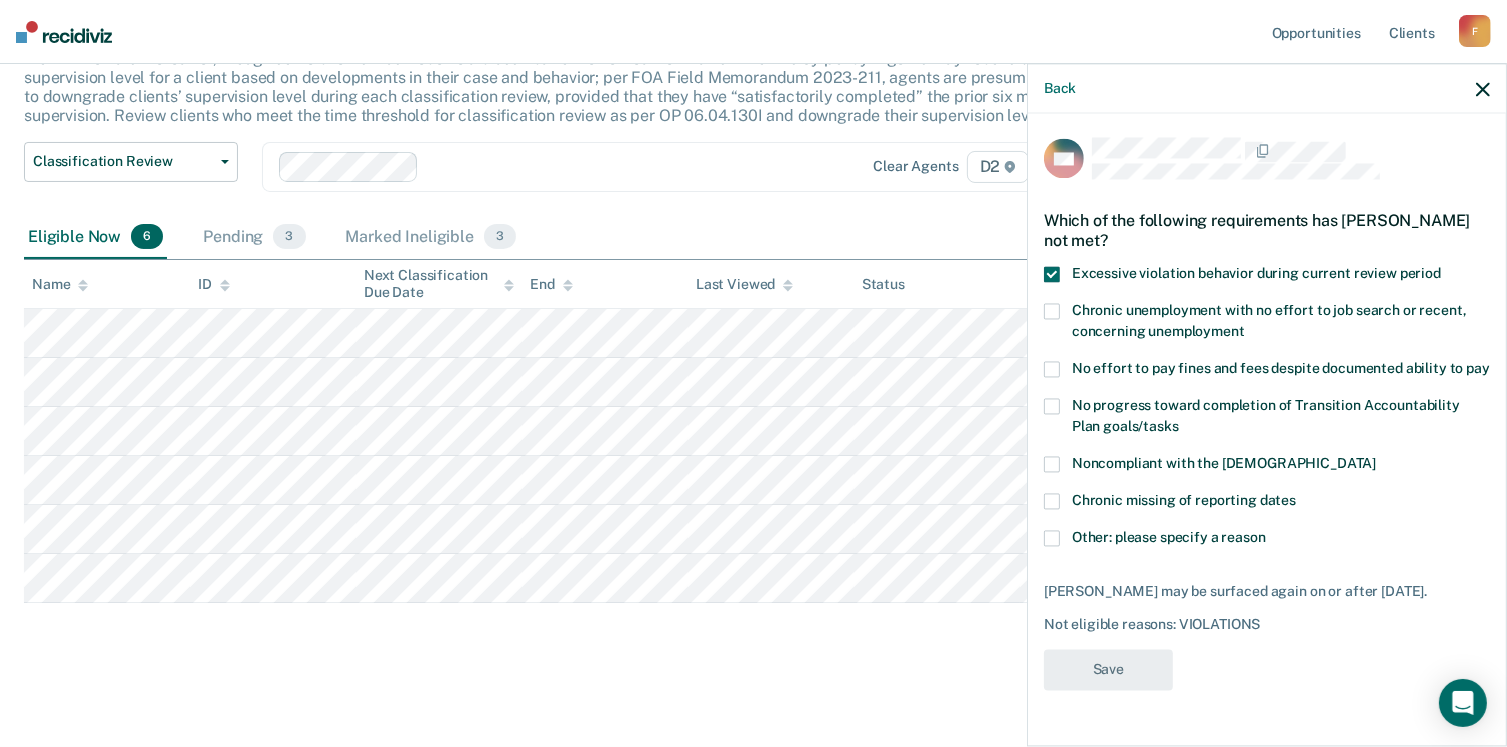 scroll, scrollTop: 163, scrollLeft: 0, axis: vertical 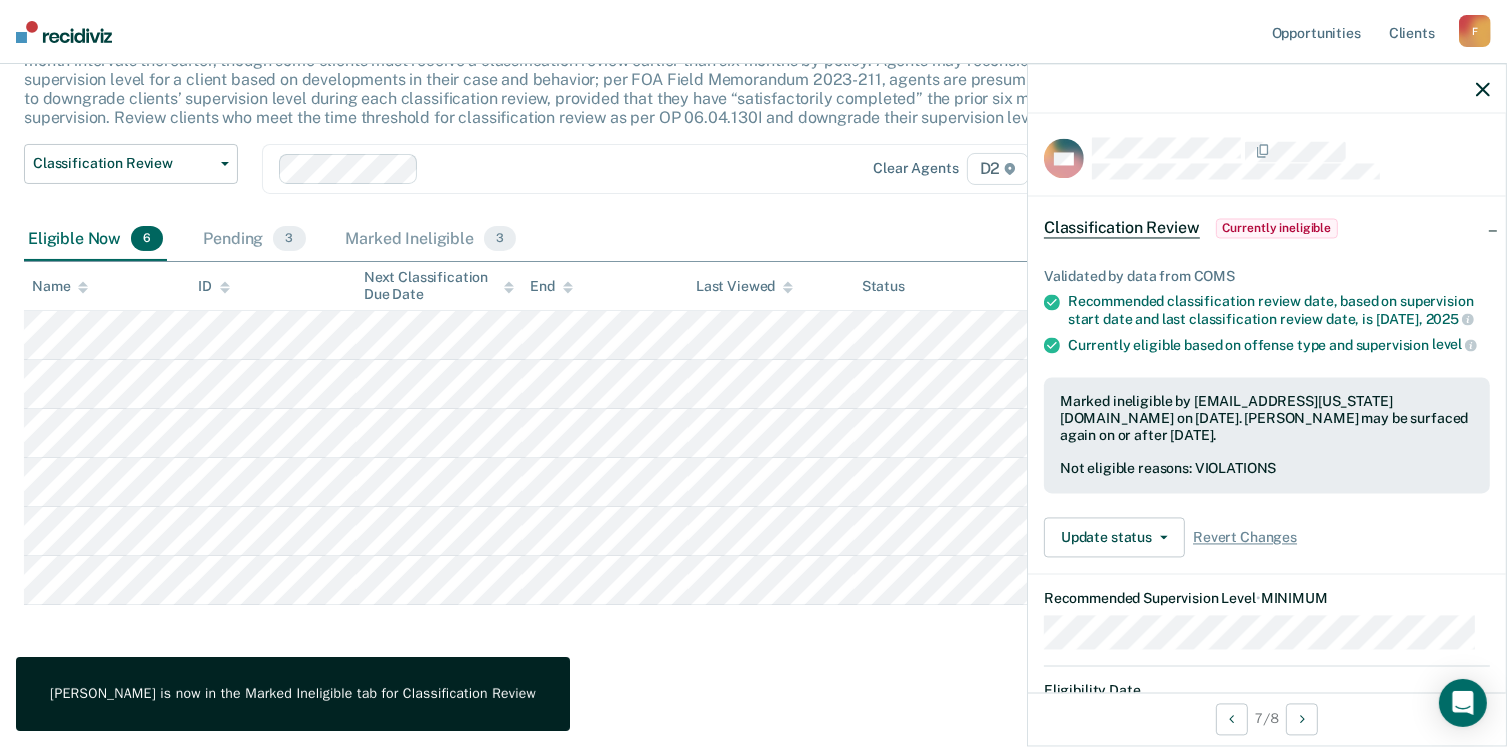 click at bounding box center (1267, 89) 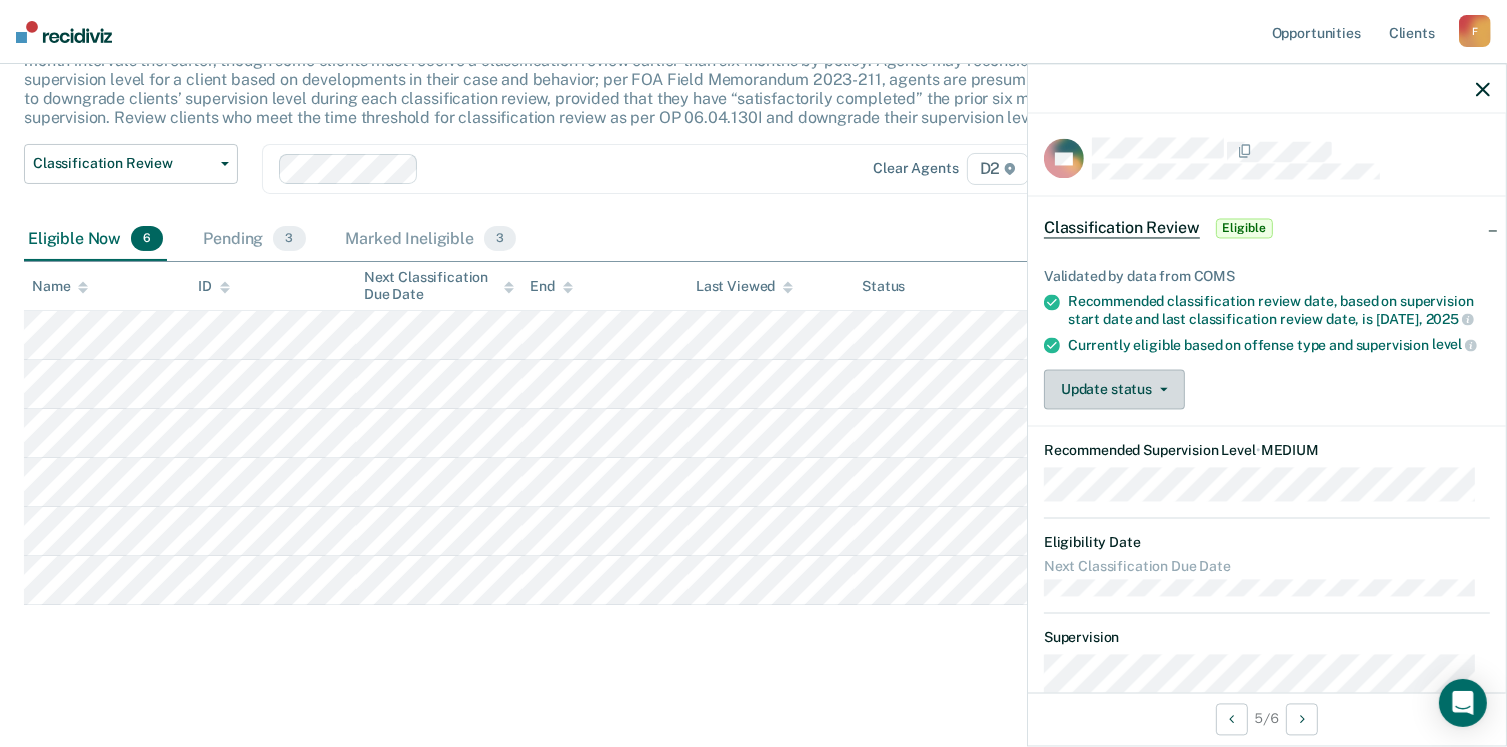 click on "Update status" at bounding box center [1114, 390] 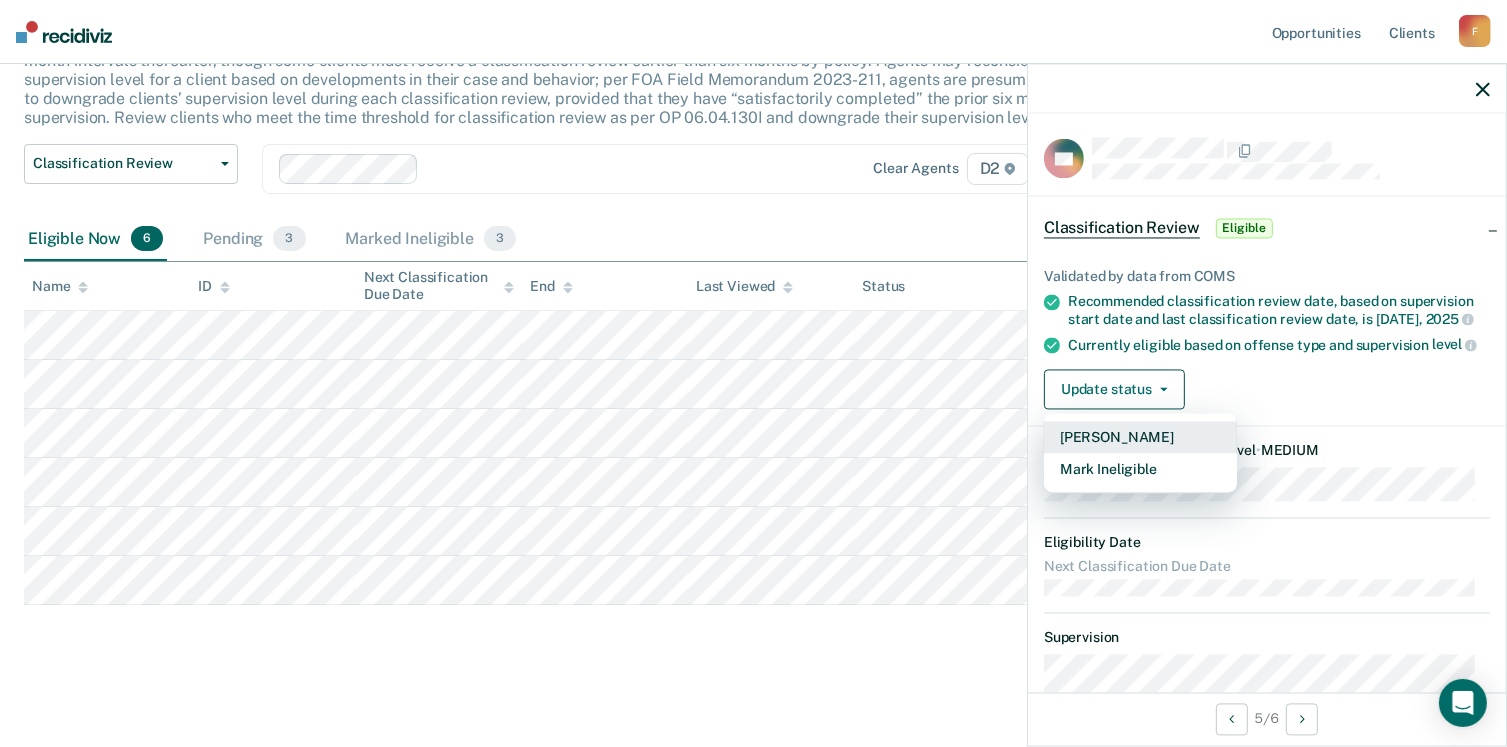 click on "[PERSON_NAME]" at bounding box center (1140, 438) 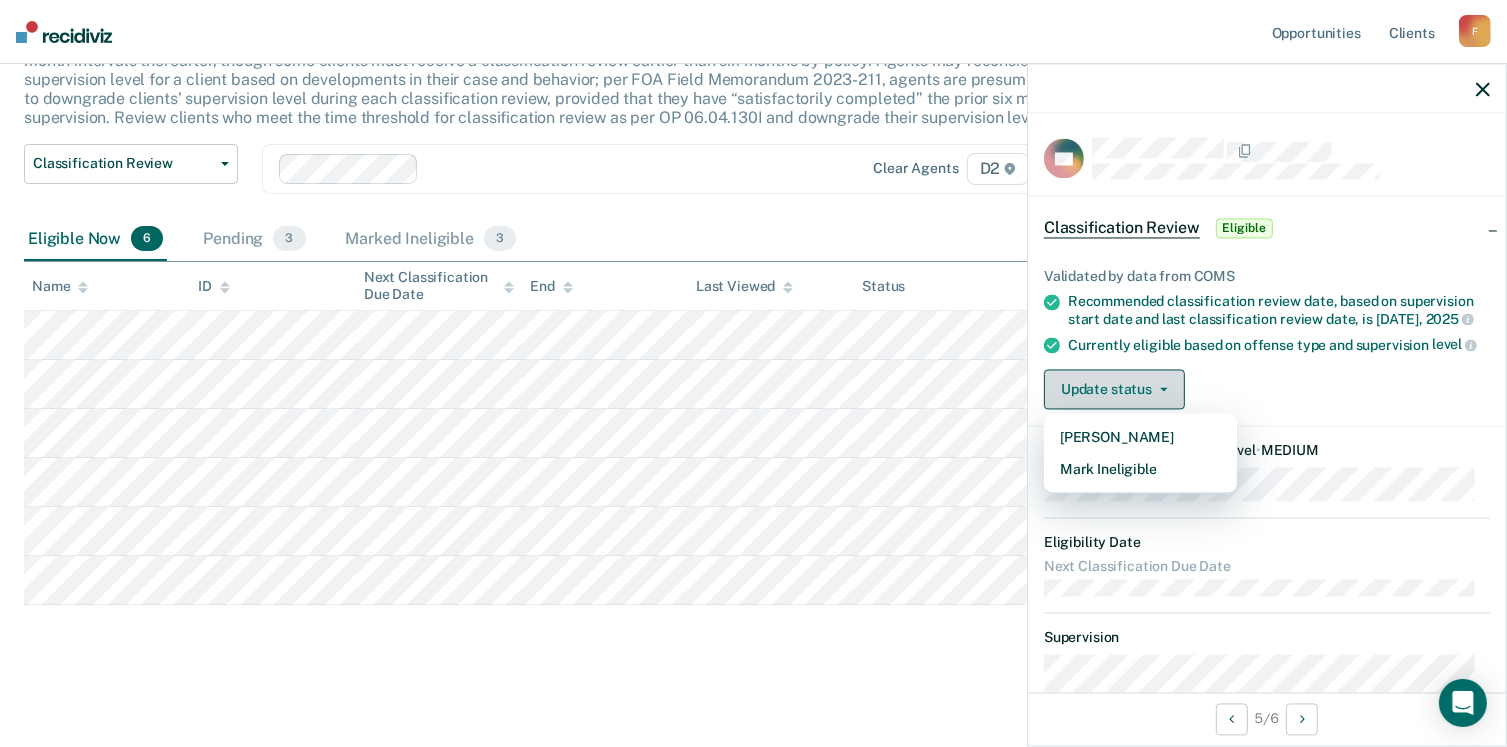 scroll, scrollTop: 114, scrollLeft: 0, axis: vertical 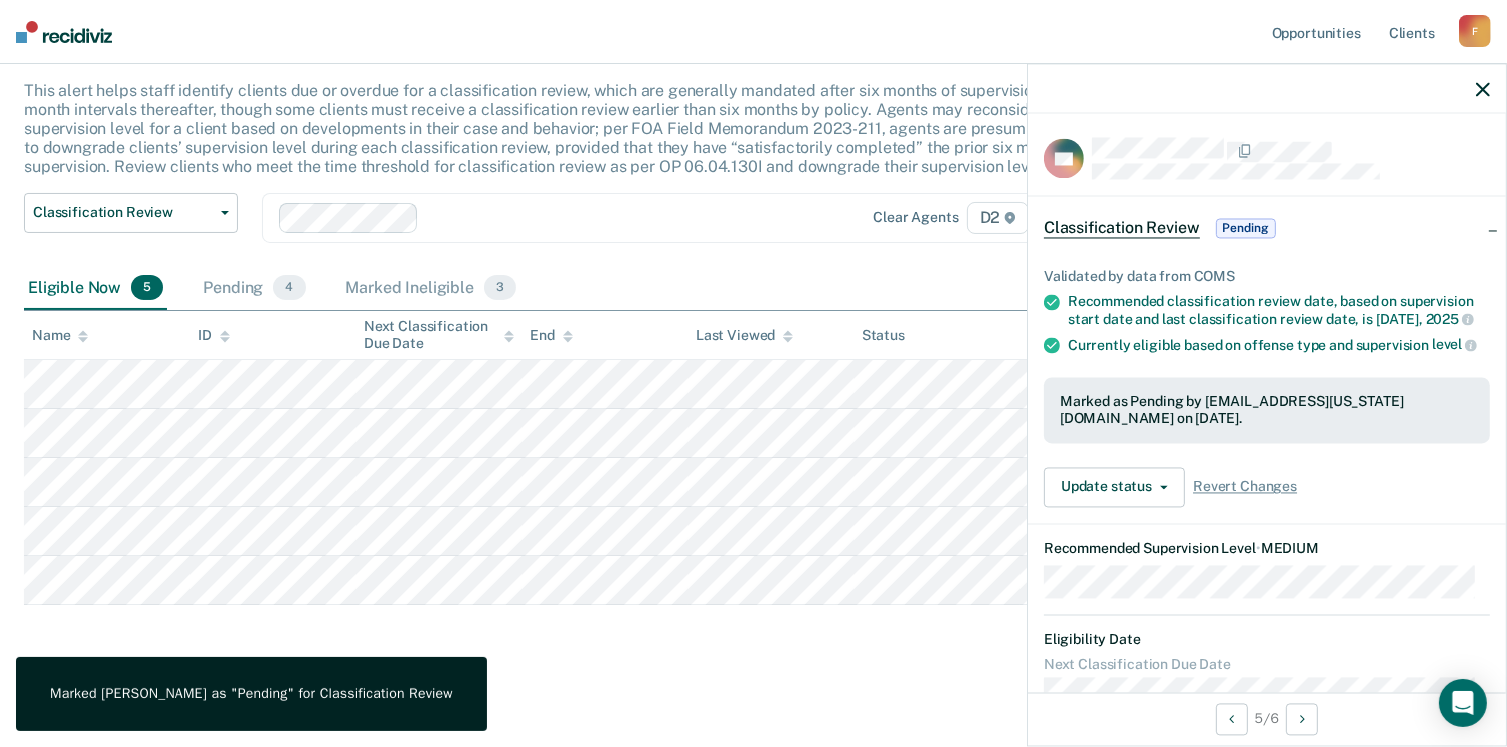 click 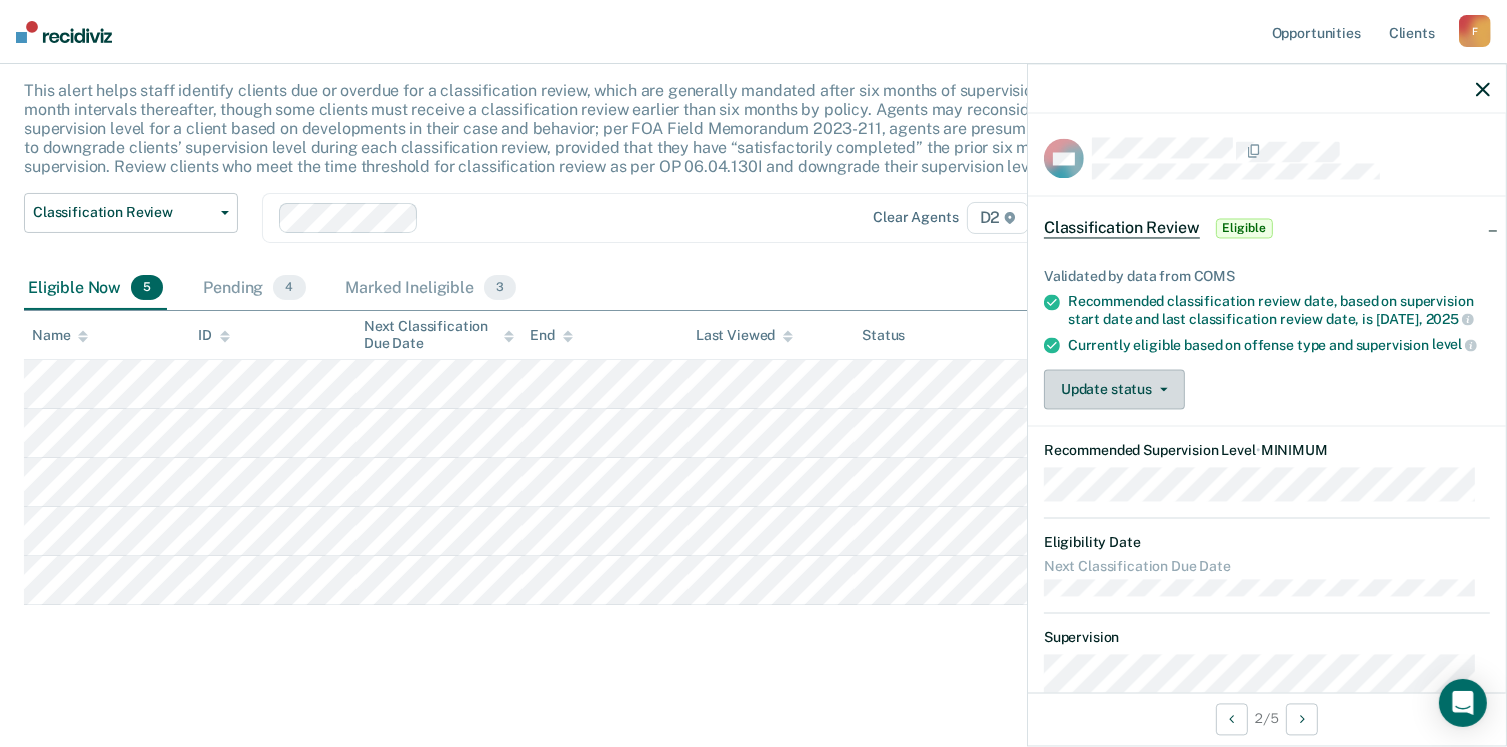 click on "Update status" at bounding box center [1114, 390] 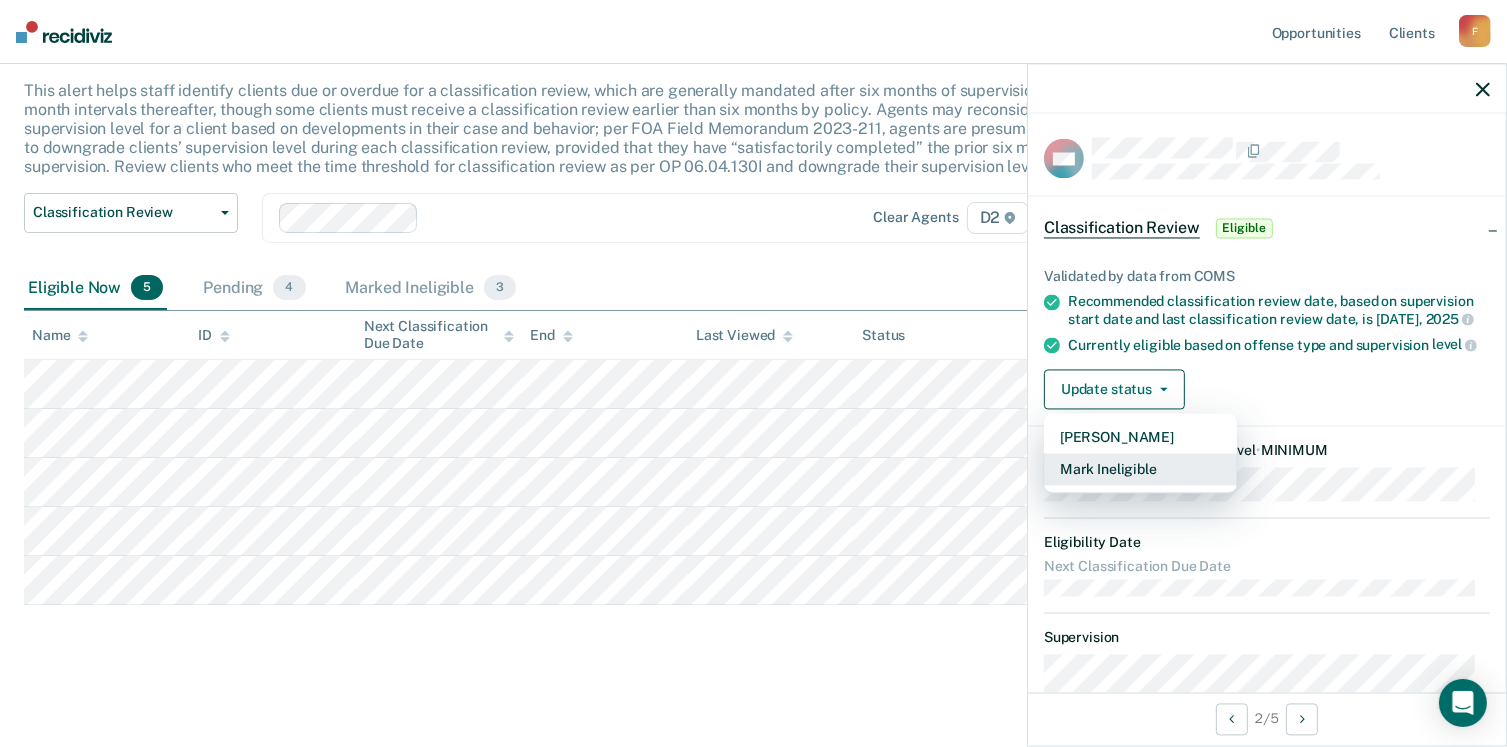 click on "Mark Ineligible" at bounding box center [1140, 470] 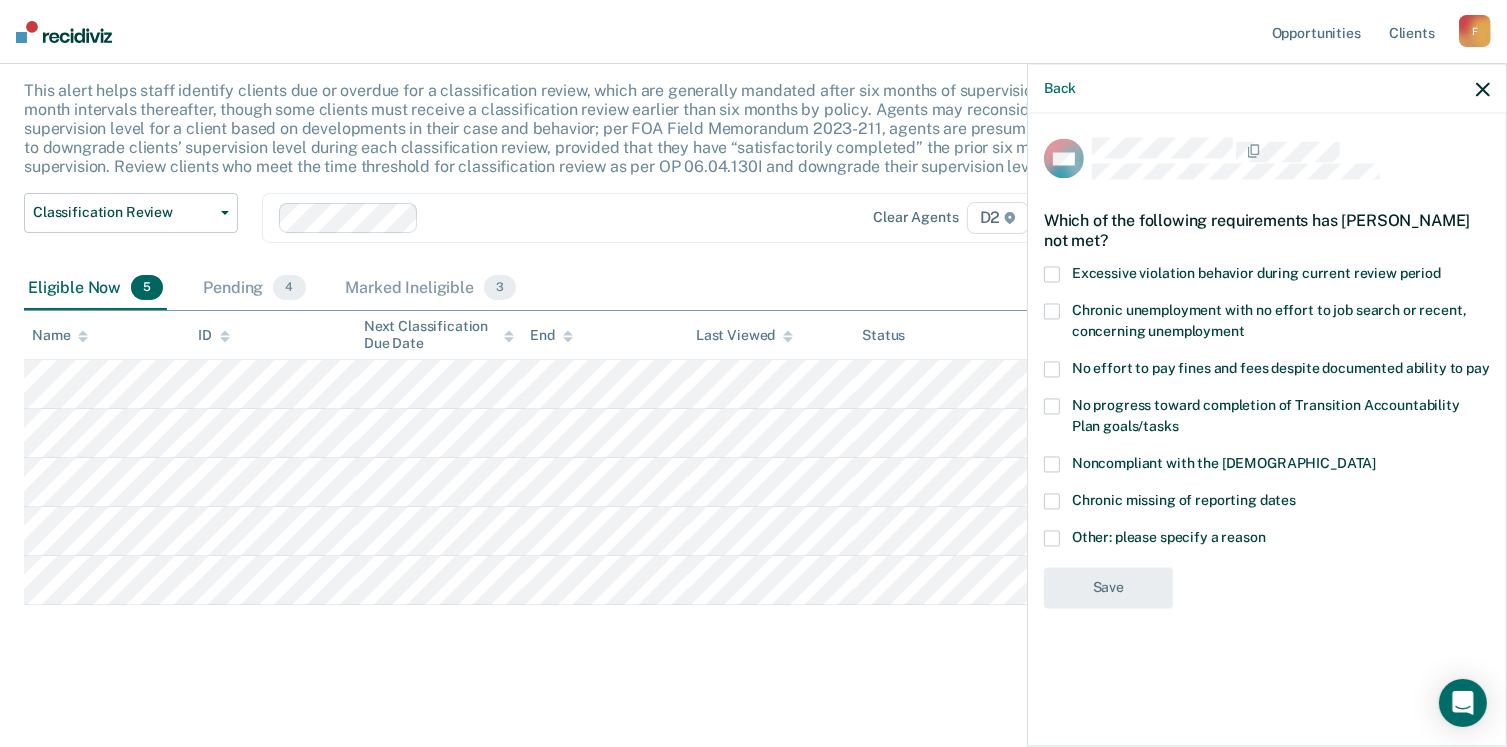 click at bounding box center (1052, 538) 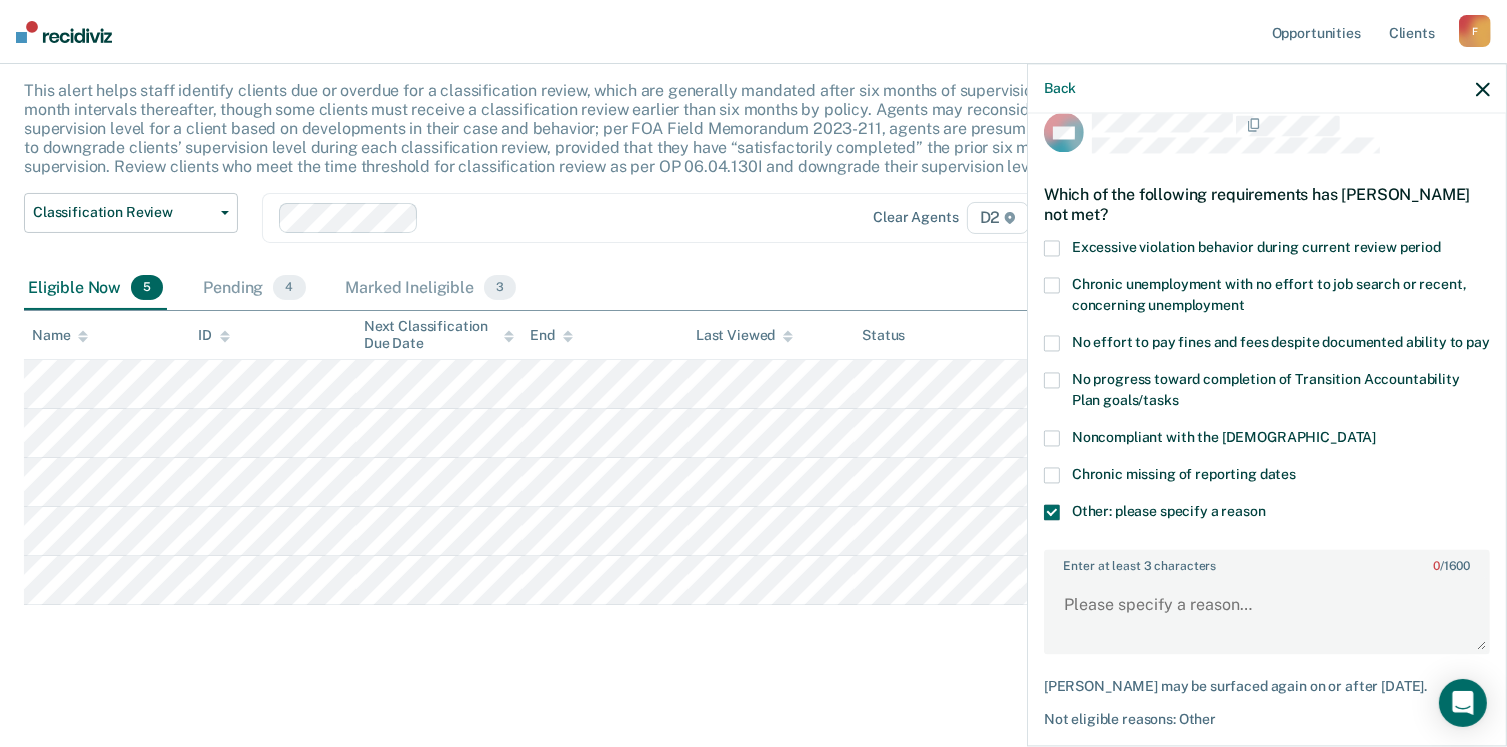 scroll, scrollTop: 100, scrollLeft: 0, axis: vertical 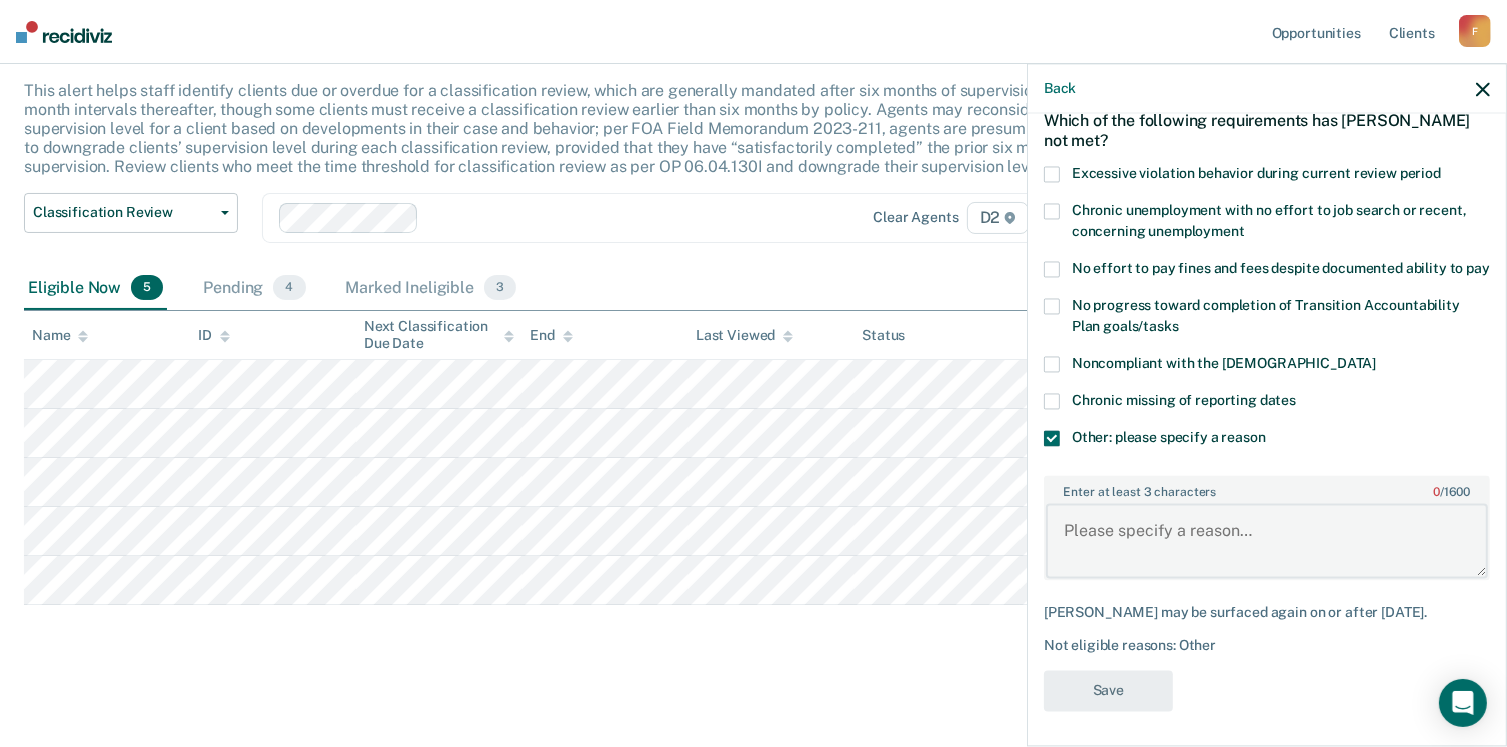 click on "Enter at least 3 characters 0  /  1600" at bounding box center (1267, 541) 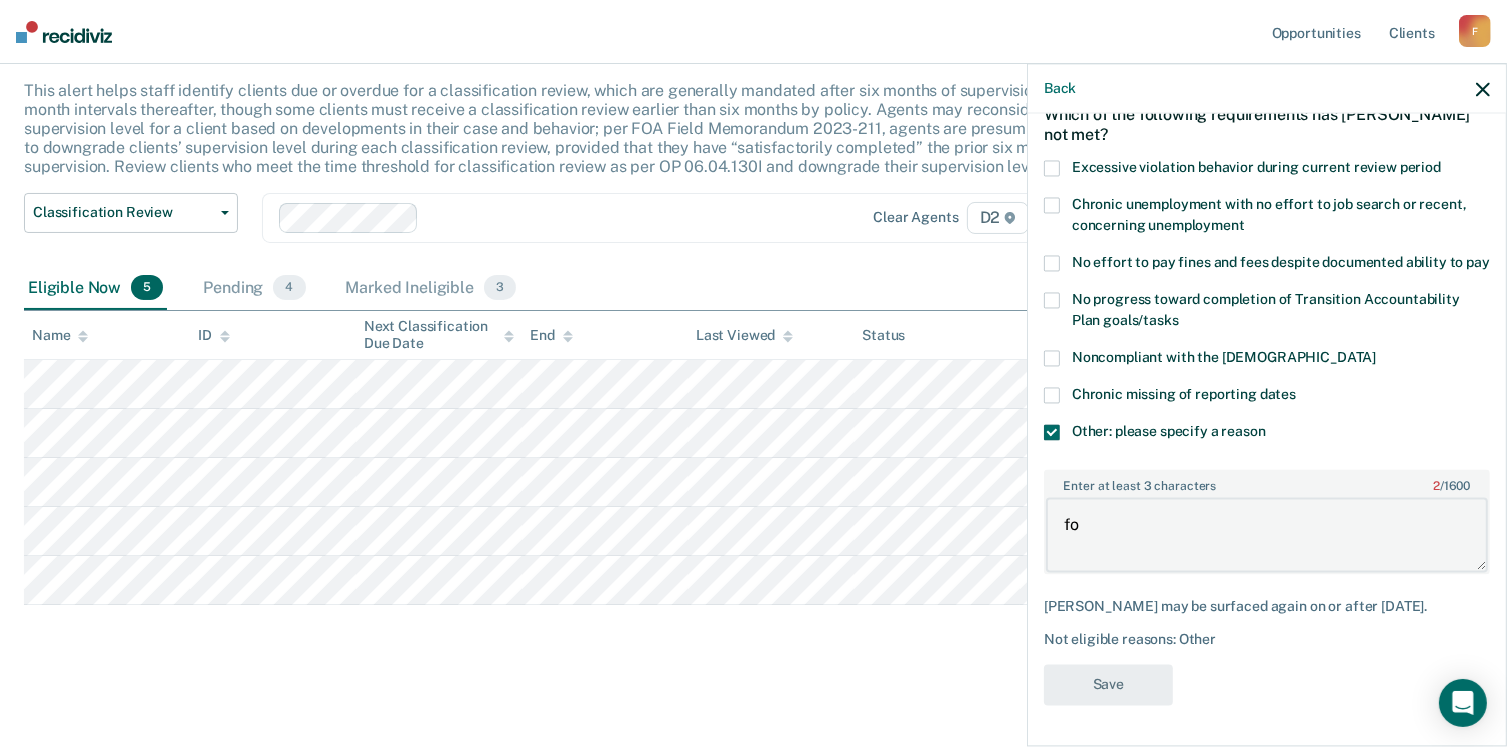 type on "f" 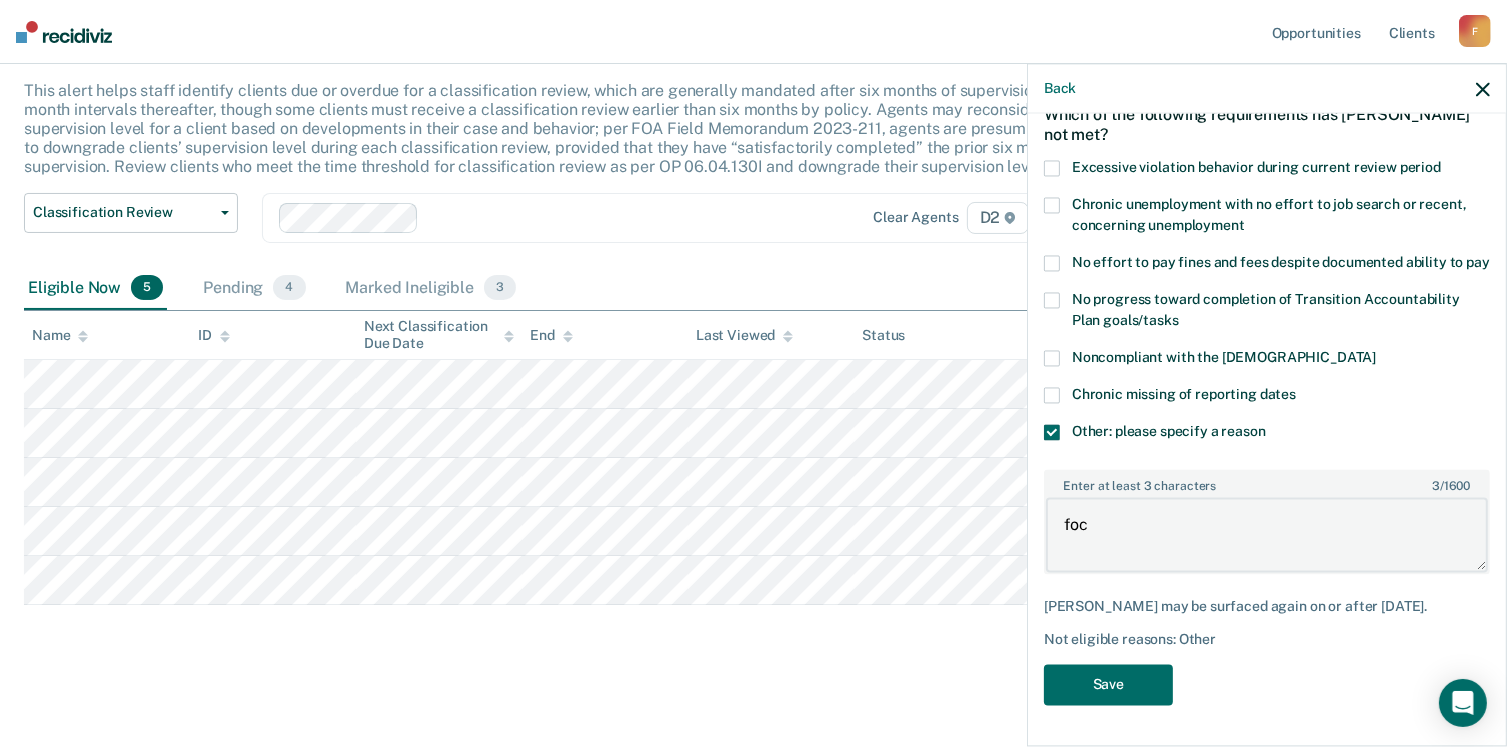 click on "foc" at bounding box center [1267, 535] 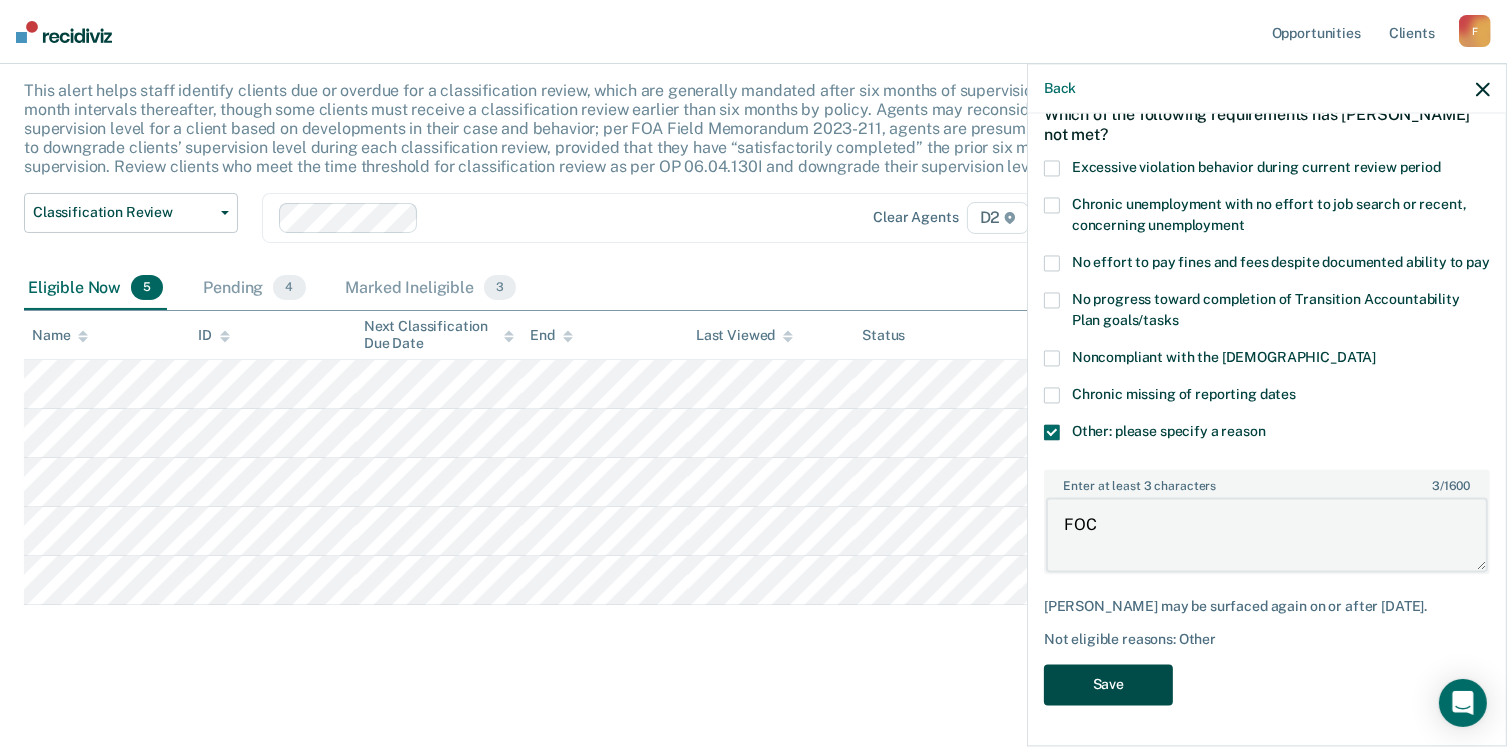 type on "FOC" 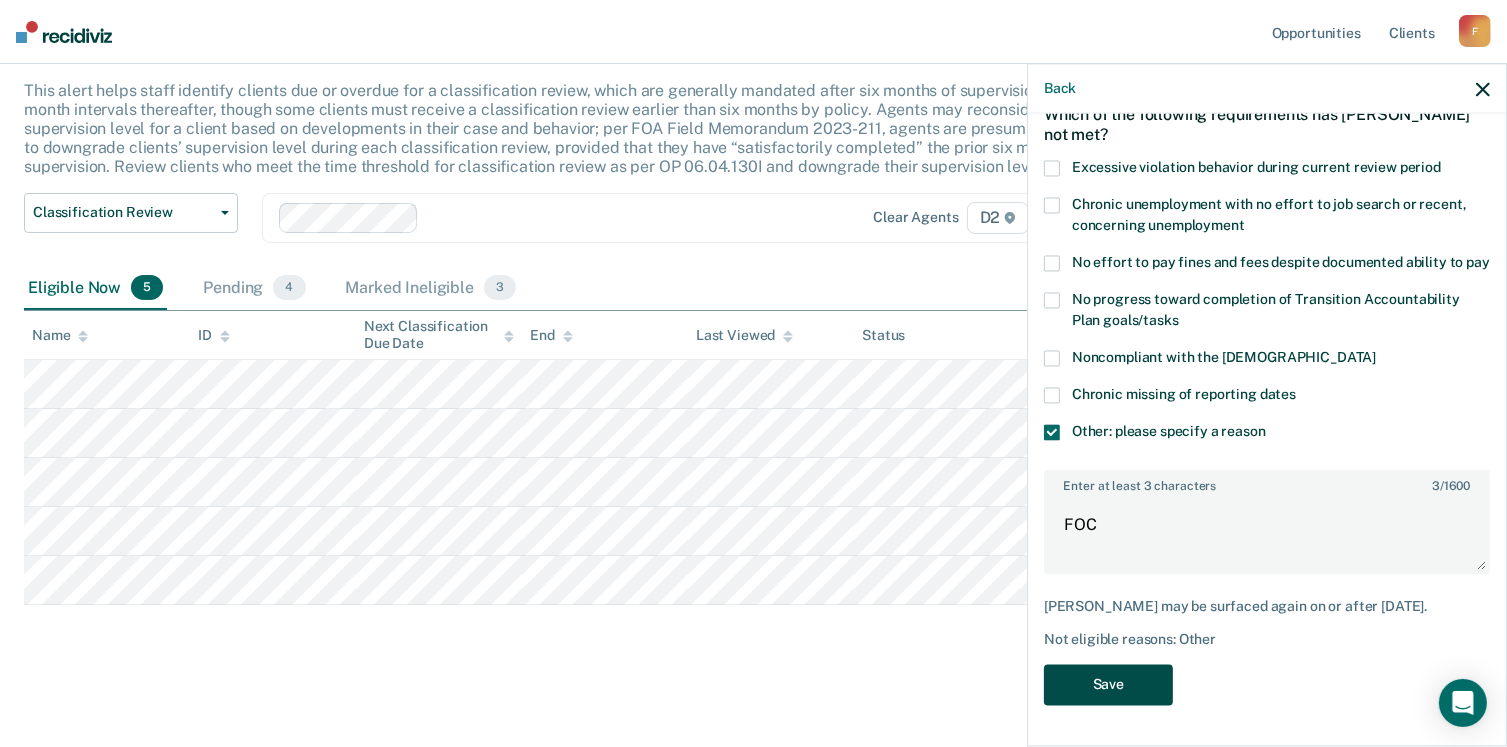 click on "Save" at bounding box center (1108, 685) 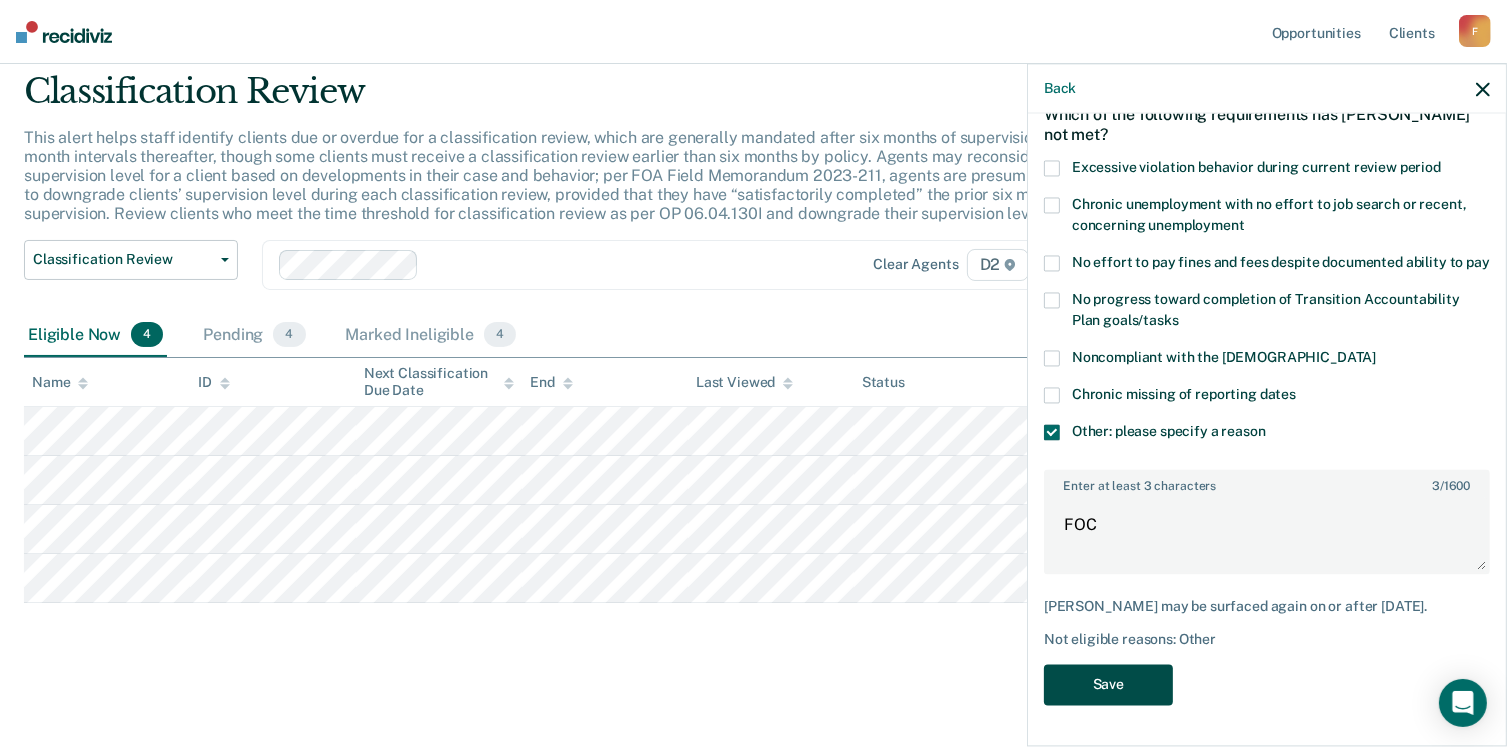 scroll, scrollTop: 64, scrollLeft: 0, axis: vertical 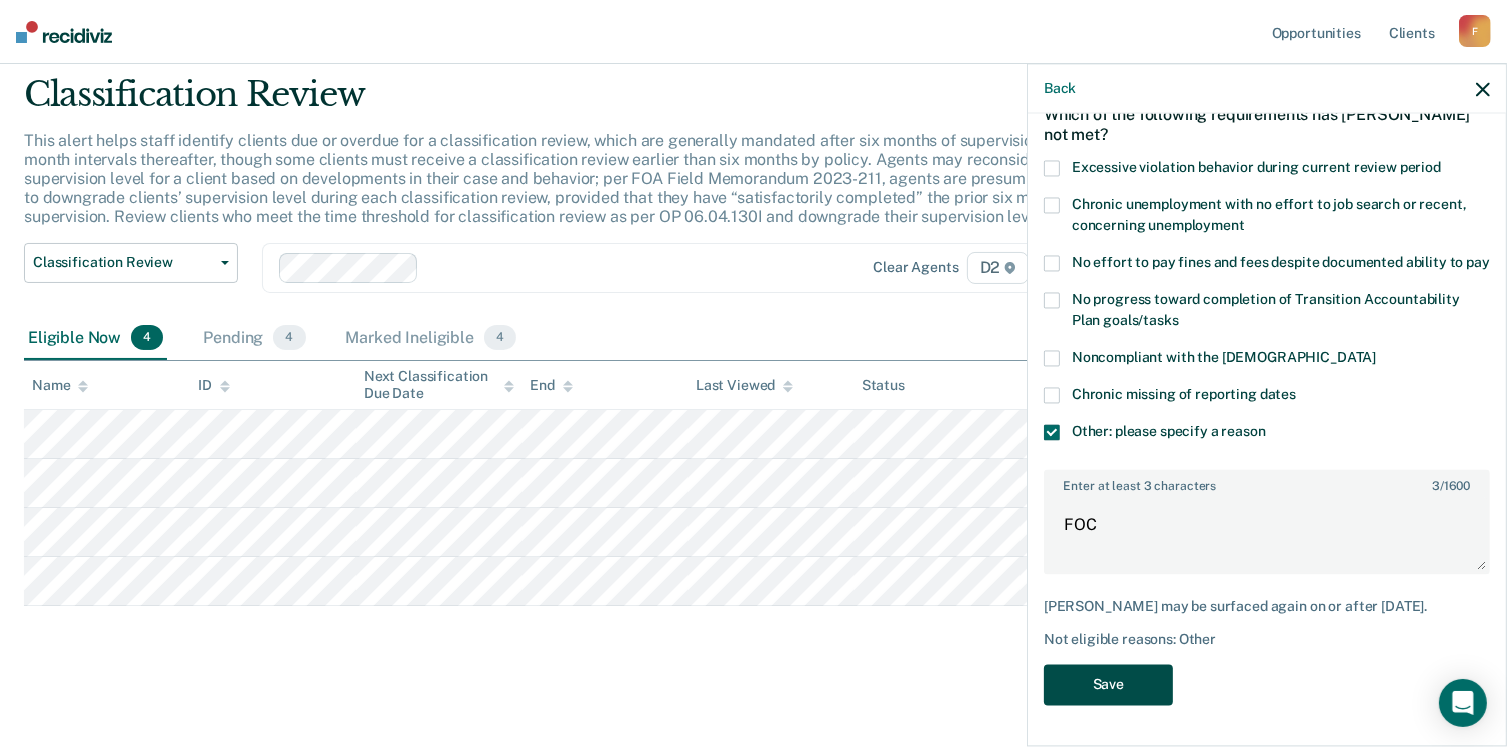 click on "Save" at bounding box center [1108, 685] 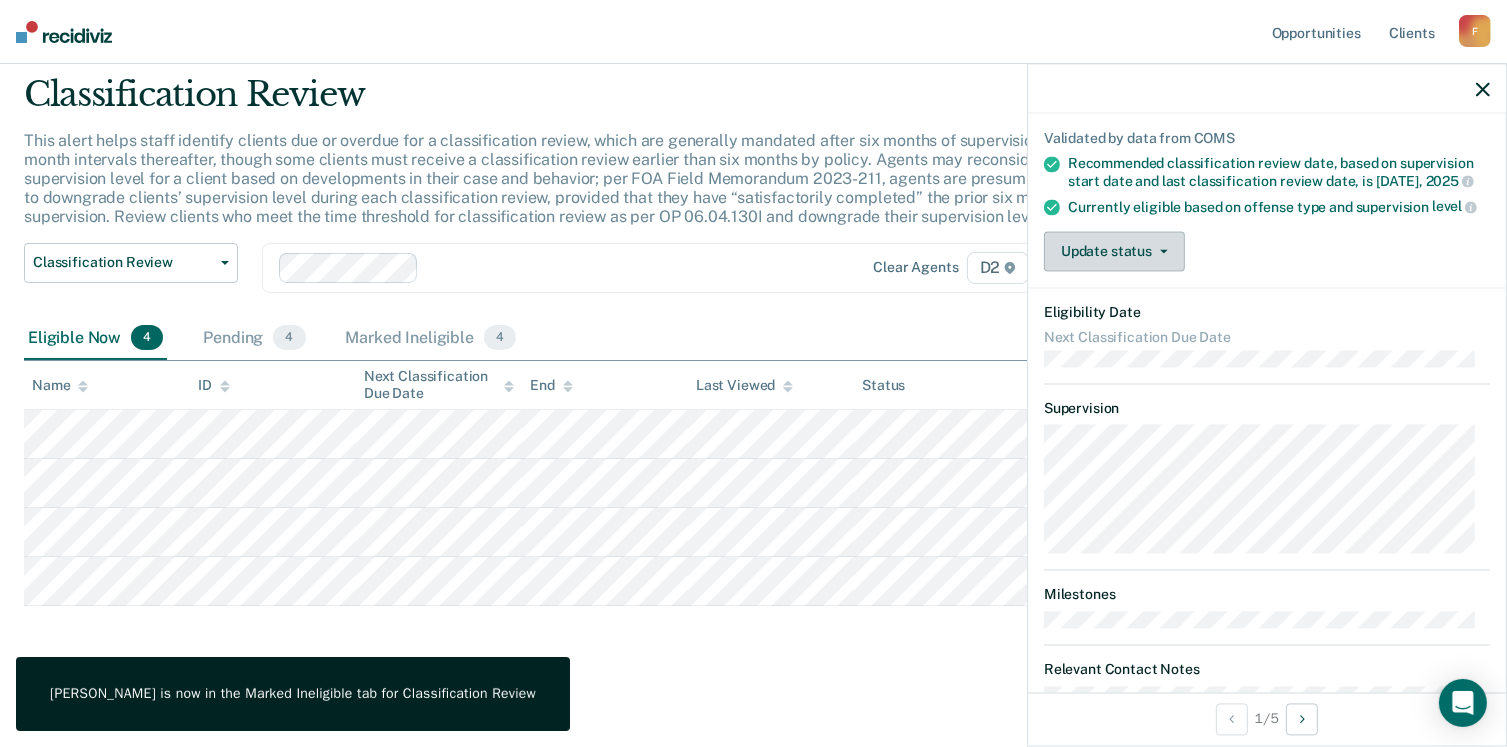click on "Update status" at bounding box center [1114, 252] 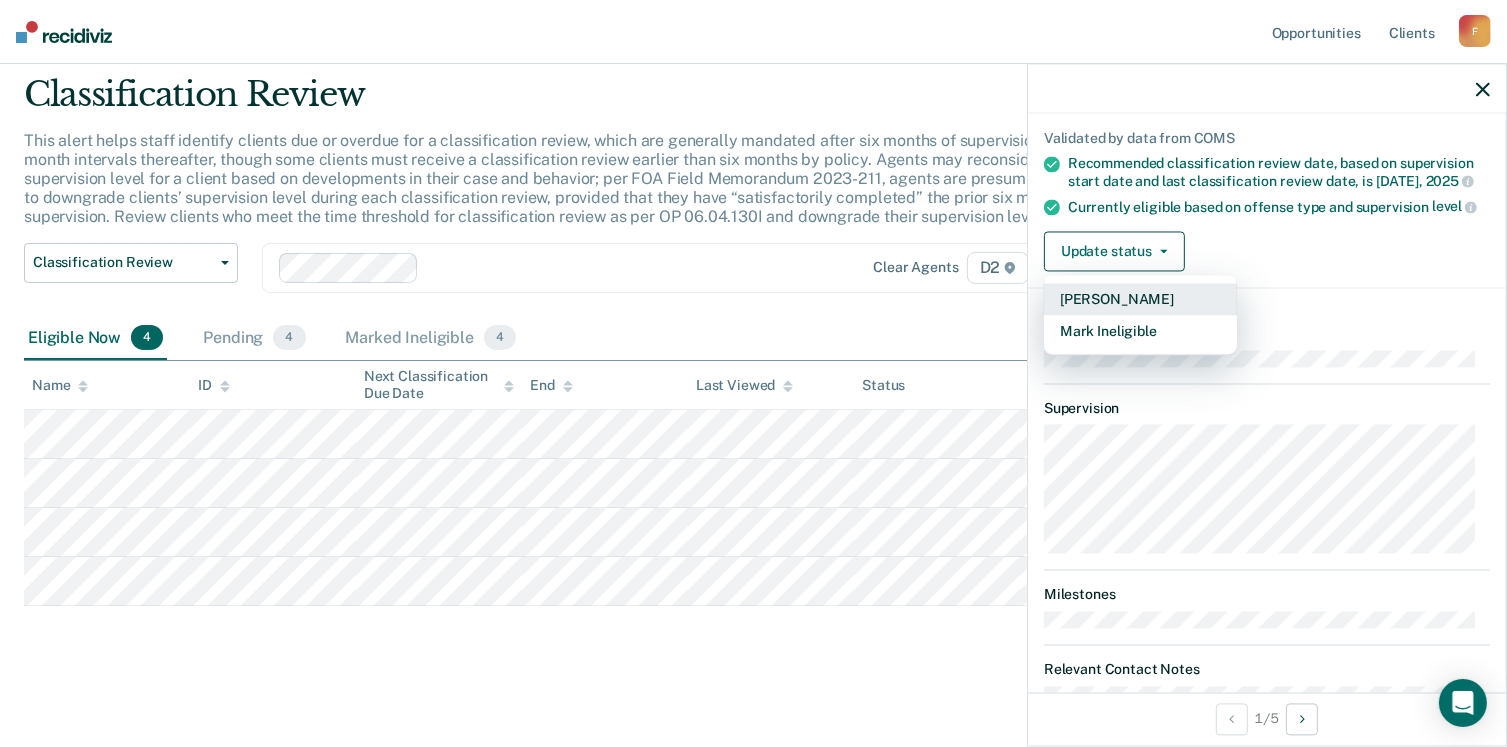 click on "[PERSON_NAME]" at bounding box center [1140, 300] 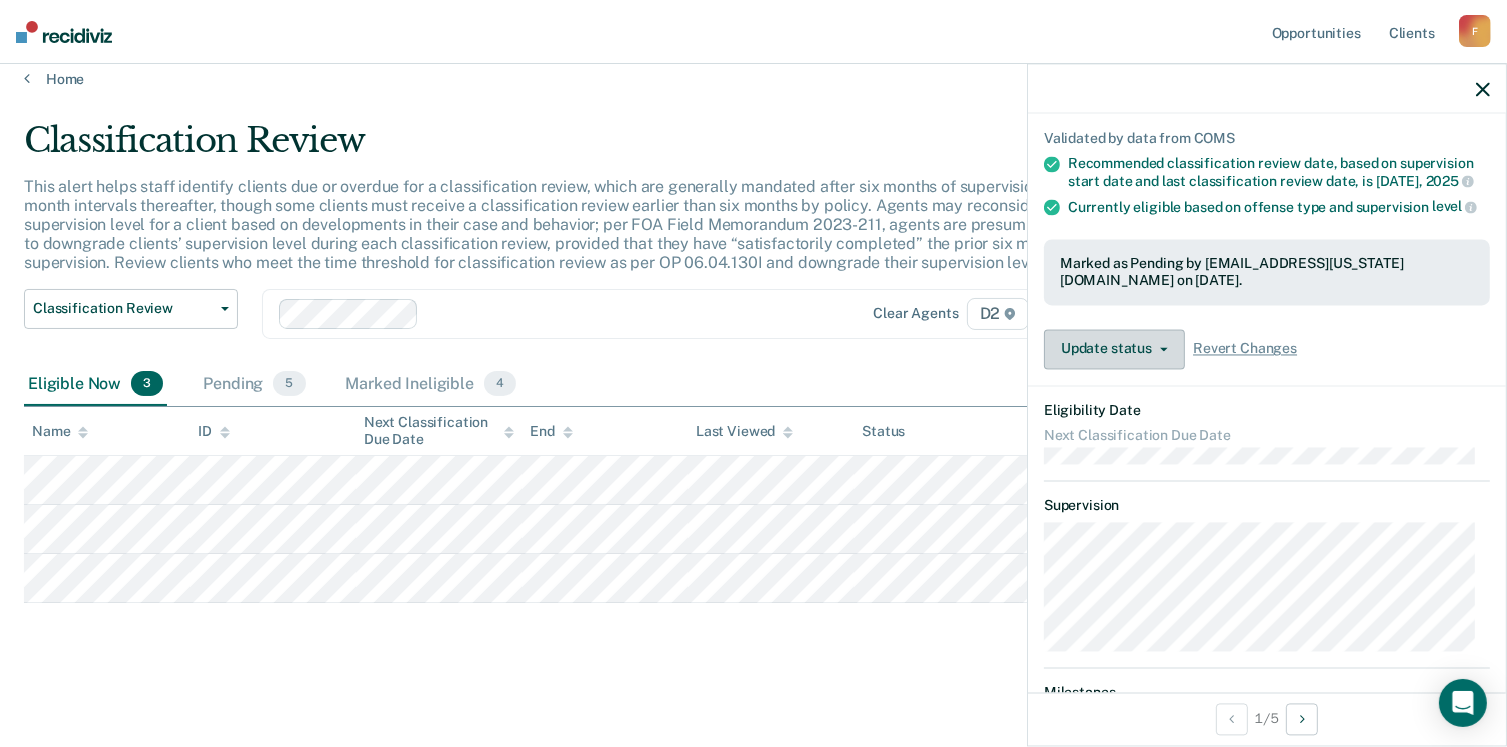 scroll, scrollTop: 16, scrollLeft: 0, axis: vertical 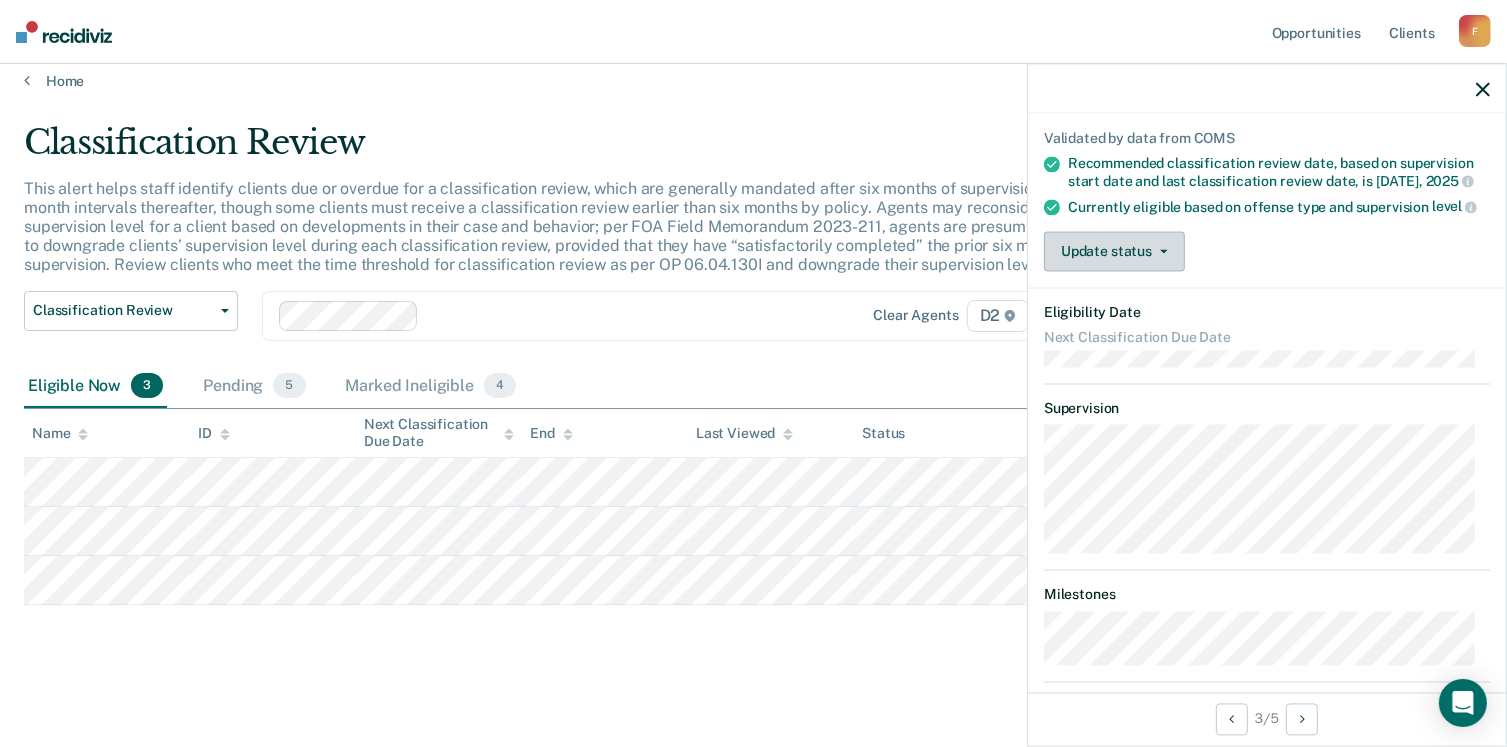 click on "Update status" at bounding box center [1114, 252] 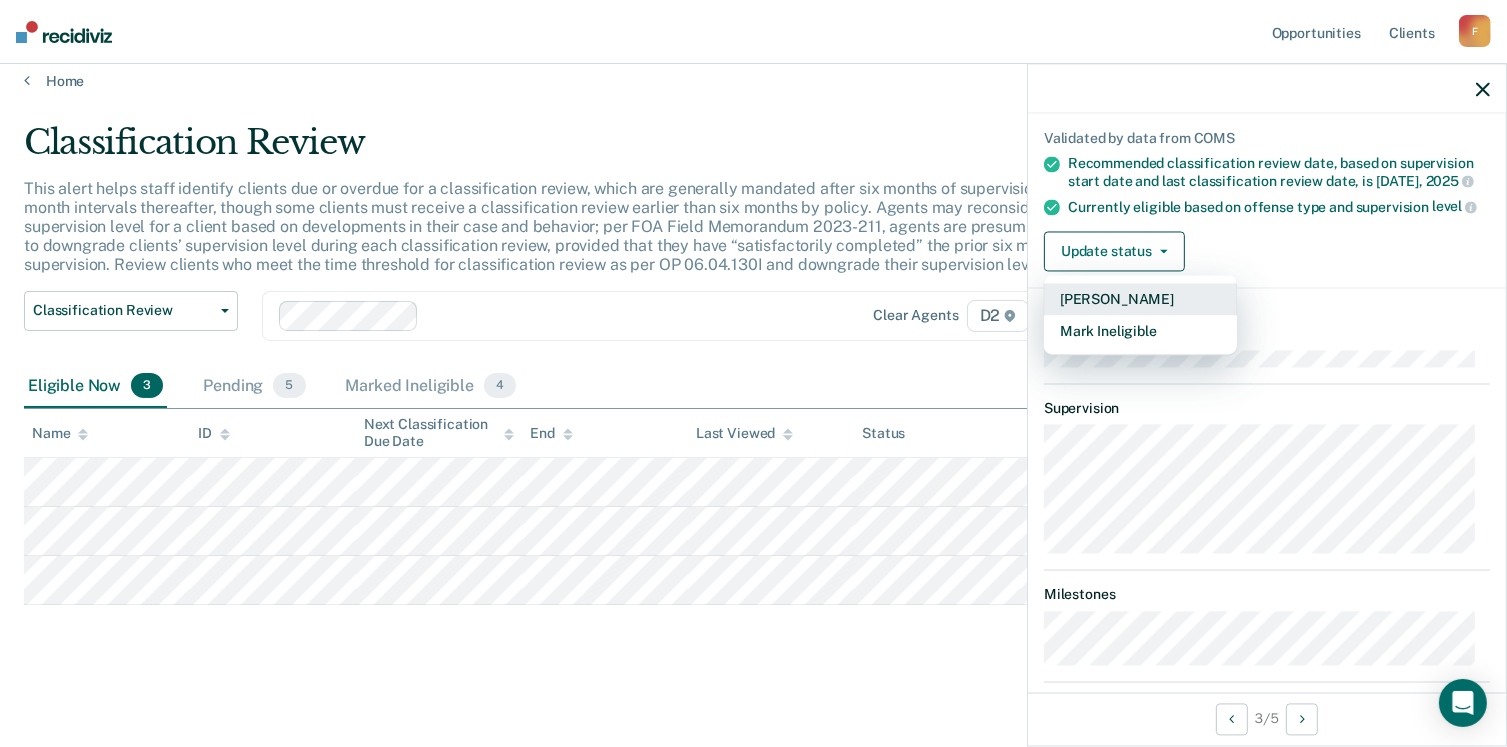 click on "[PERSON_NAME]" at bounding box center (1140, 300) 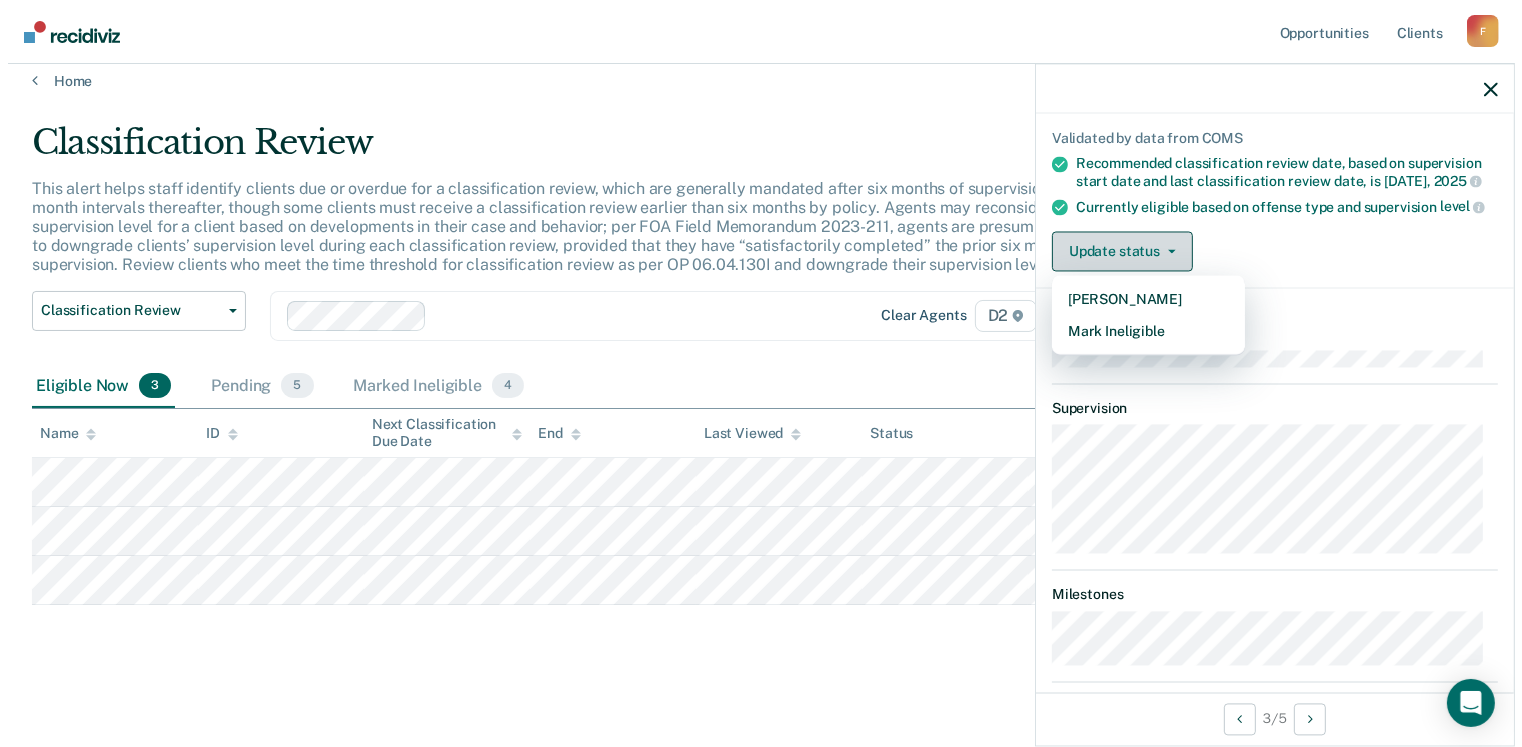 scroll, scrollTop: 0, scrollLeft: 0, axis: both 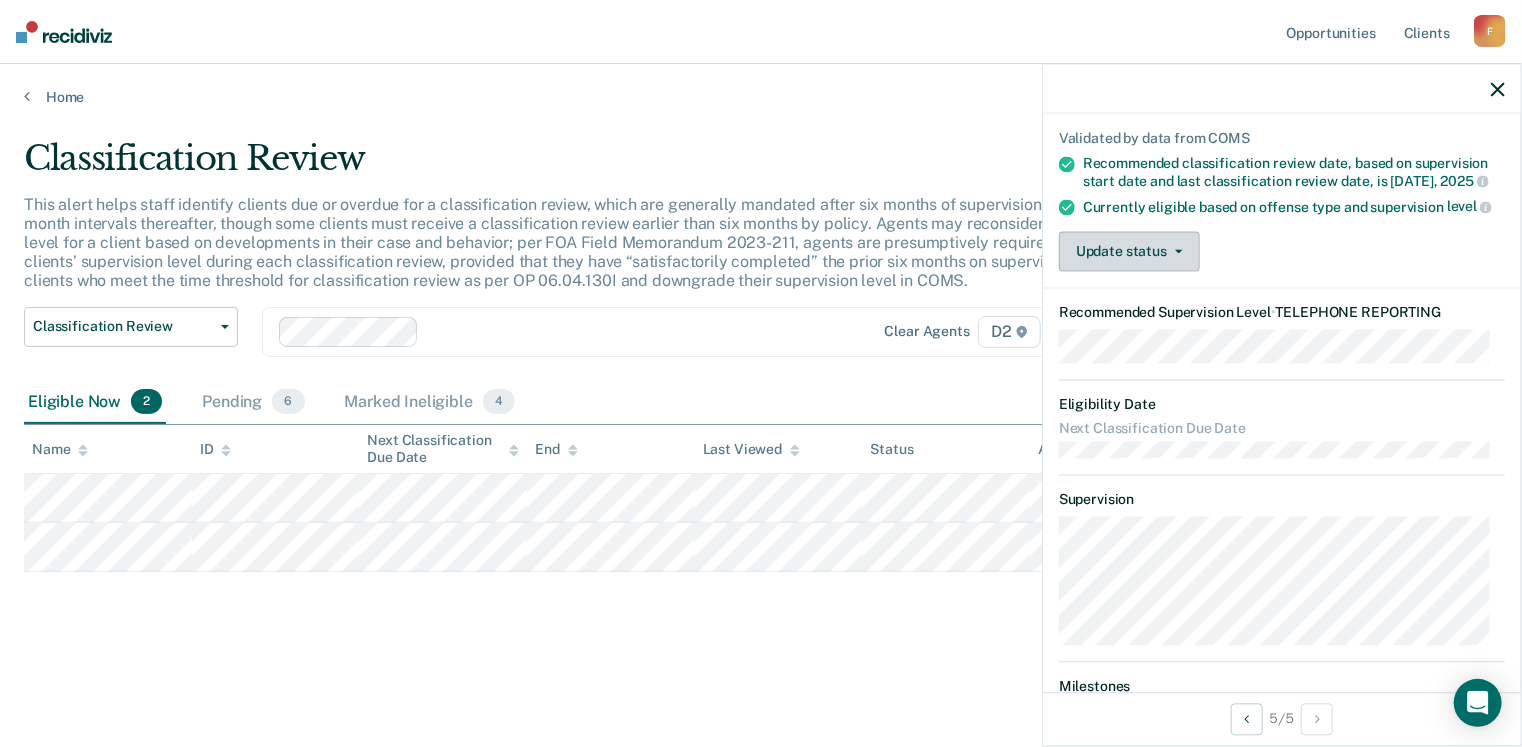 click on "Update status" at bounding box center [1129, 252] 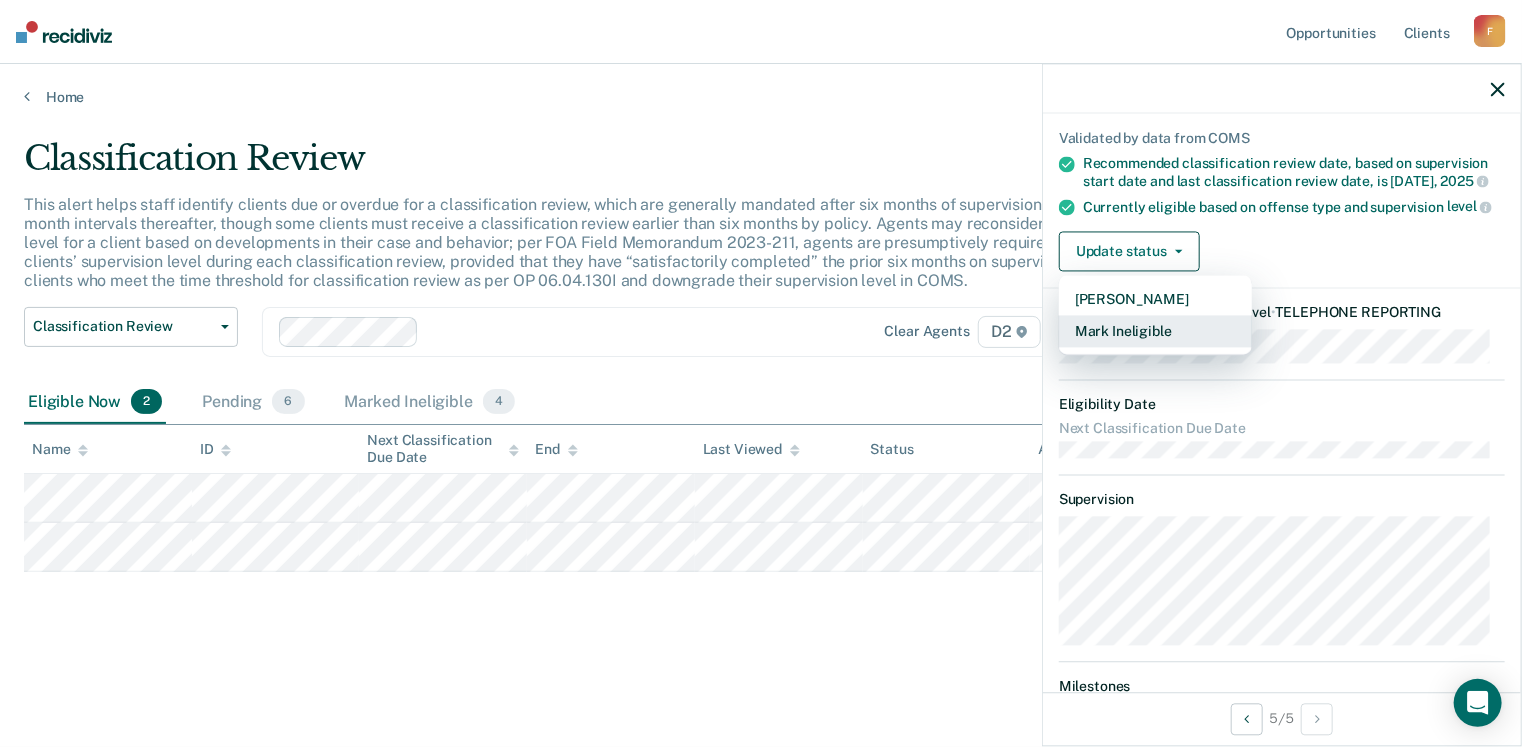 click on "Mark Ineligible" at bounding box center [1155, 332] 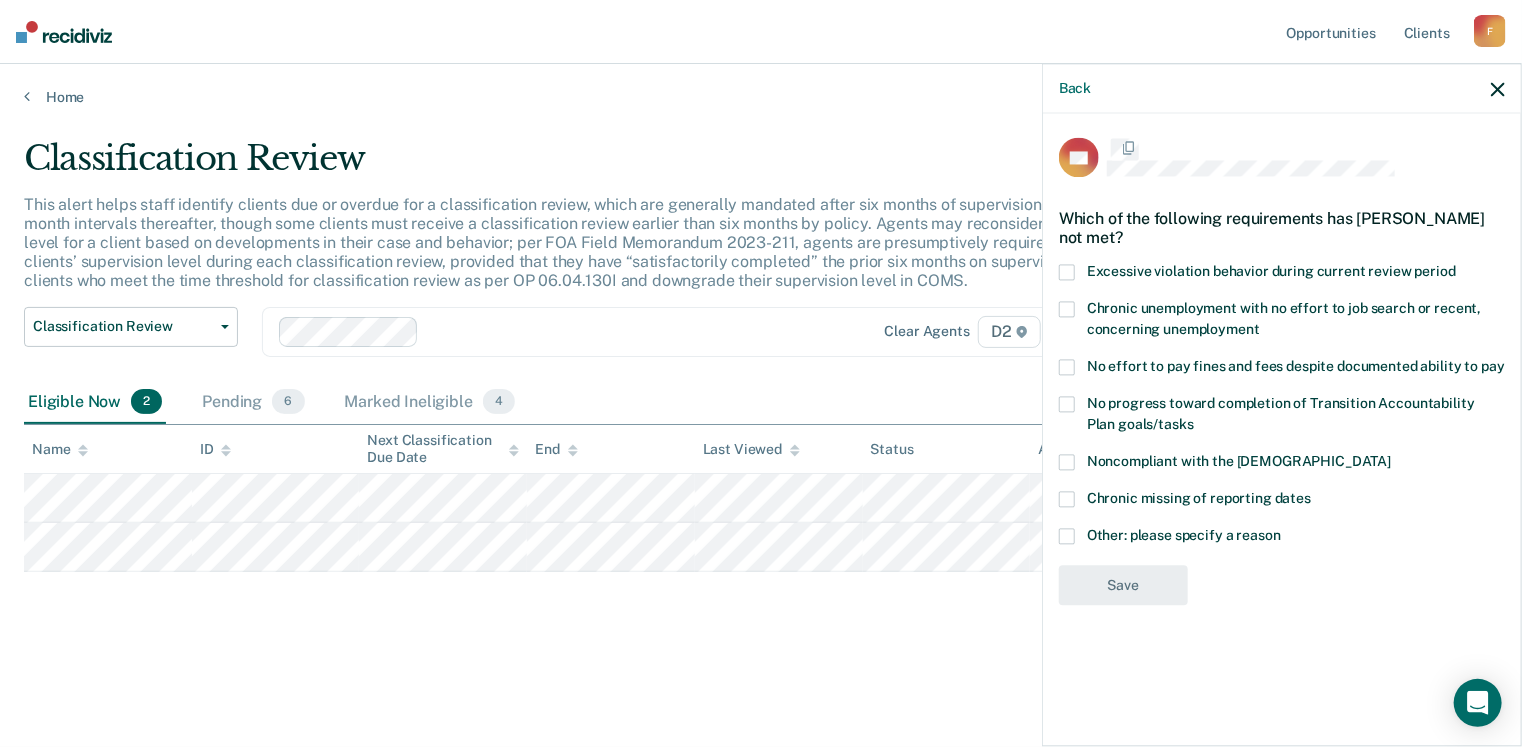 scroll, scrollTop: 0, scrollLeft: 0, axis: both 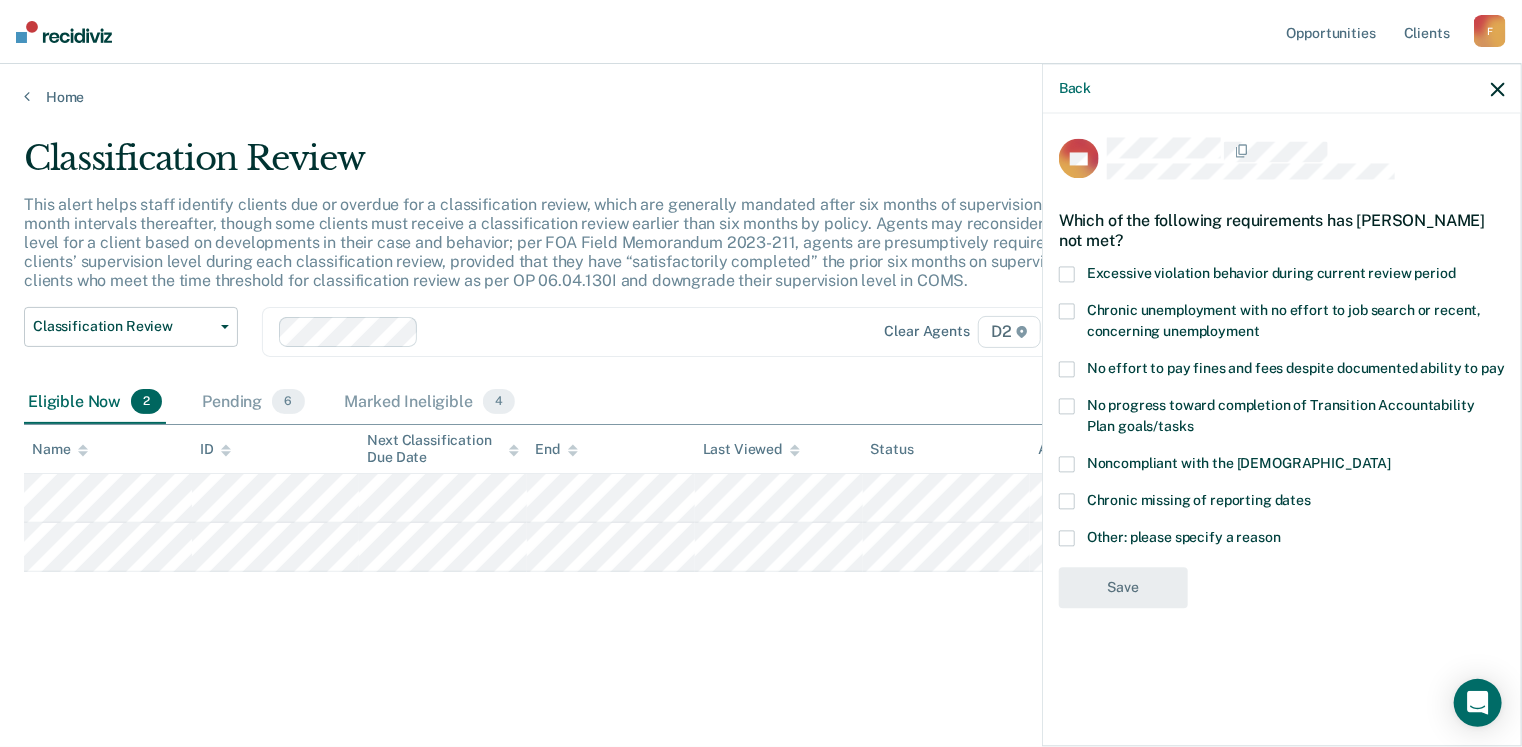 click at bounding box center (1067, 538) 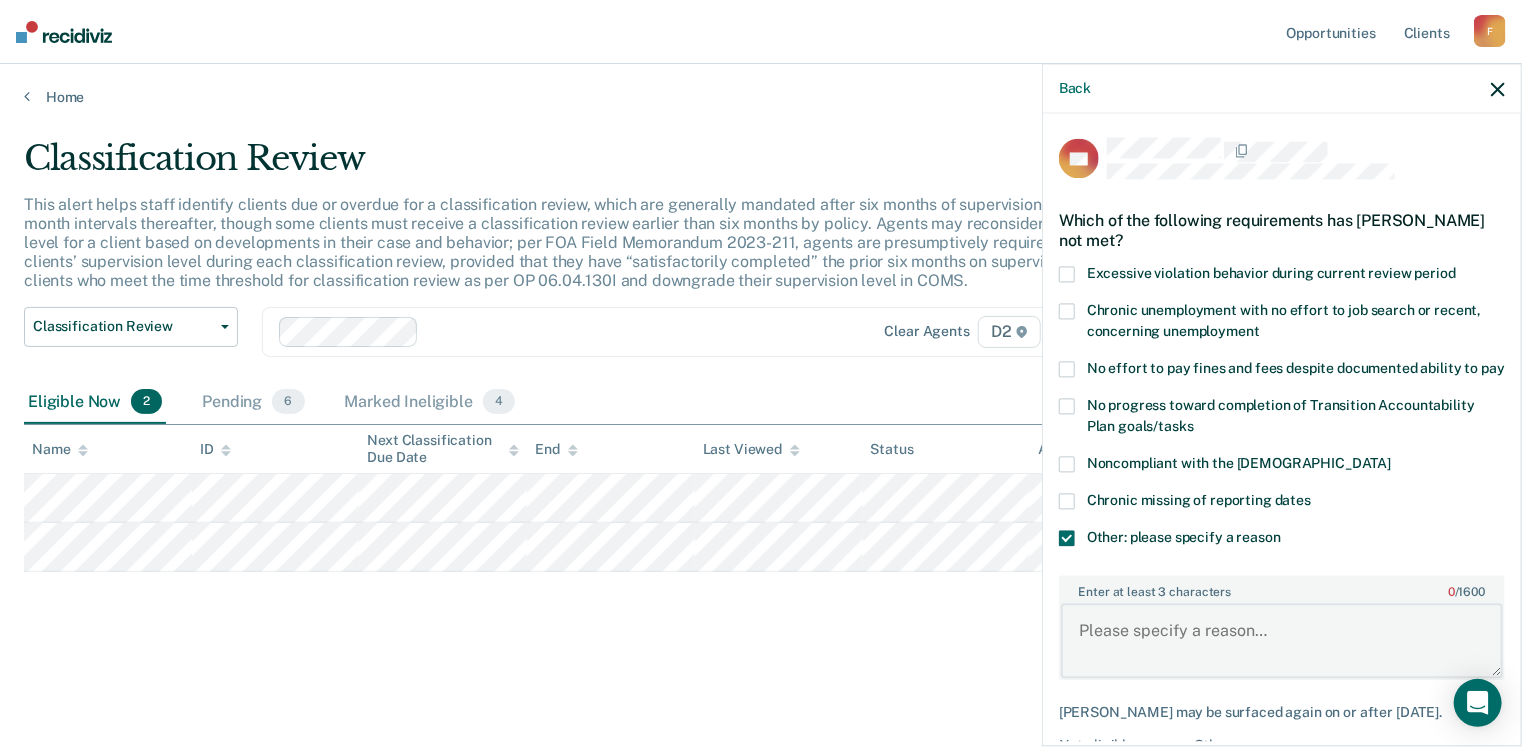 click on "Enter at least 3 characters 0  /  1600" at bounding box center [1282, 641] 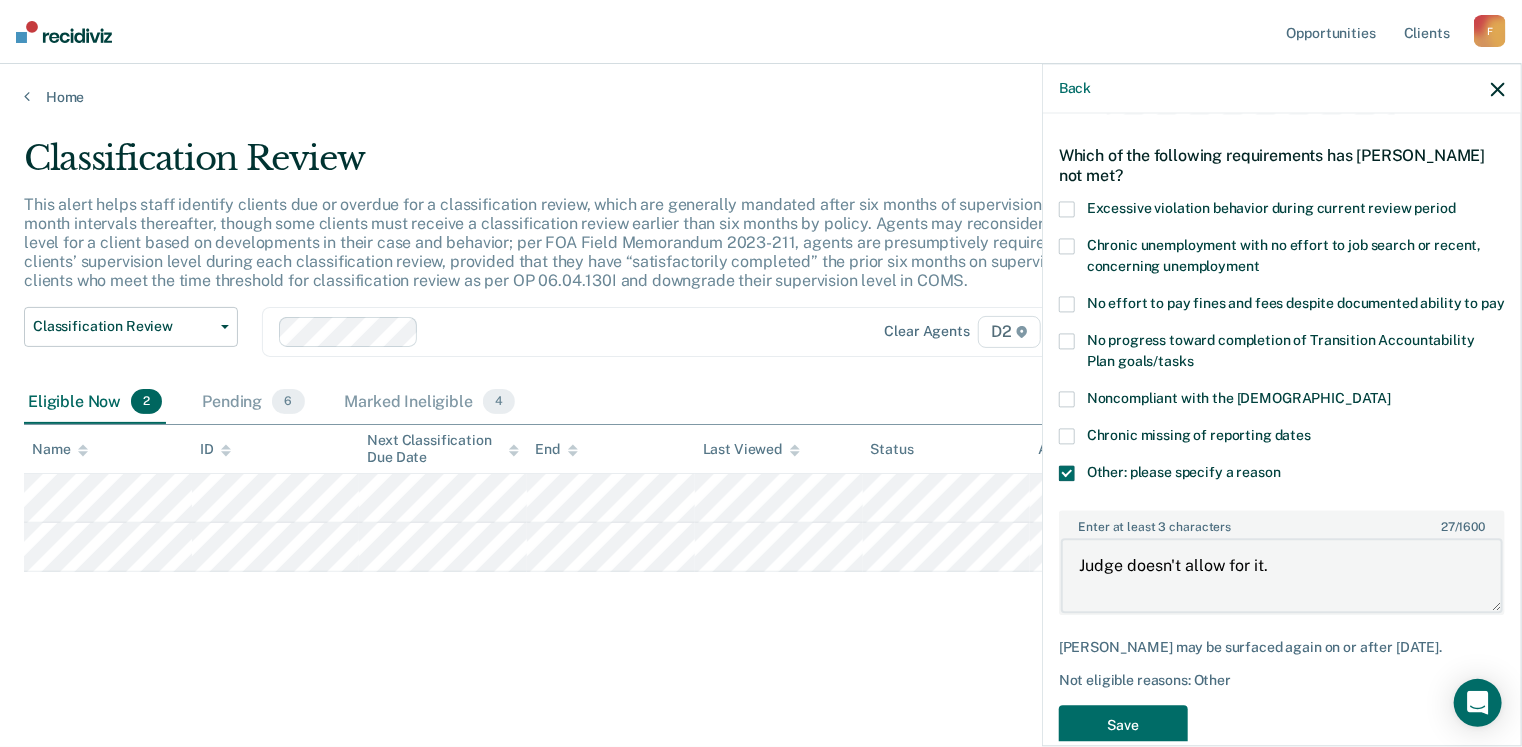 scroll, scrollTop: 100, scrollLeft: 0, axis: vertical 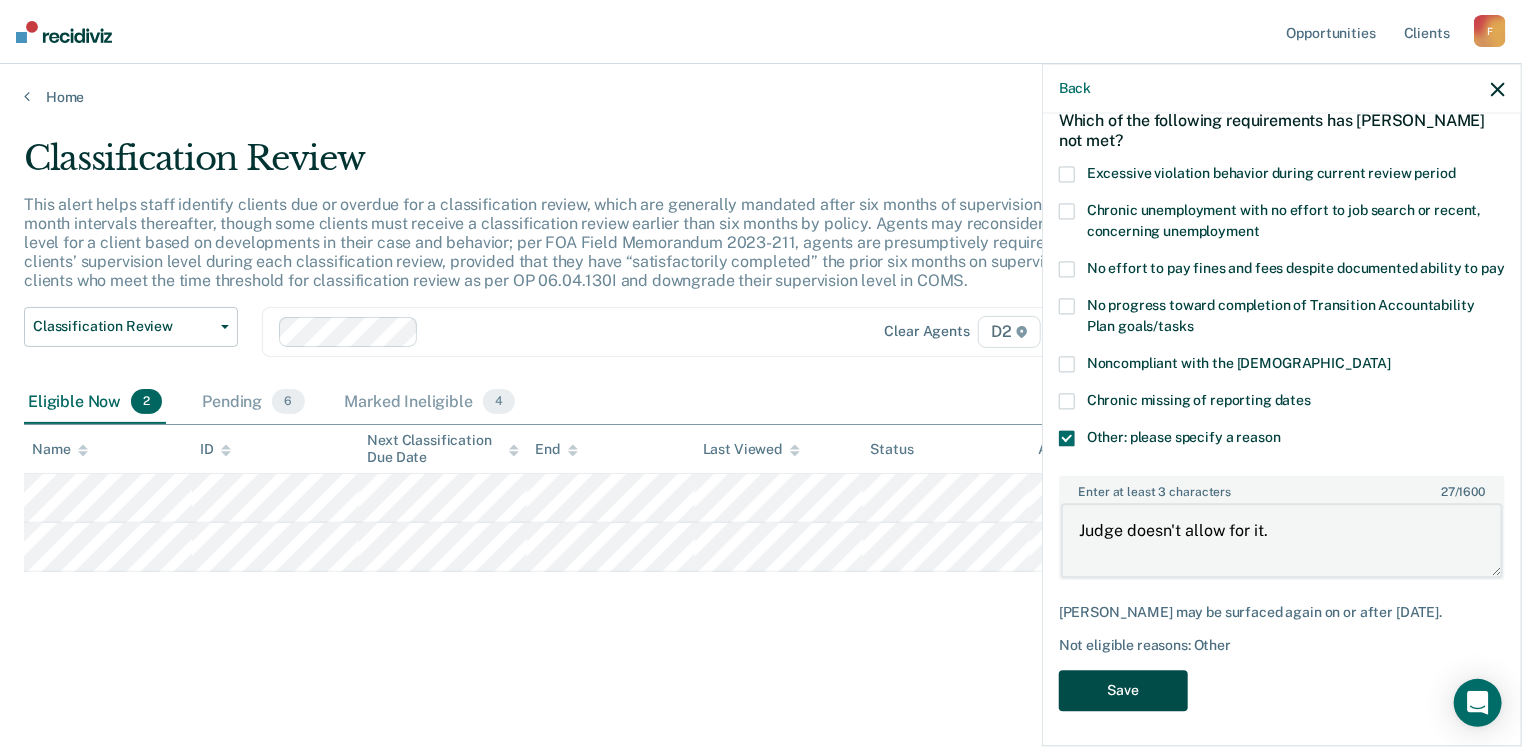 type on "Judge doesn't allow for it." 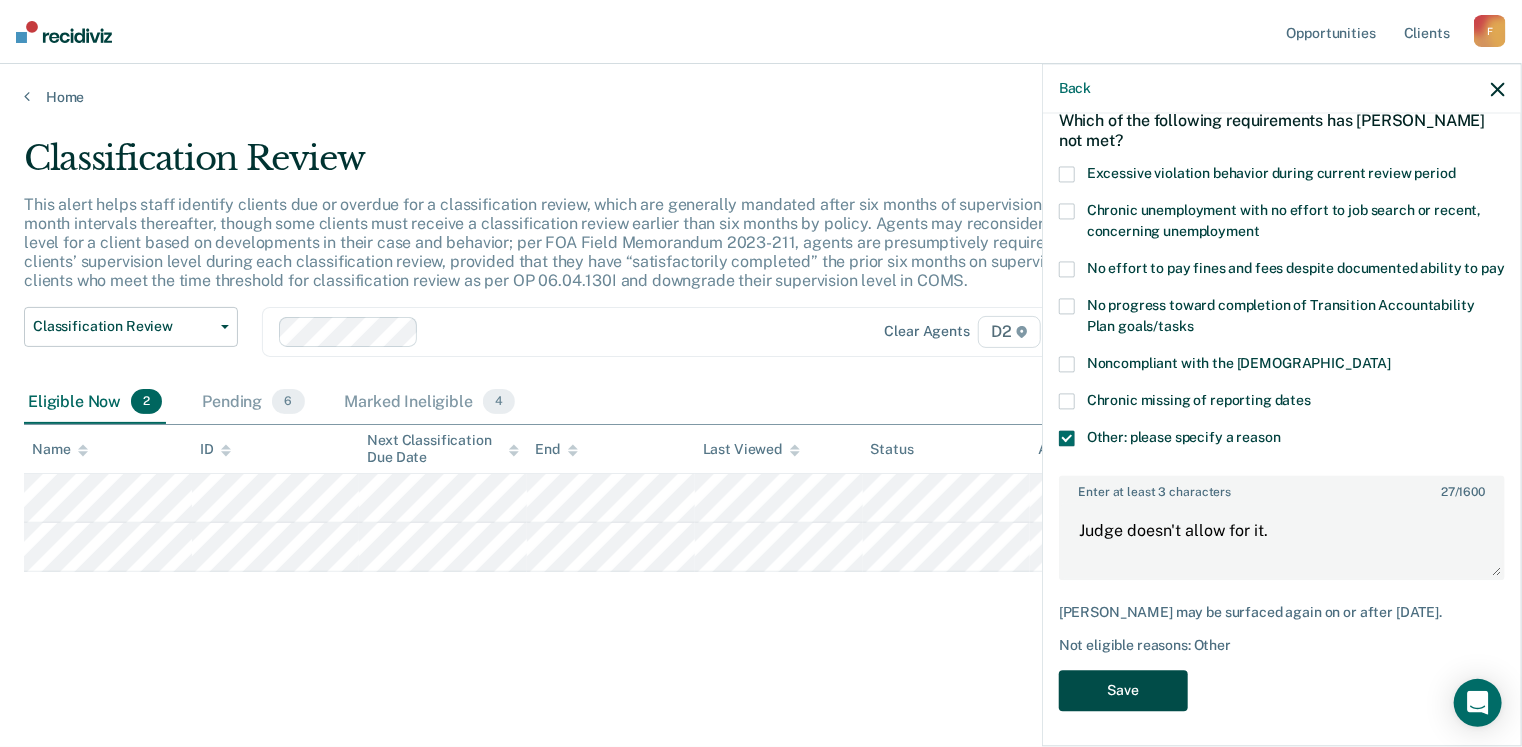 click on "Save" at bounding box center (1123, 691) 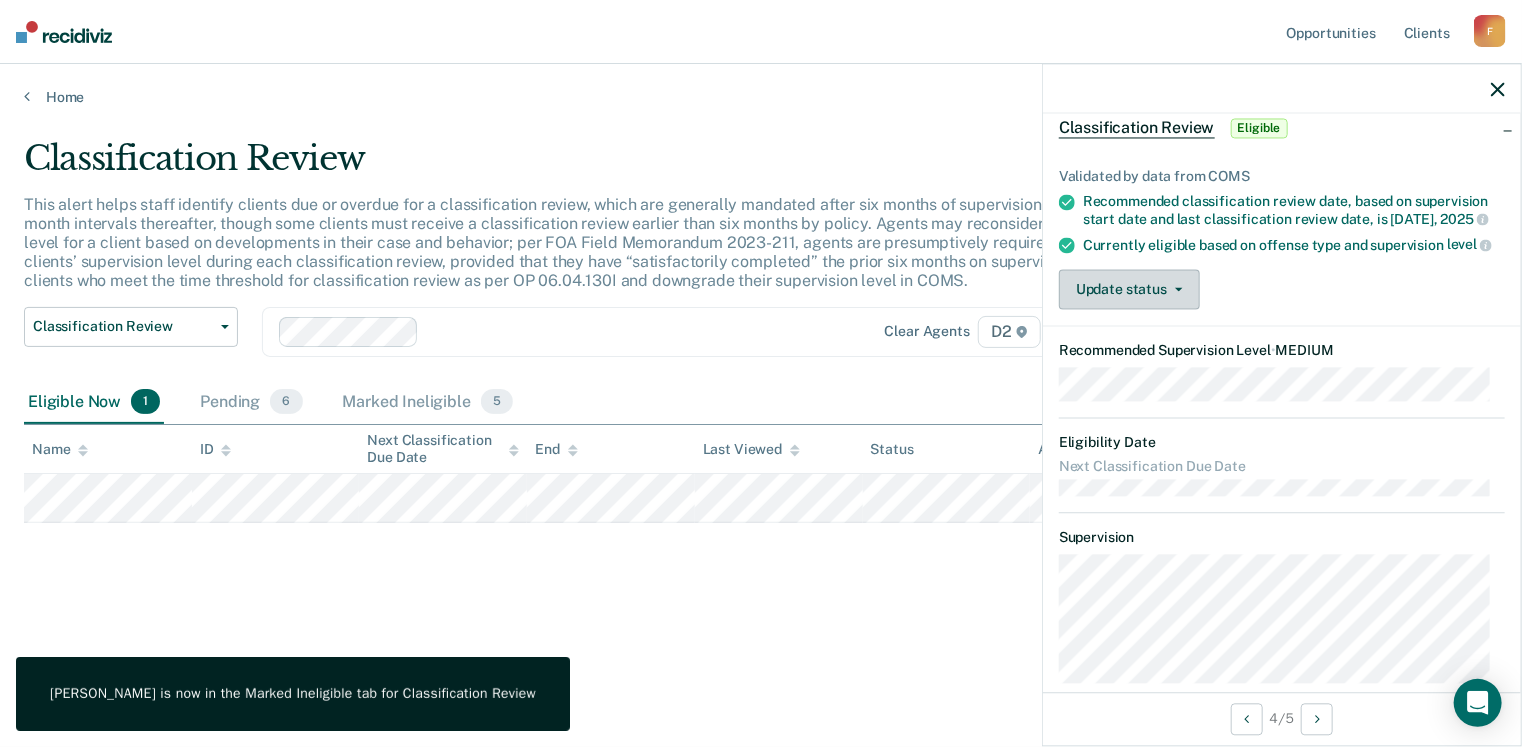 click on "Update status" at bounding box center [1129, 290] 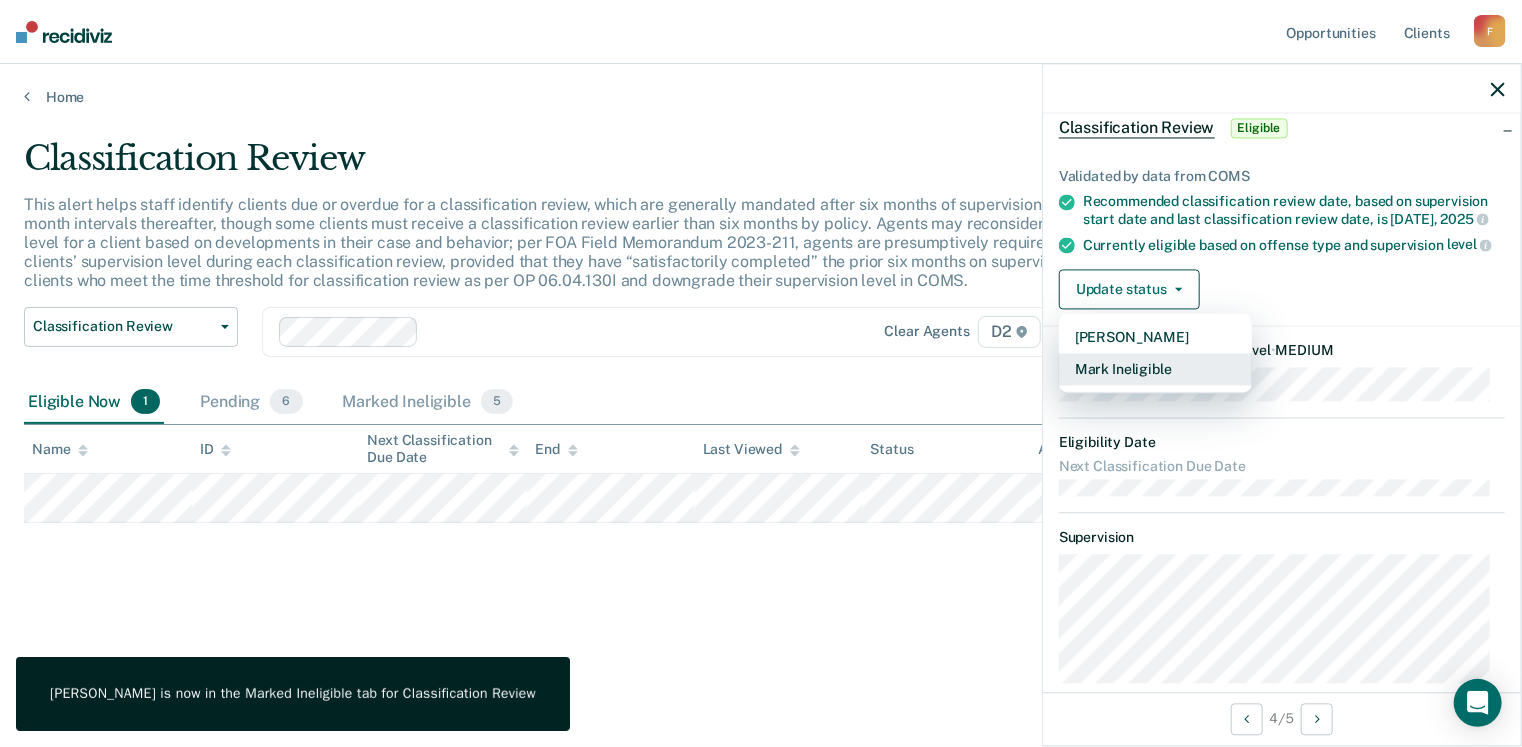 click on "Mark Ineligible" at bounding box center (1155, 370) 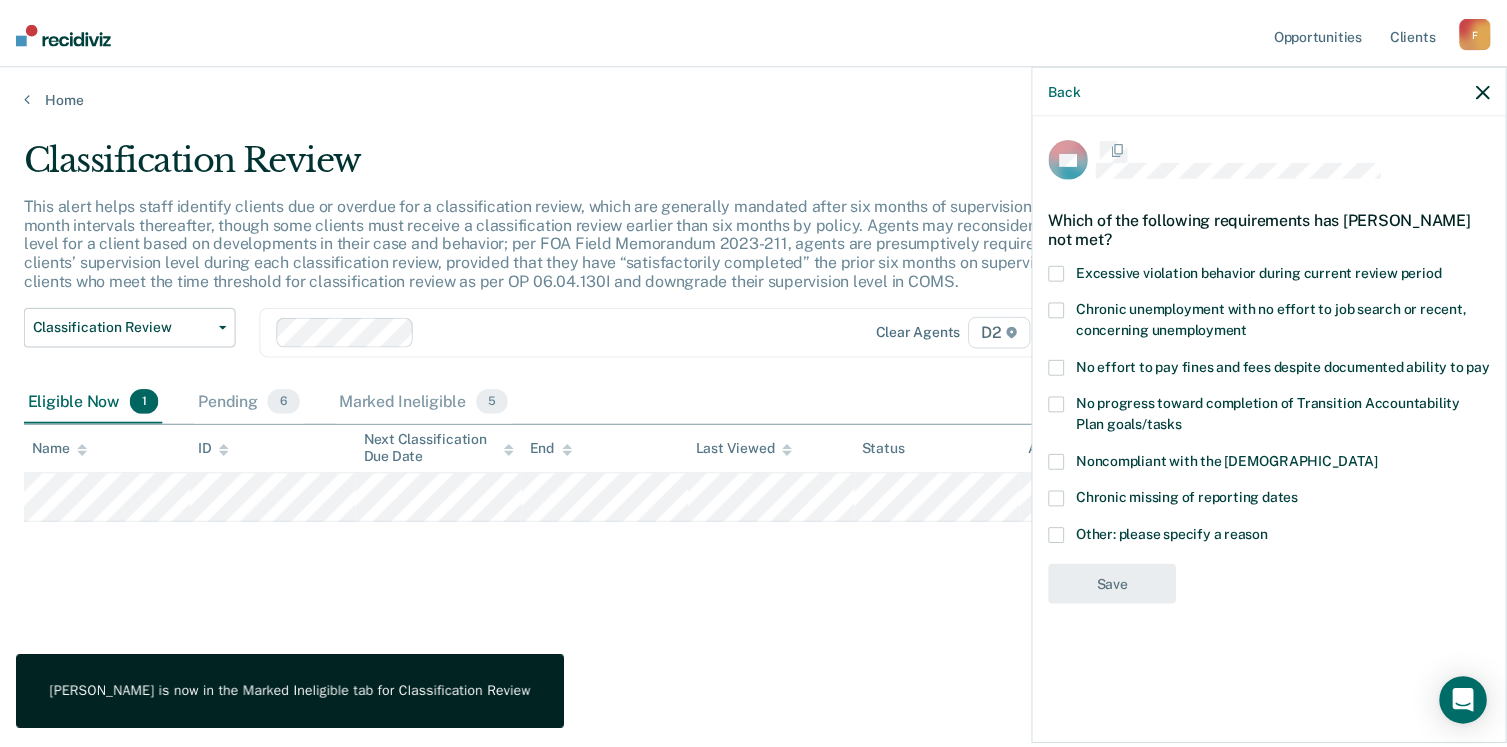 scroll, scrollTop: 0, scrollLeft: 0, axis: both 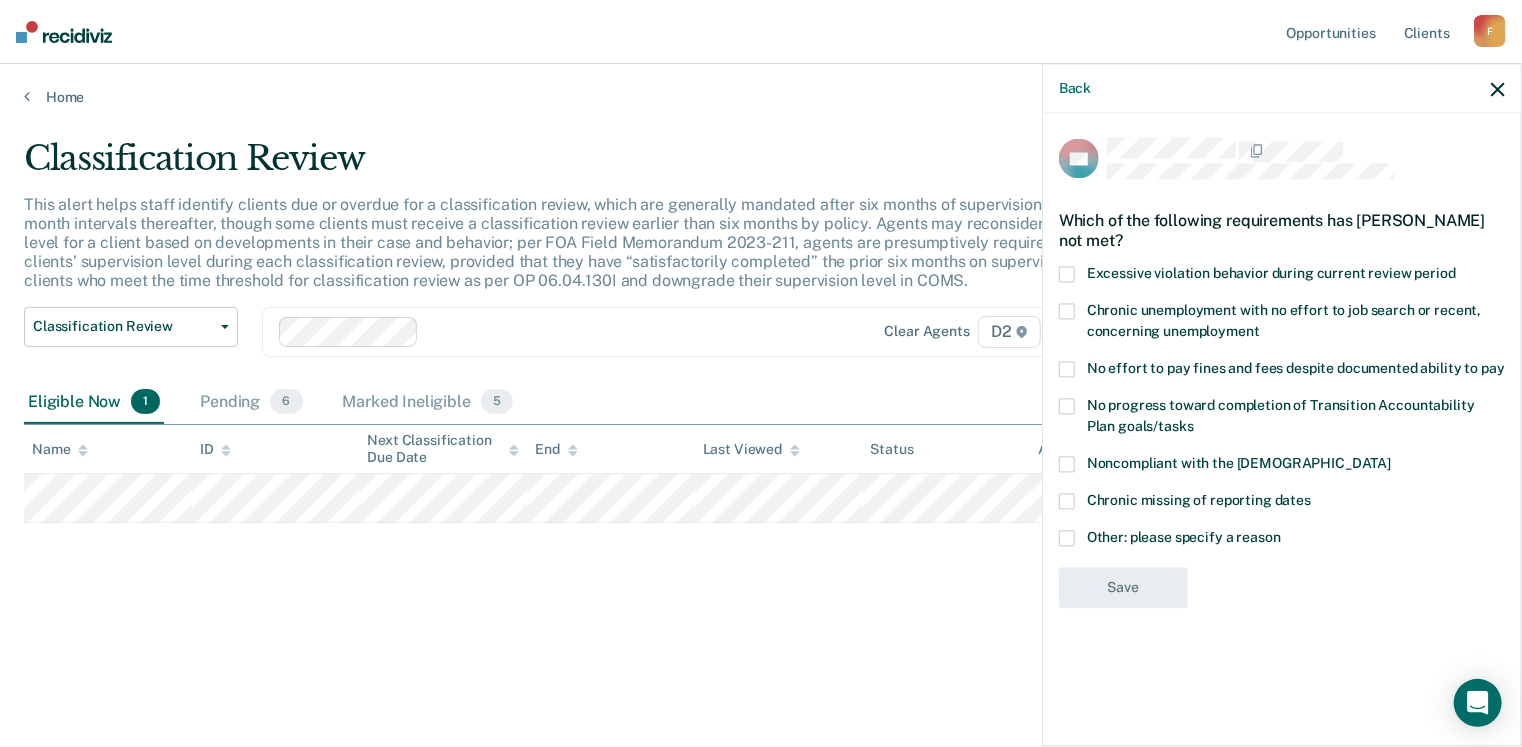 click at bounding box center (1067, 274) 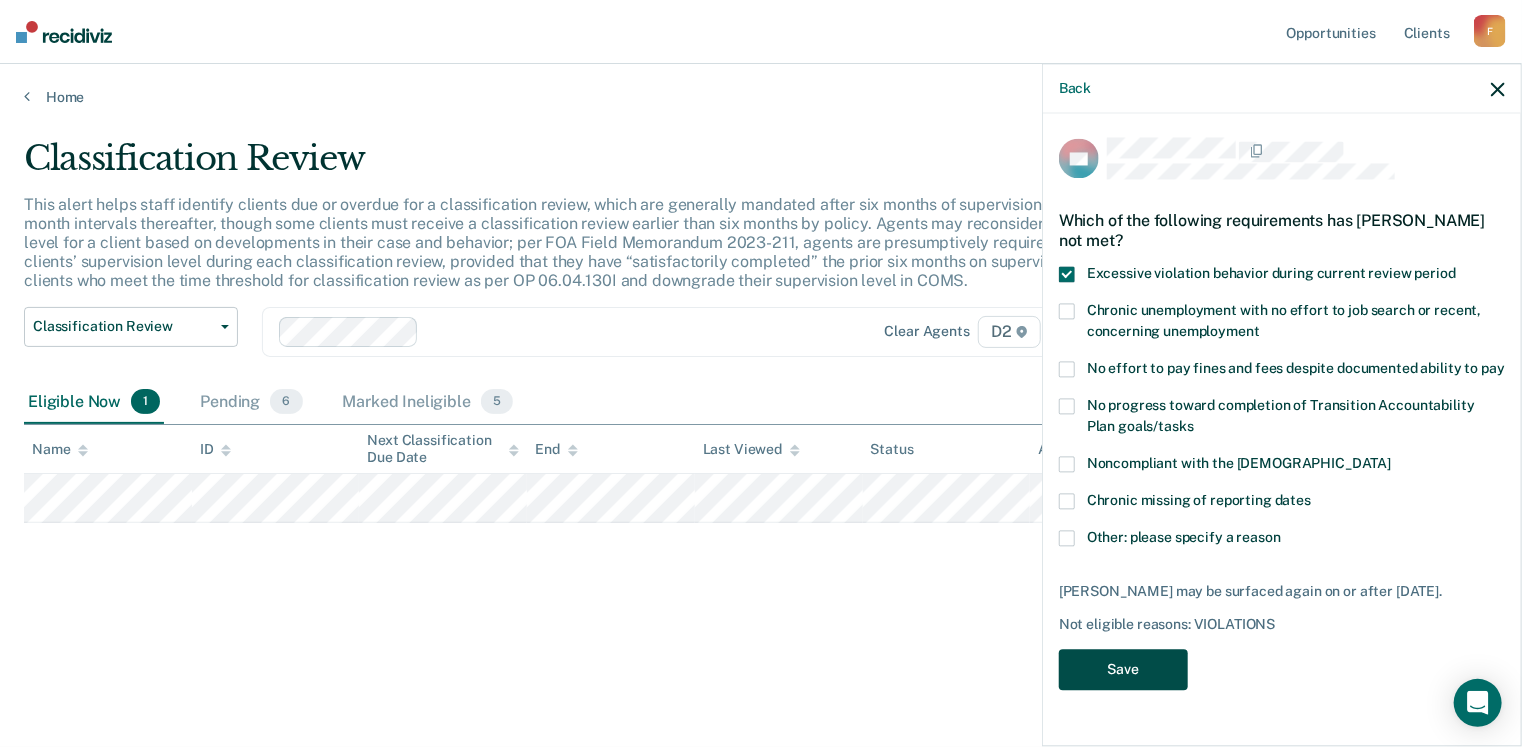 click on "Save" at bounding box center [1123, 670] 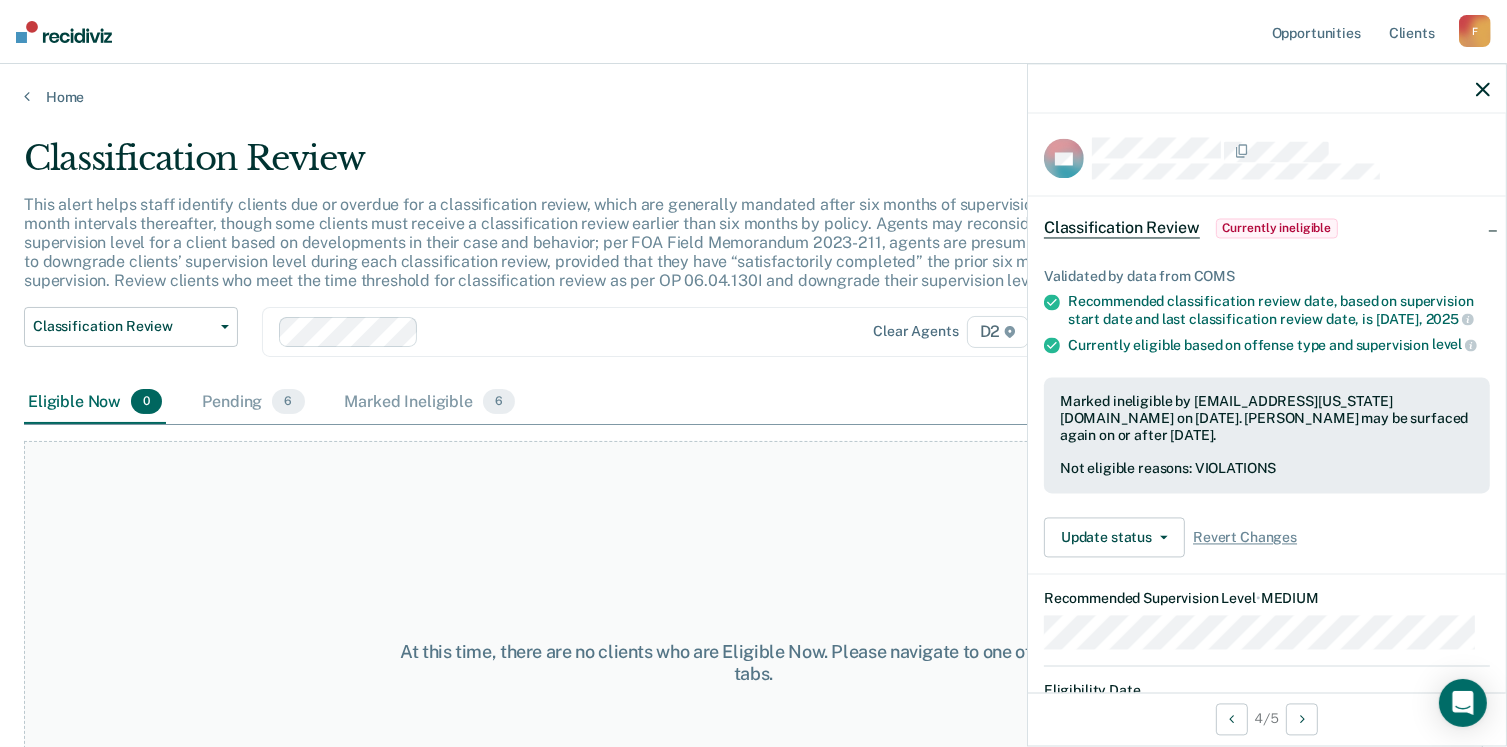click 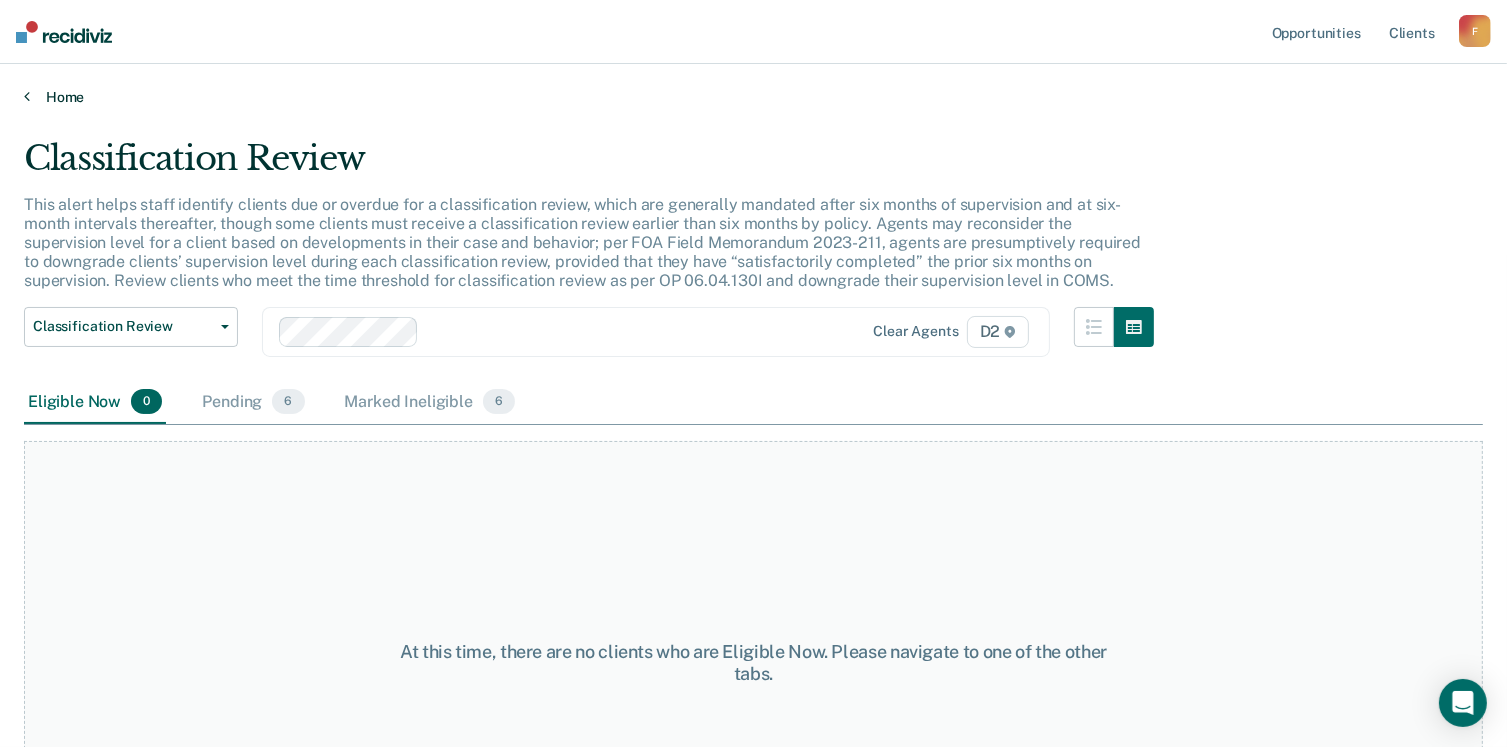 click on "Home" at bounding box center (753, 97) 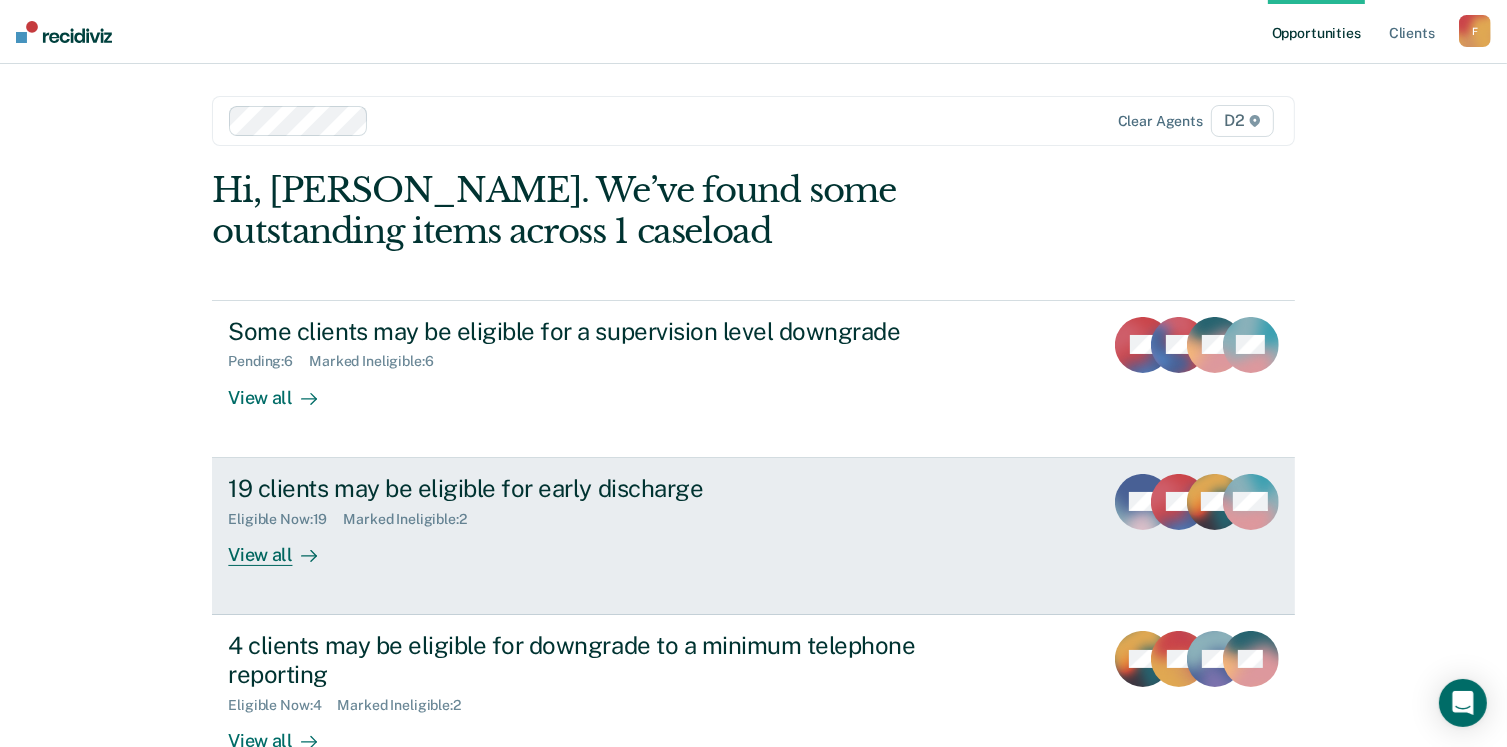 click on "View all" at bounding box center (284, 546) 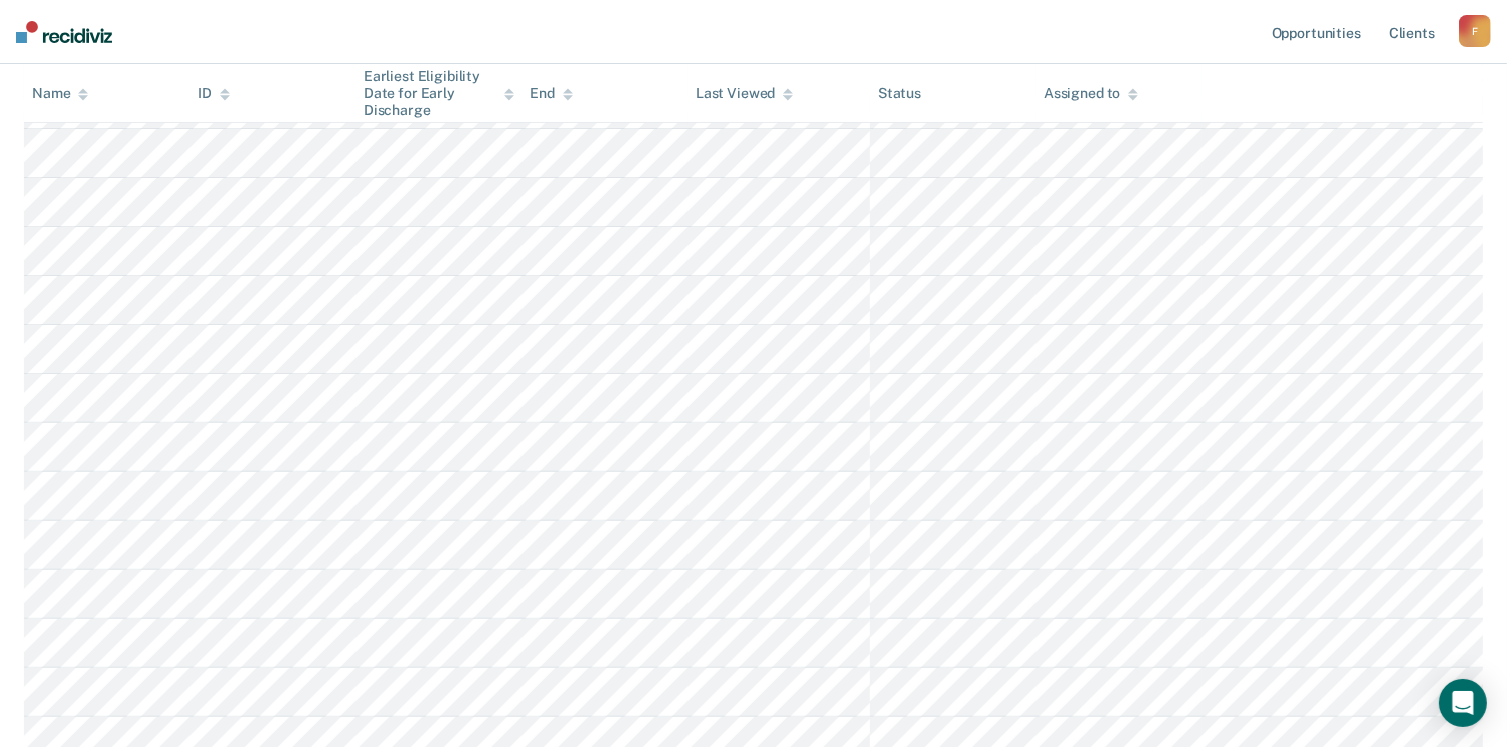 scroll, scrollTop: 491, scrollLeft: 0, axis: vertical 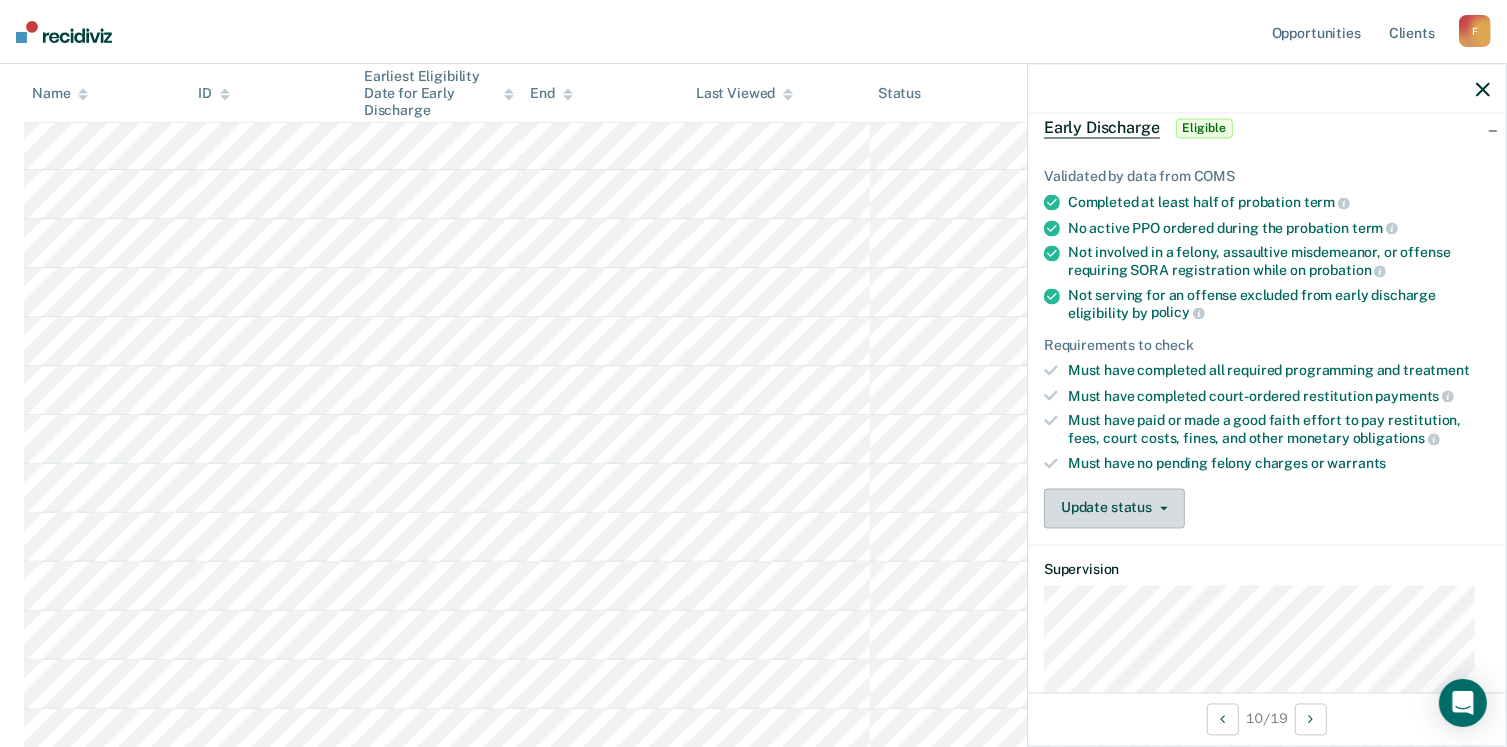 click on "Update status" at bounding box center (1114, 508) 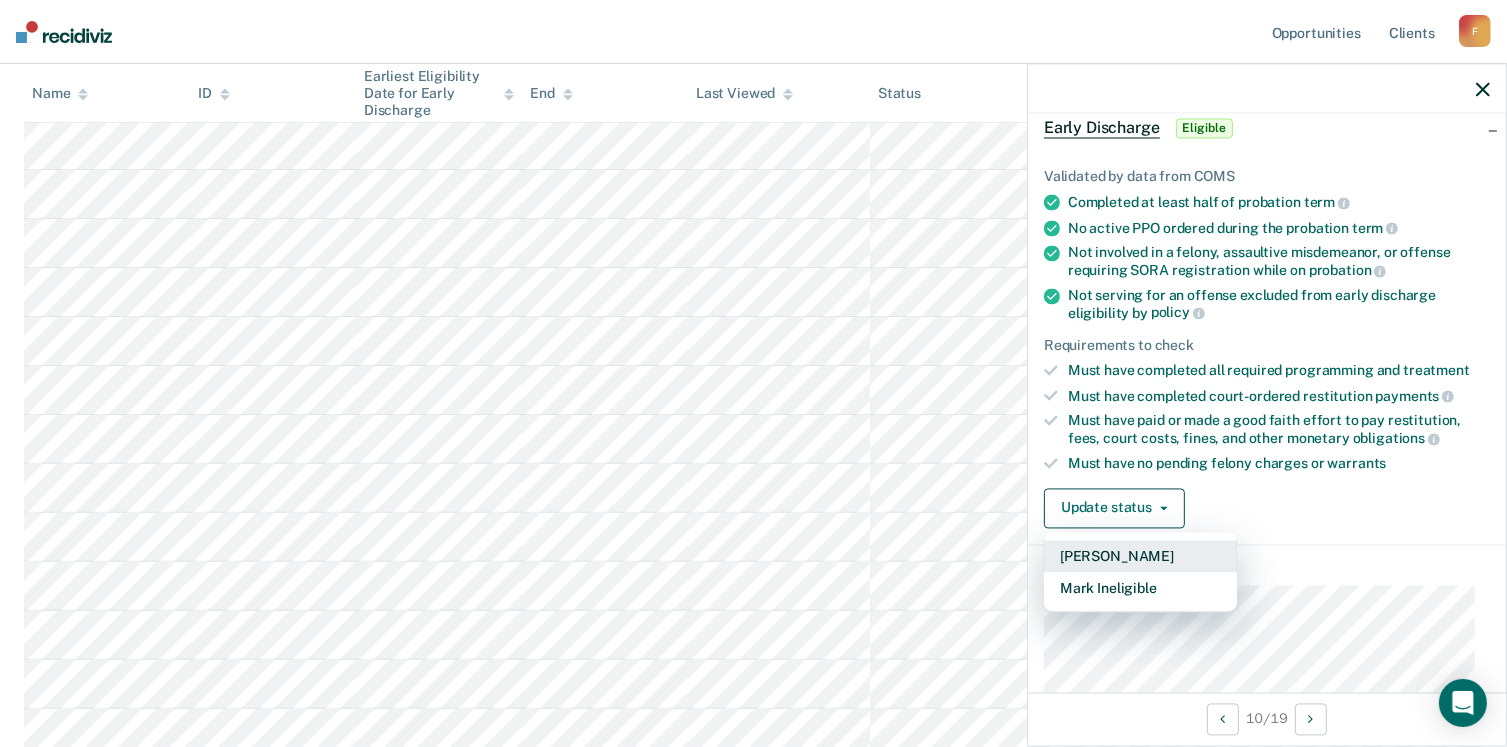 click on "[PERSON_NAME]" at bounding box center (1140, 556) 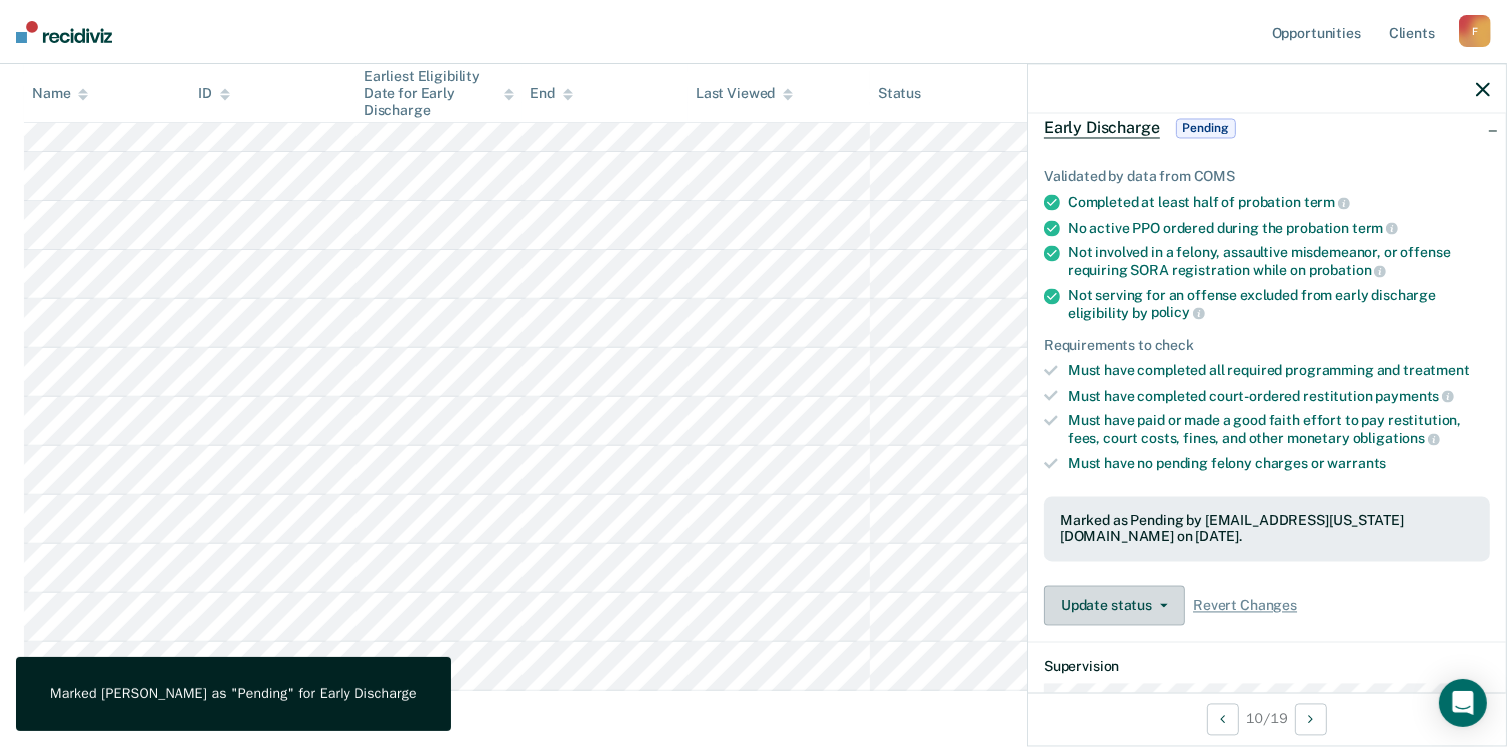 scroll, scrollTop: 691, scrollLeft: 0, axis: vertical 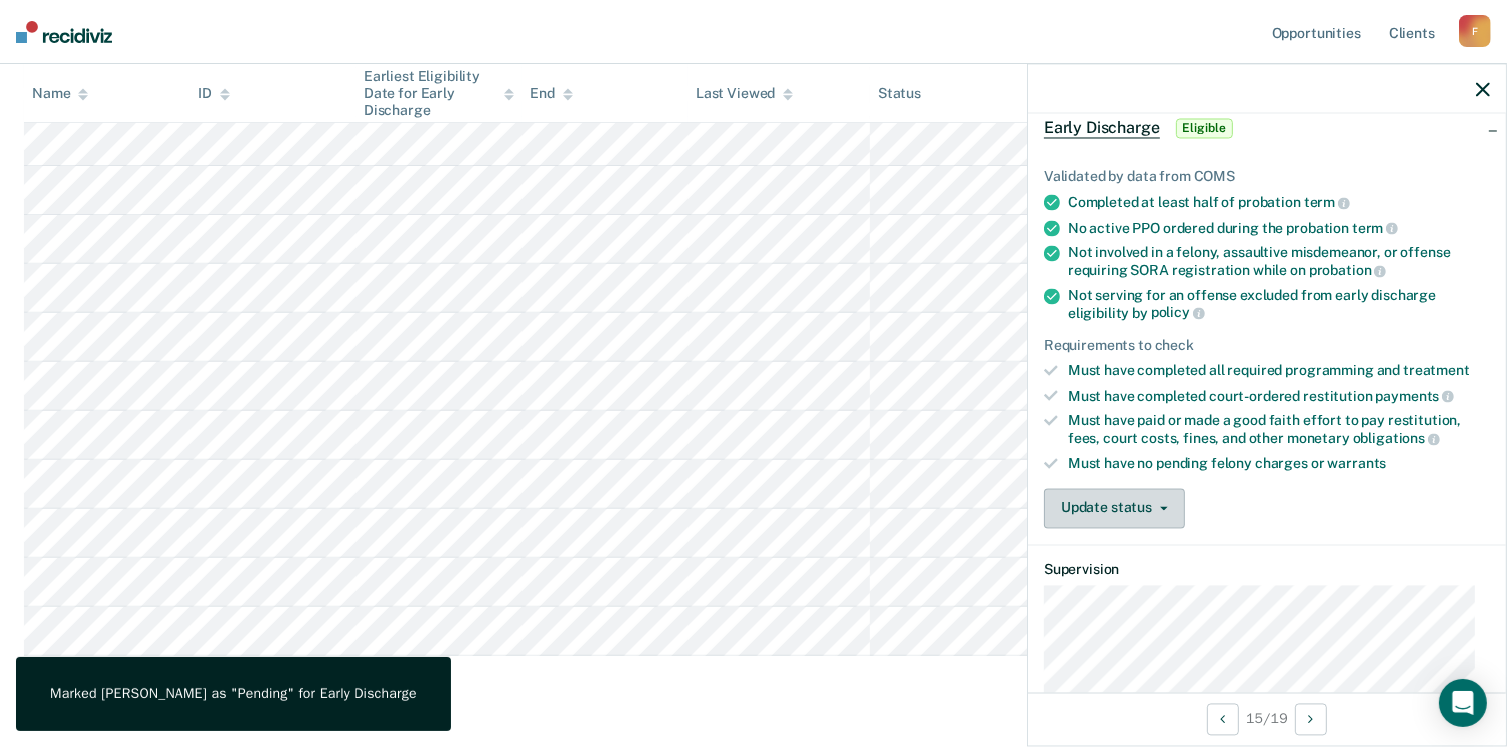 click on "Update status" at bounding box center [1114, 508] 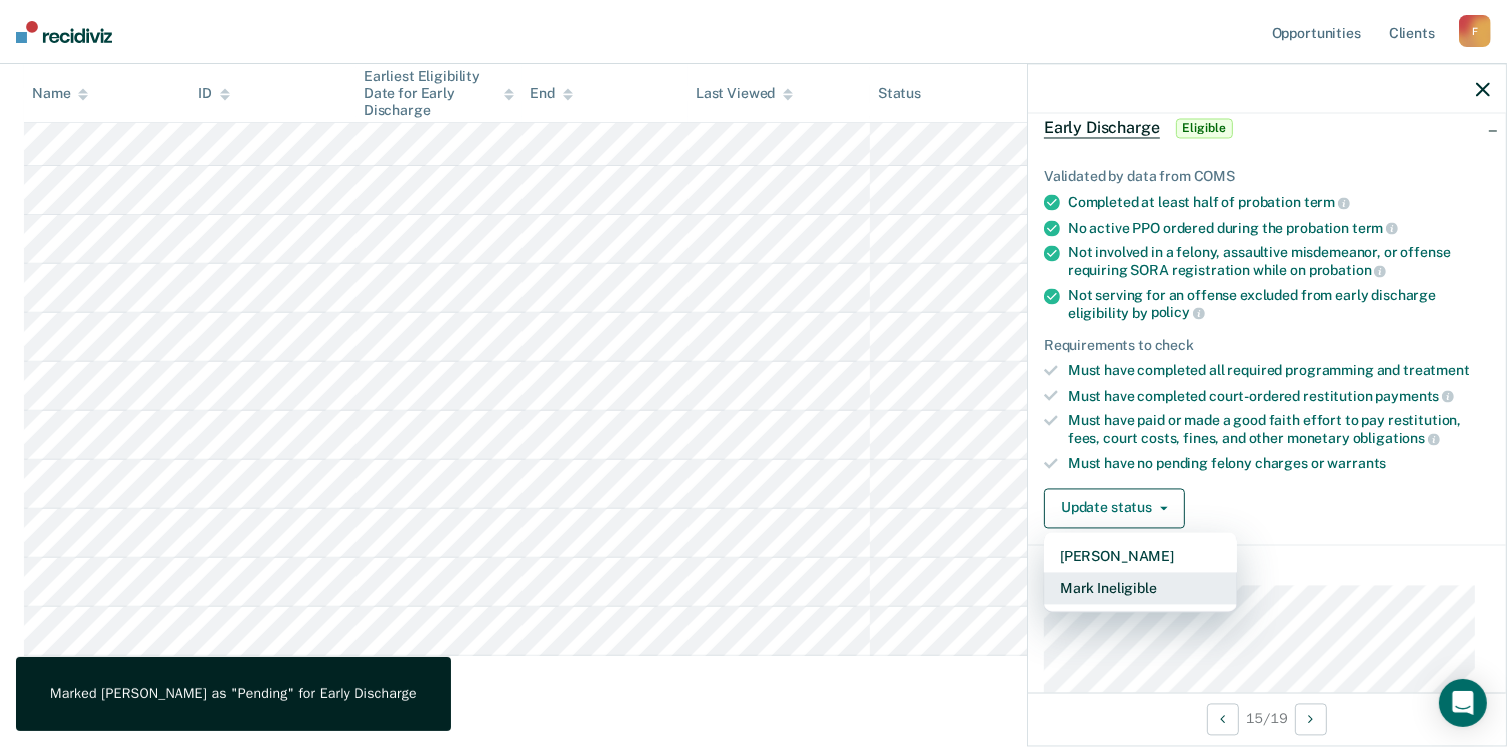 click on "Mark Ineligible" at bounding box center [1140, 588] 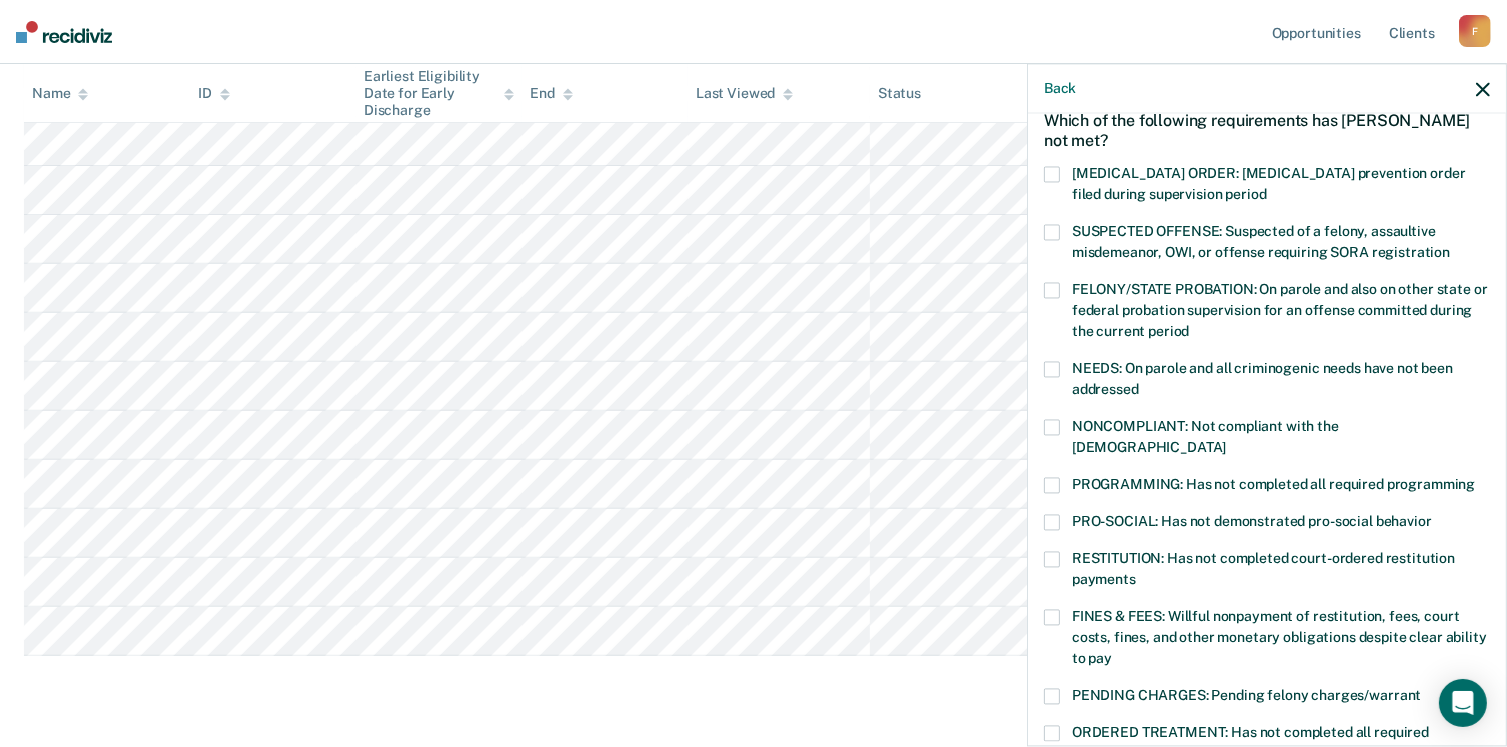 click at bounding box center [1052, 427] 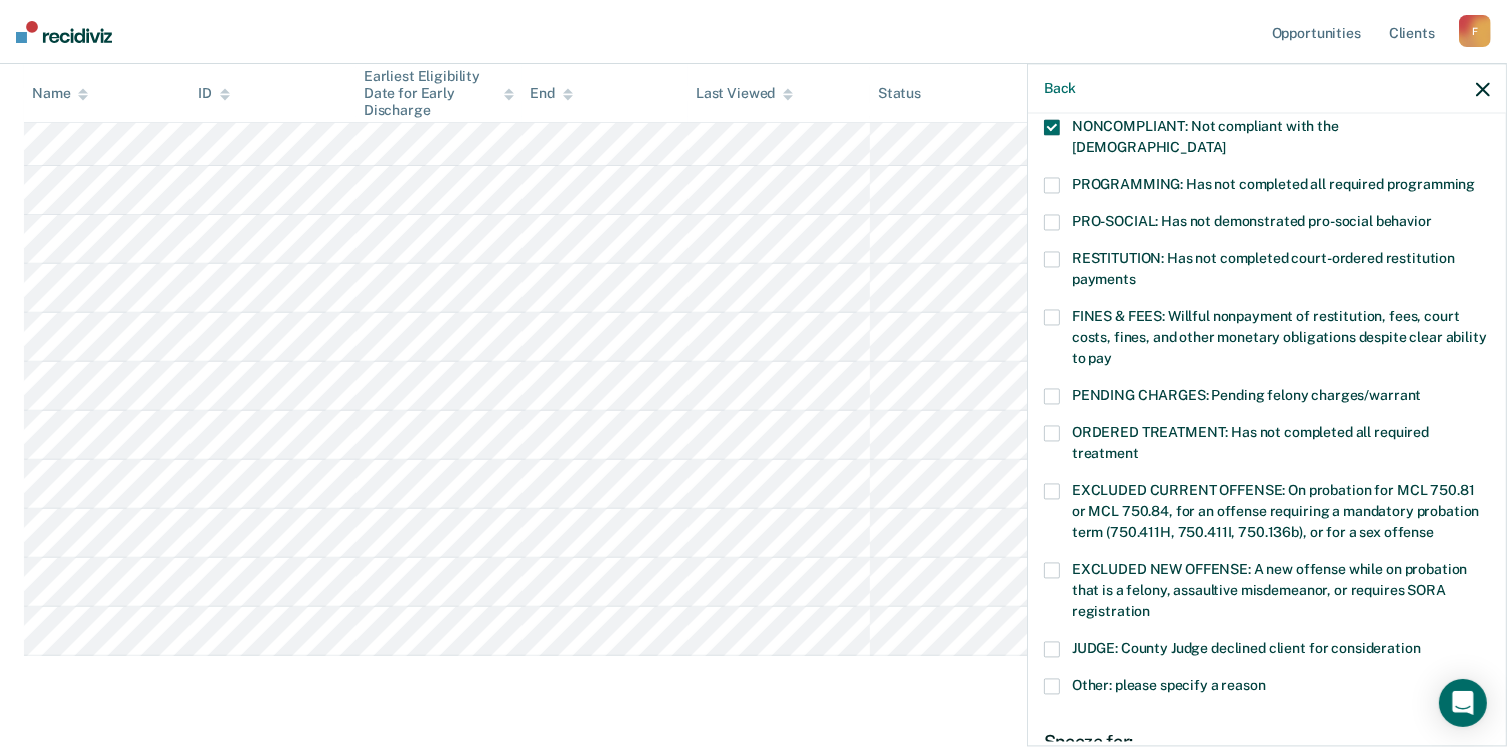 scroll, scrollTop: 629, scrollLeft: 0, axis: vertical 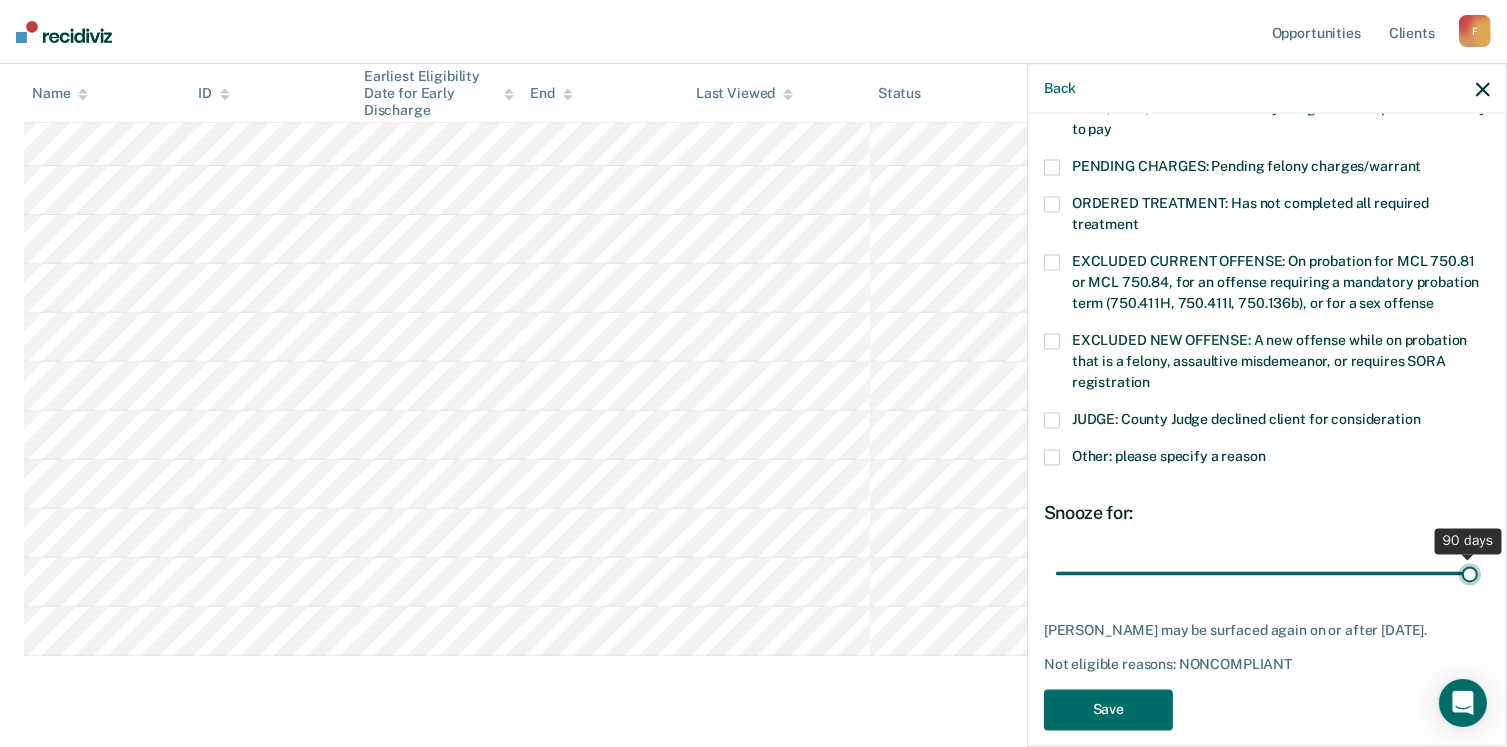 type on "90" 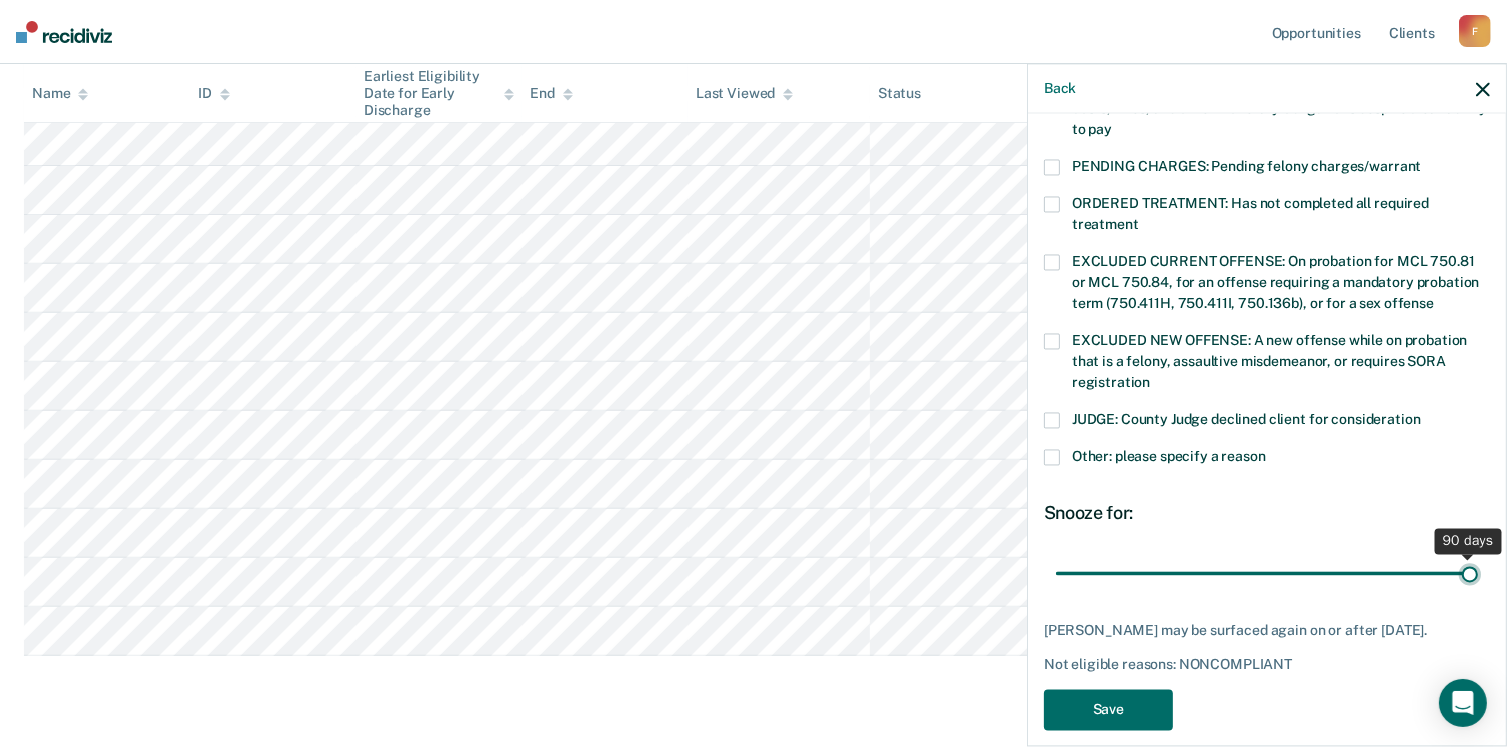 click at bounding box center [1267, 573] 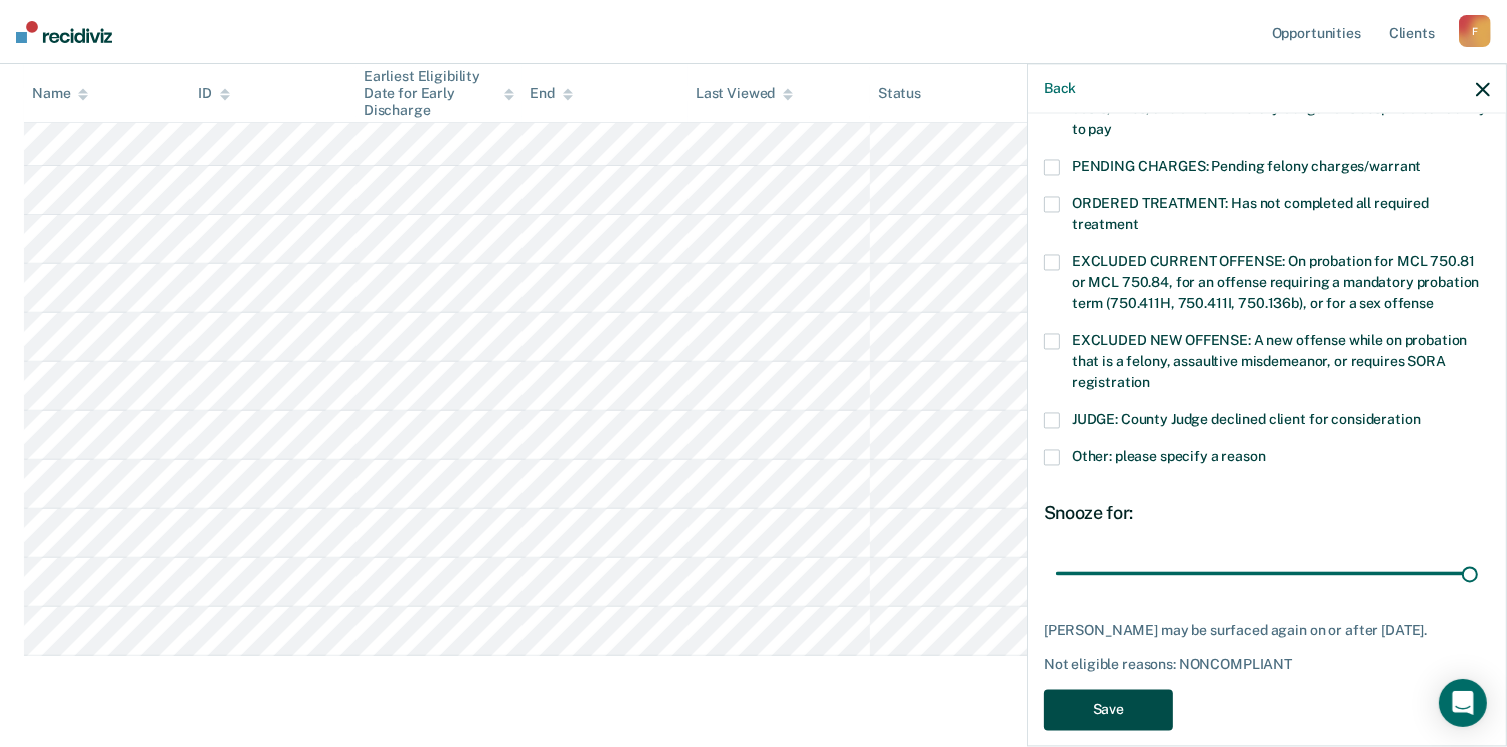 click on "Save" at bounding box center [1108, 709] 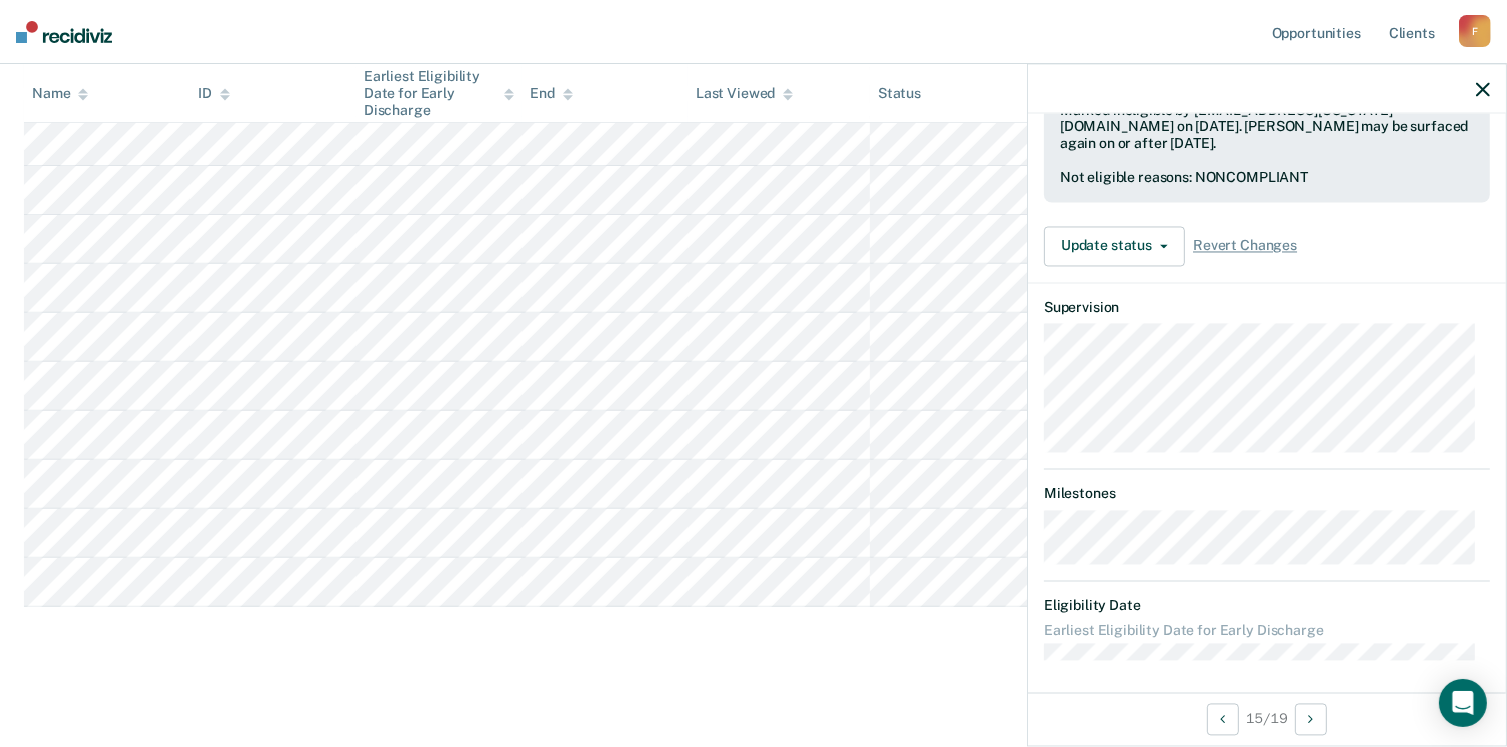 scroll, scrollTop: 362, scrollLeft: 0, axis: vertical 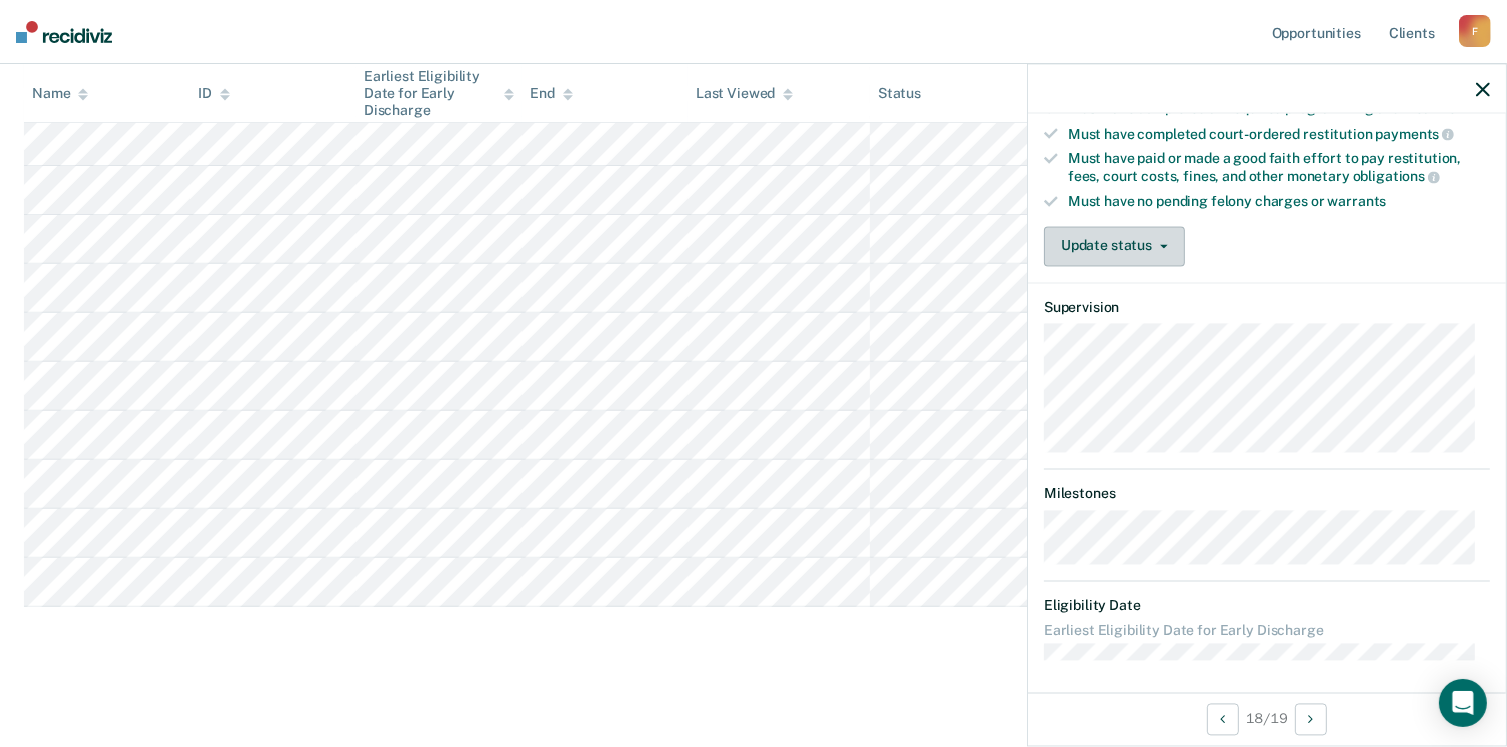 click on "Update status" at bounding box center [1114, 246] 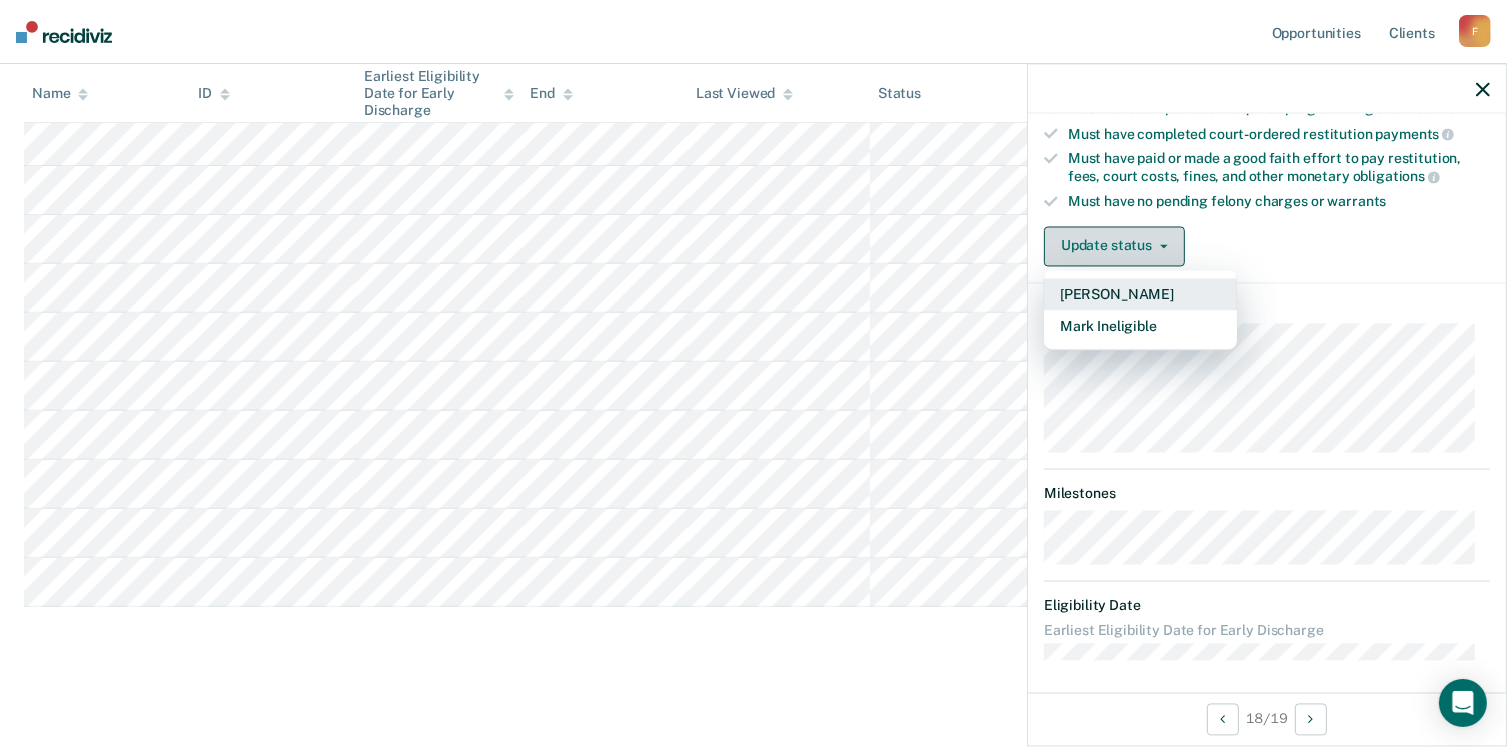 drag, startPoint x: 1156, startPoint y: 285, endPoint x: 1059, endPoint y: 301, distance: 98.31073 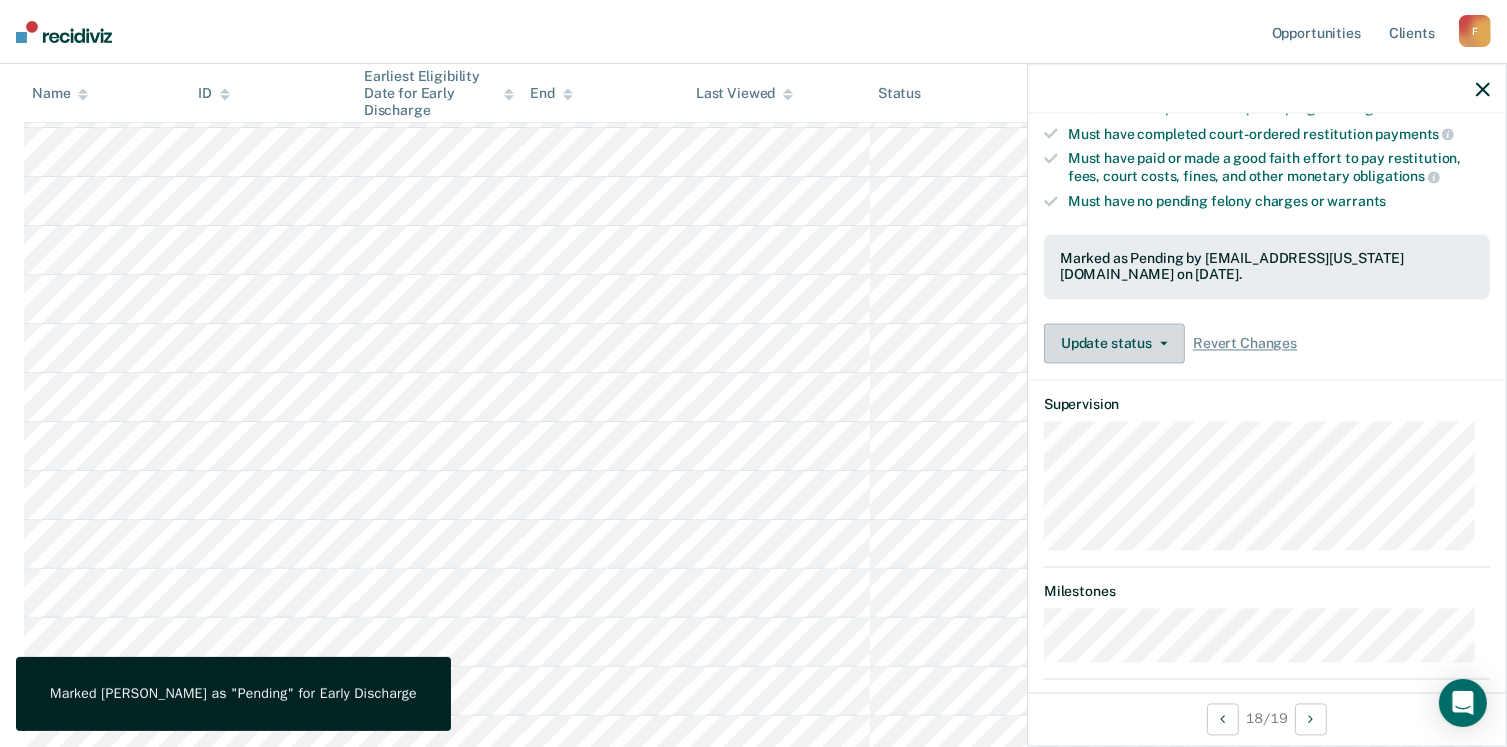 scroll, scrollTop: 344, scrollLeft: 0, axis: vertical 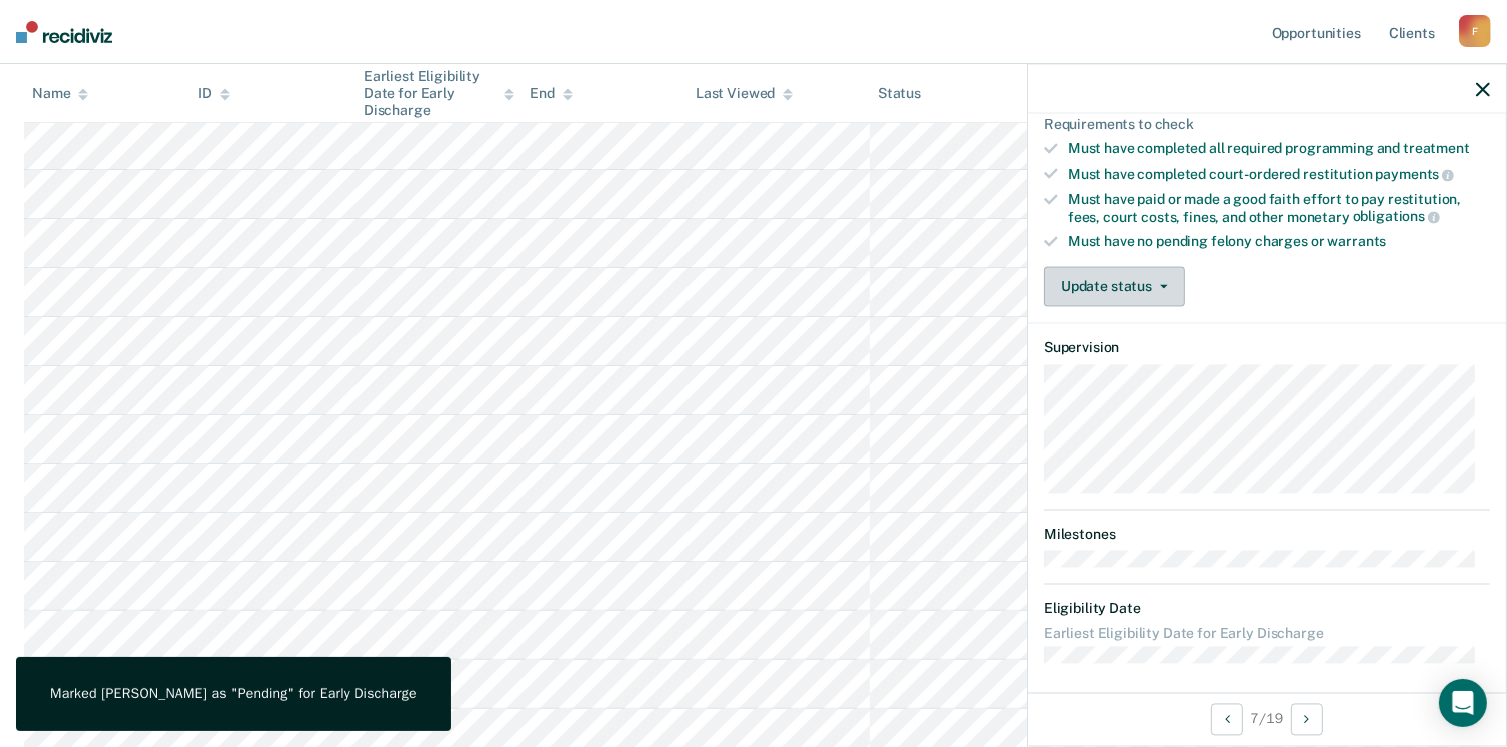 click on "Update status" at bounding box center (1114, 287) 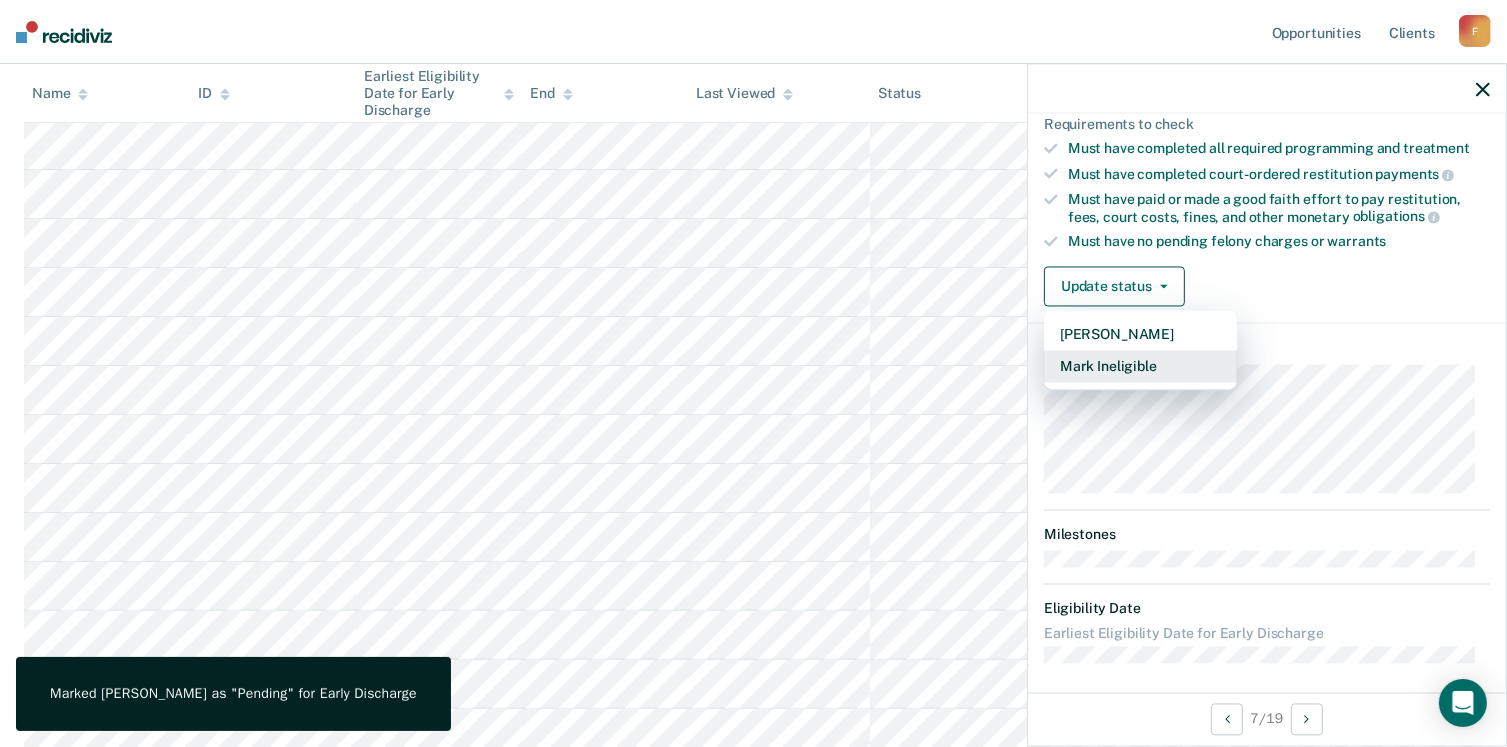 click on "Mark Ineligible" at bounding box center [1140, 367] 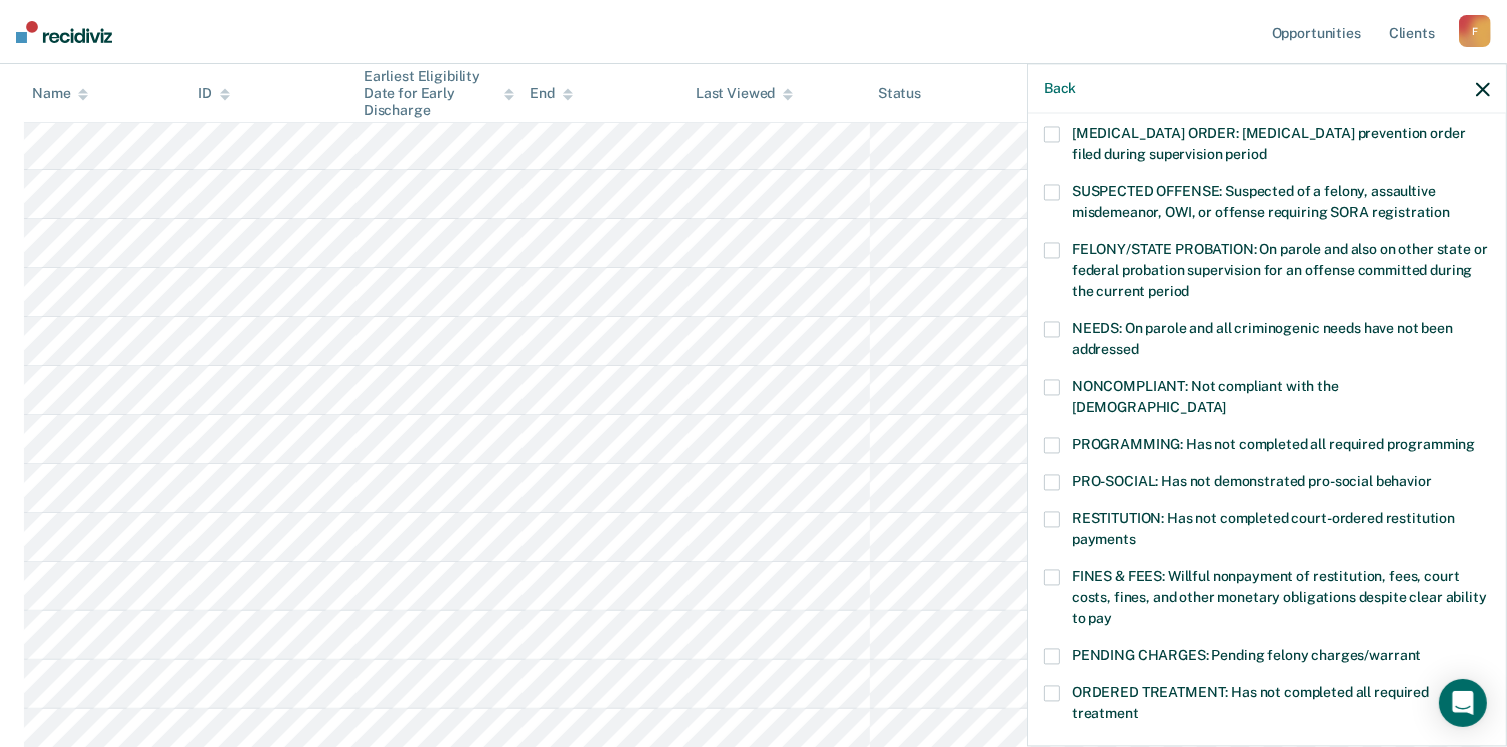 scroll, scrollTop: 174, scrollLeft: 0, axis: vertical 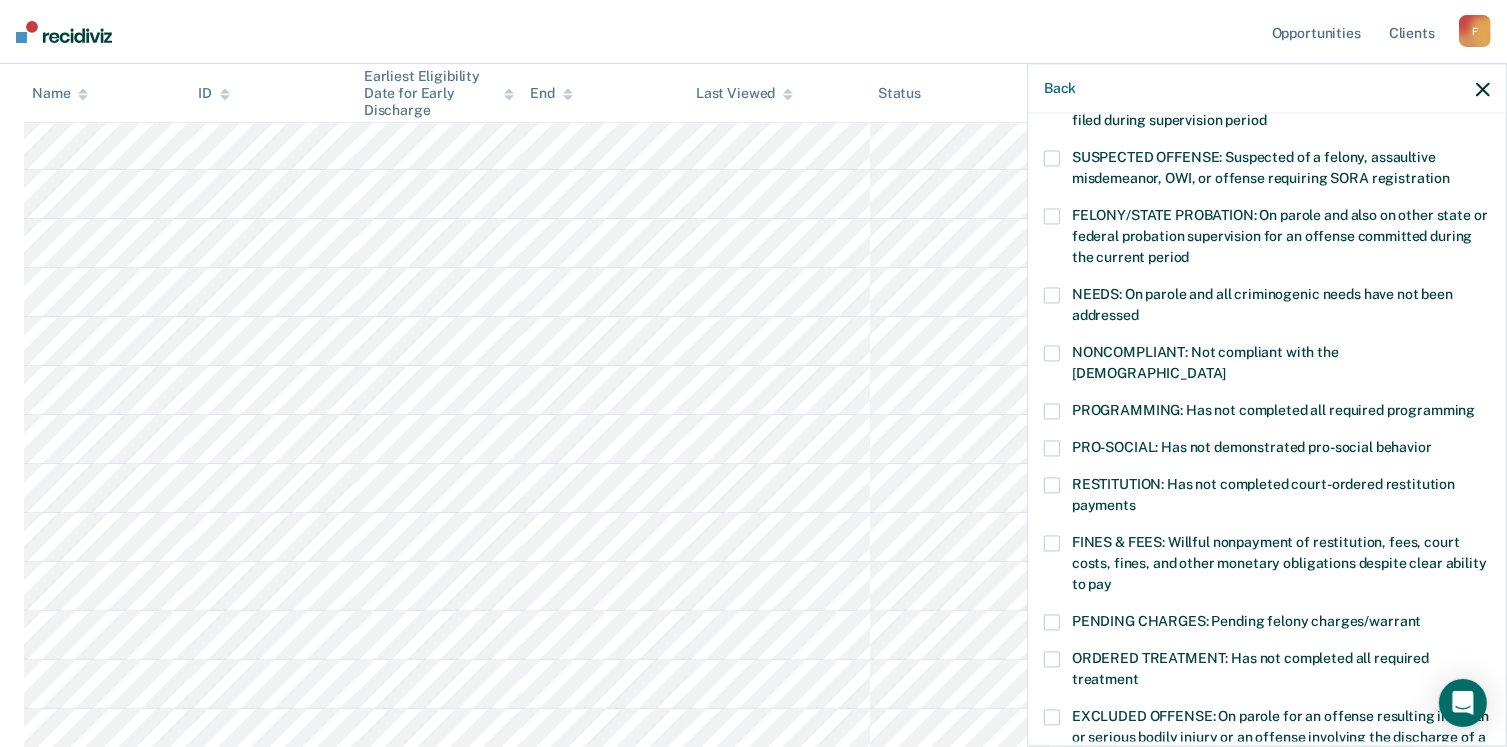 click at bounding box center (1052, 353) 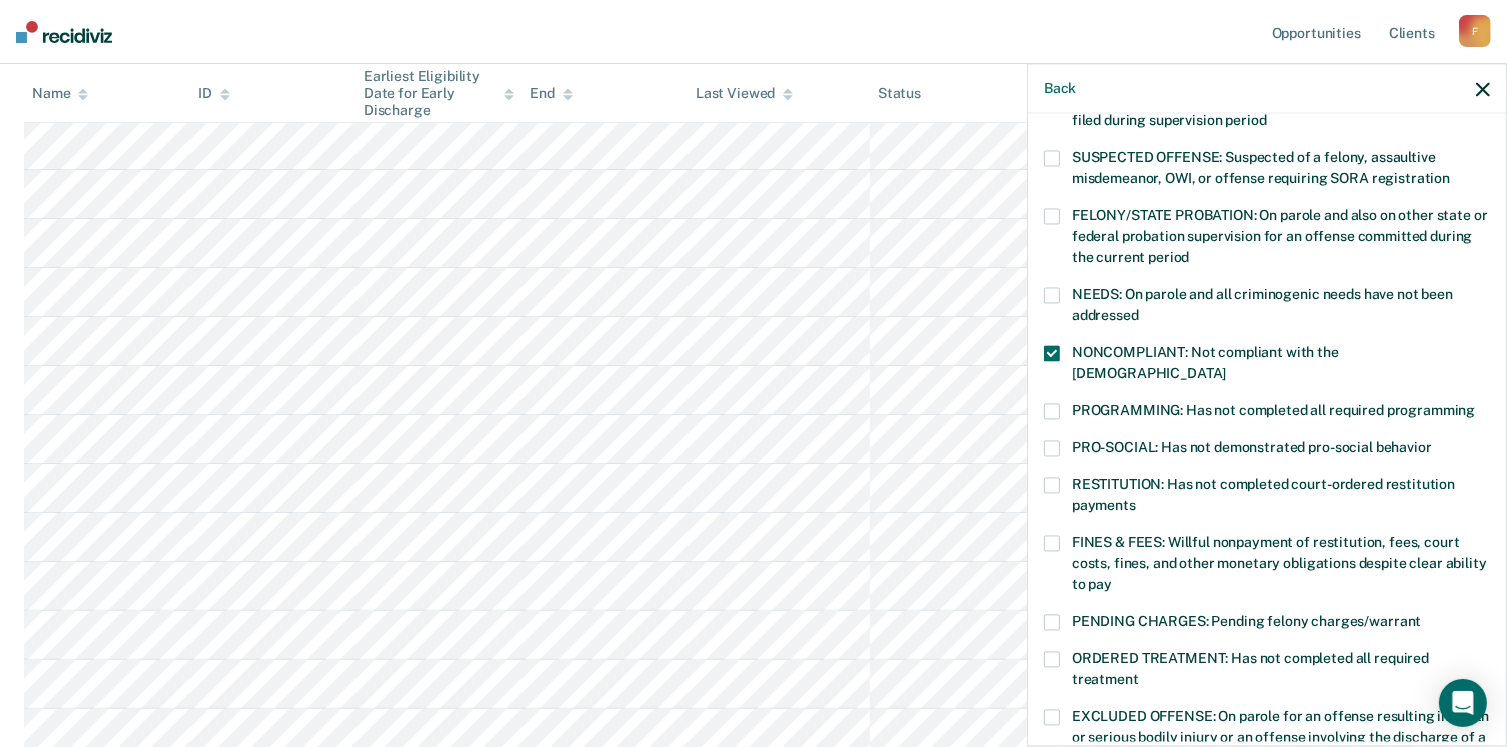 scroll, scrollTop: 550, scrollLeft: 0, axis: vertical 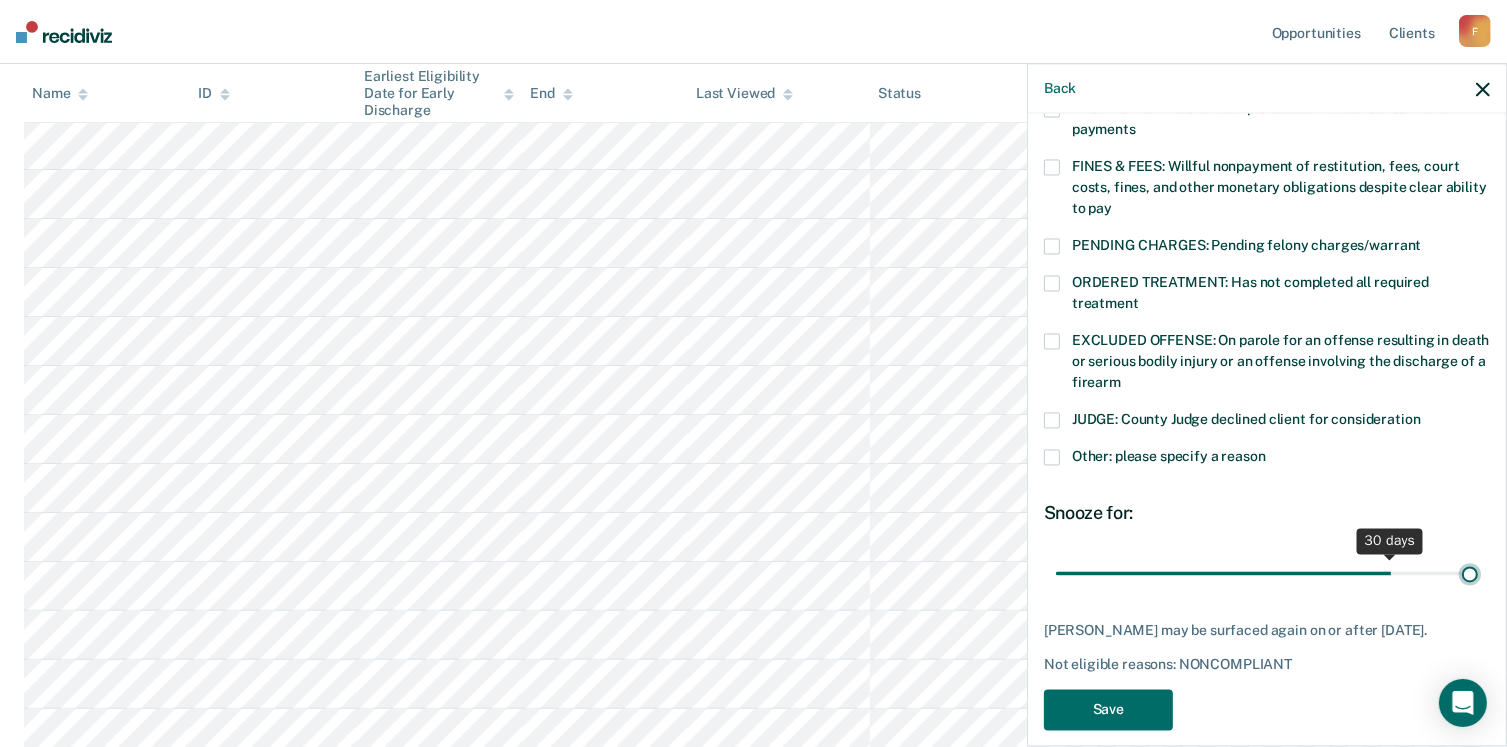 type on "37" 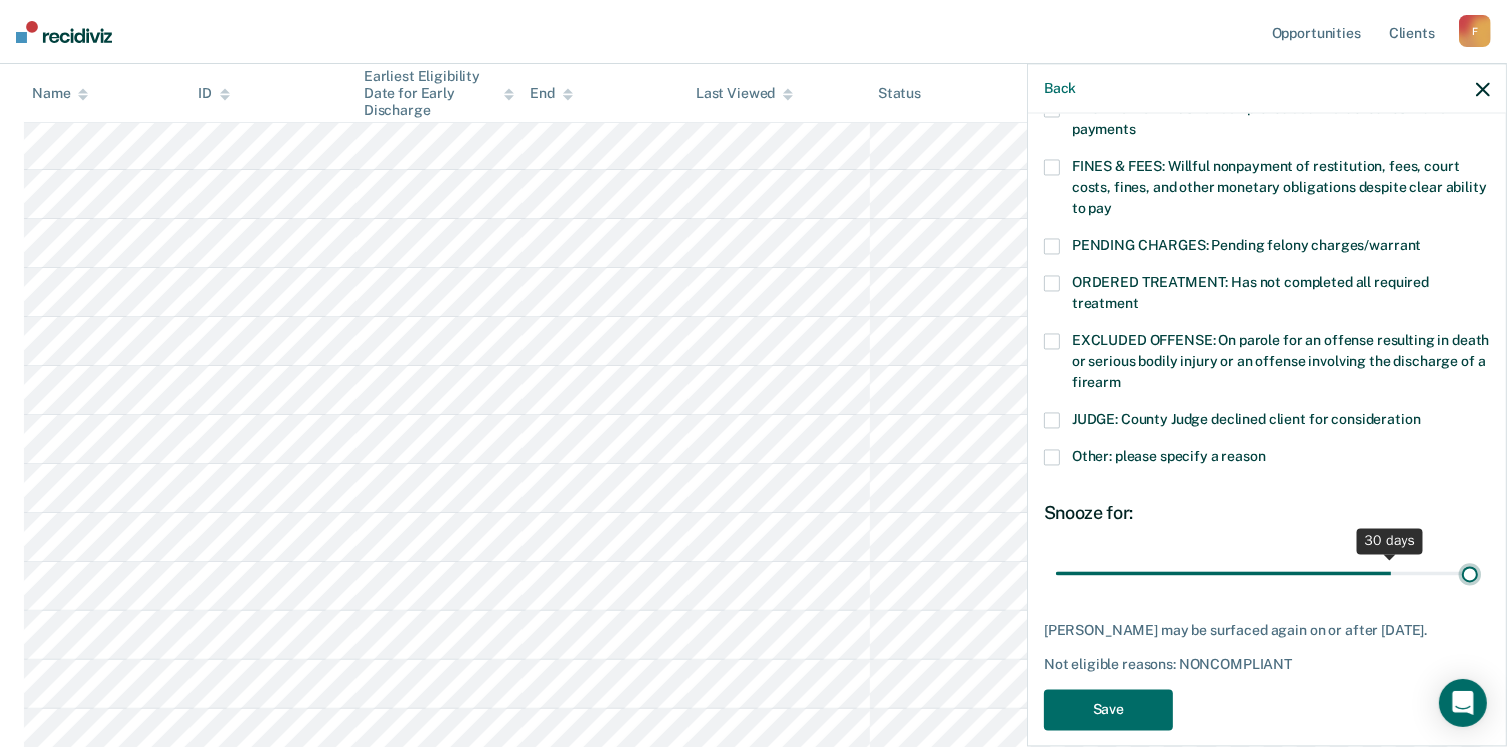 click at bounding box center [1267, 573] 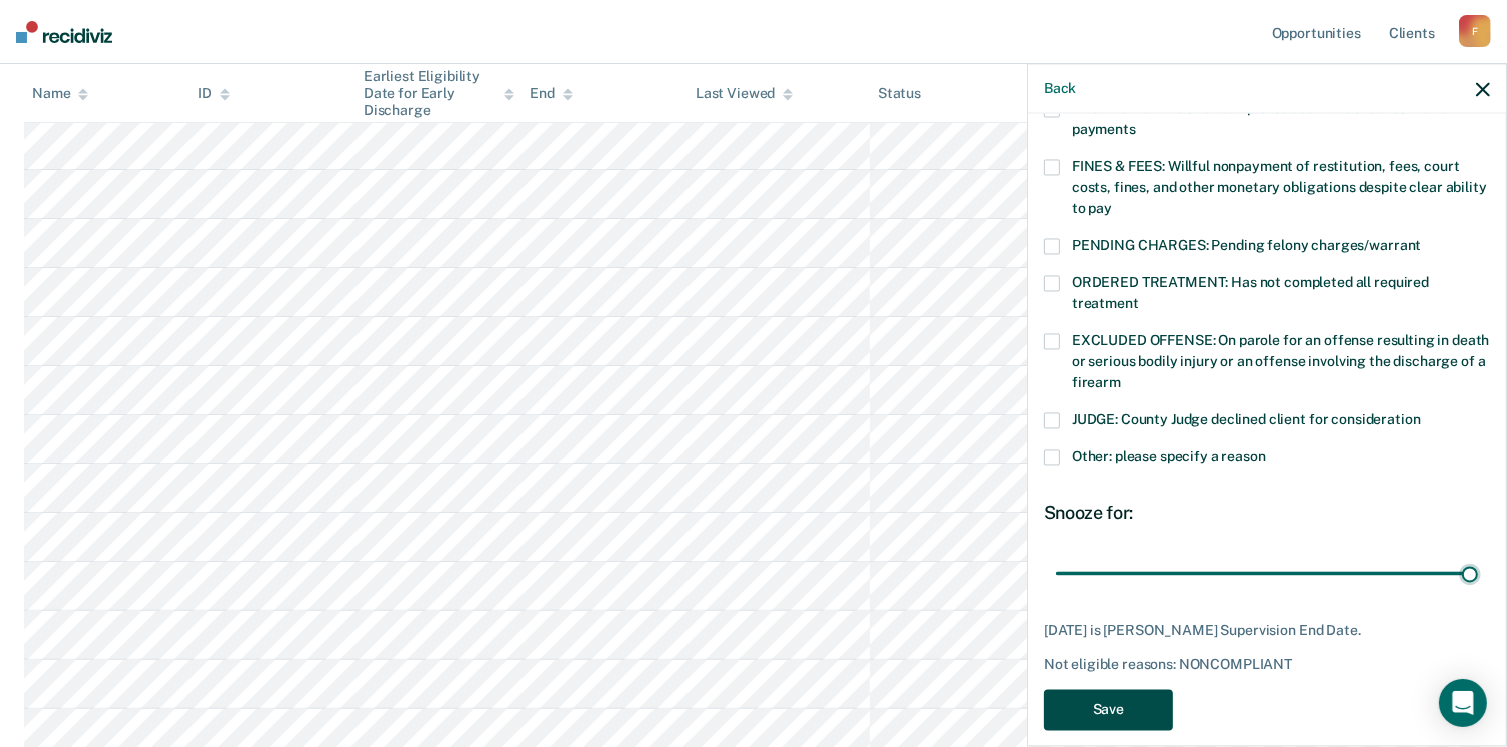 click on "Save" at bounding box center [1108, 709] 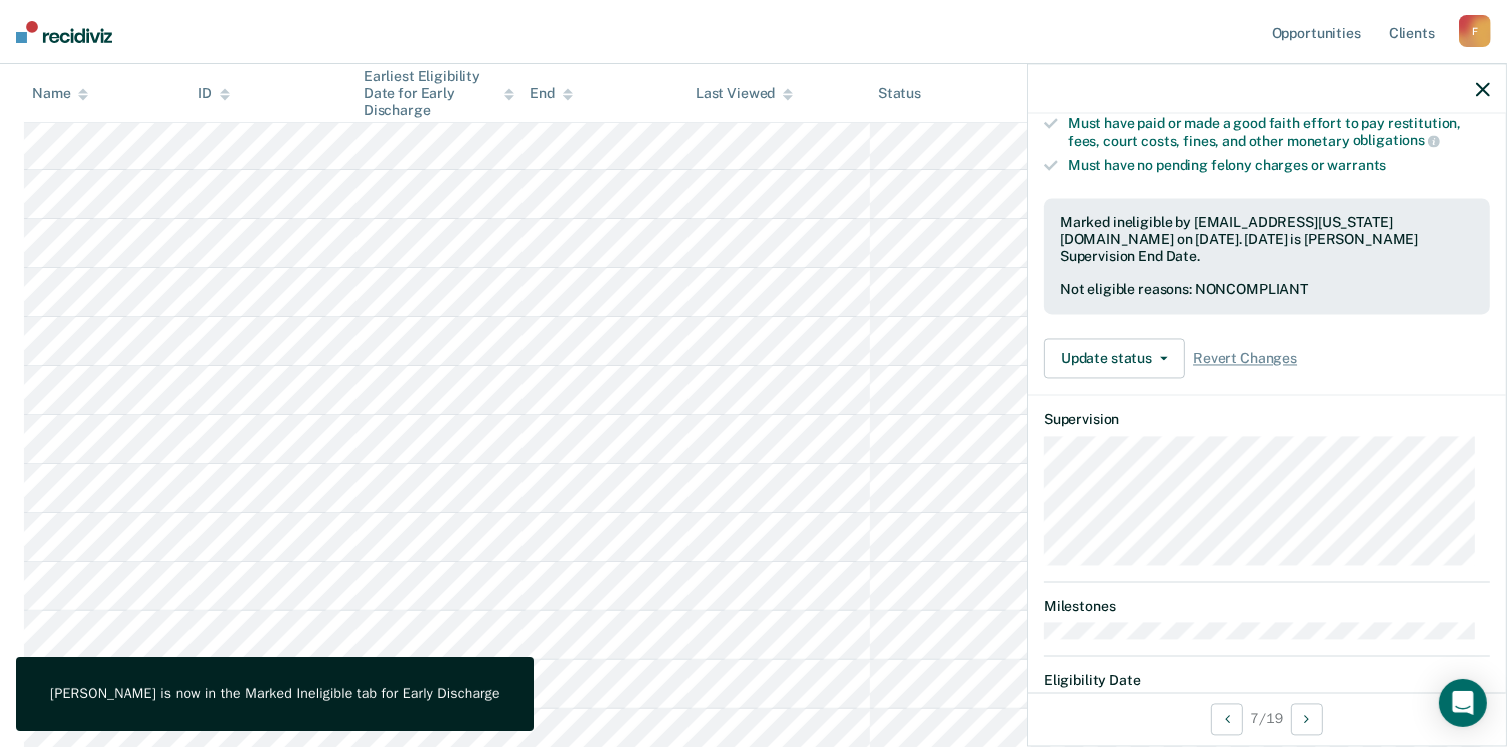 scroll, scrollTop: 512, scrollLeft: 0, axis: vertical 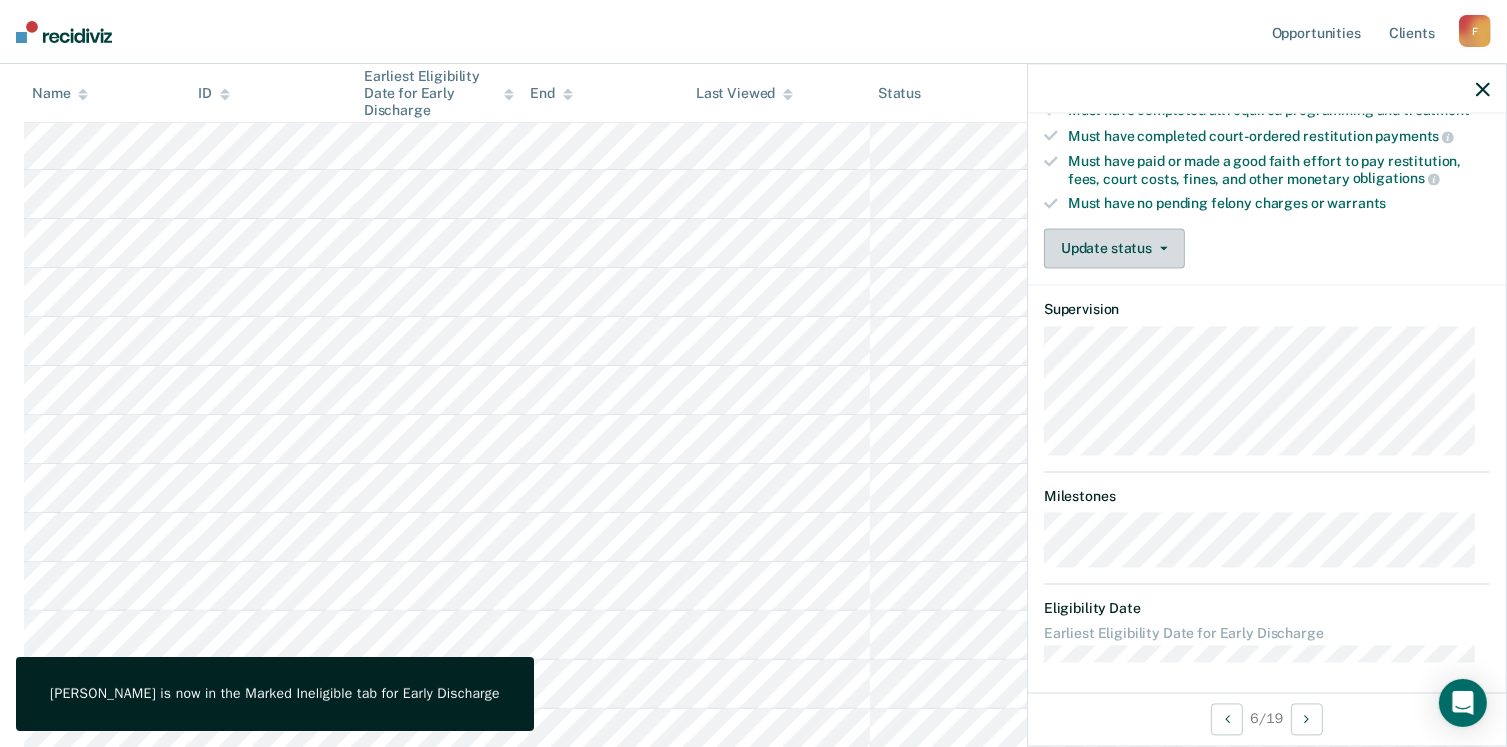 click on "Update status" at bounding box center (1114, 249) 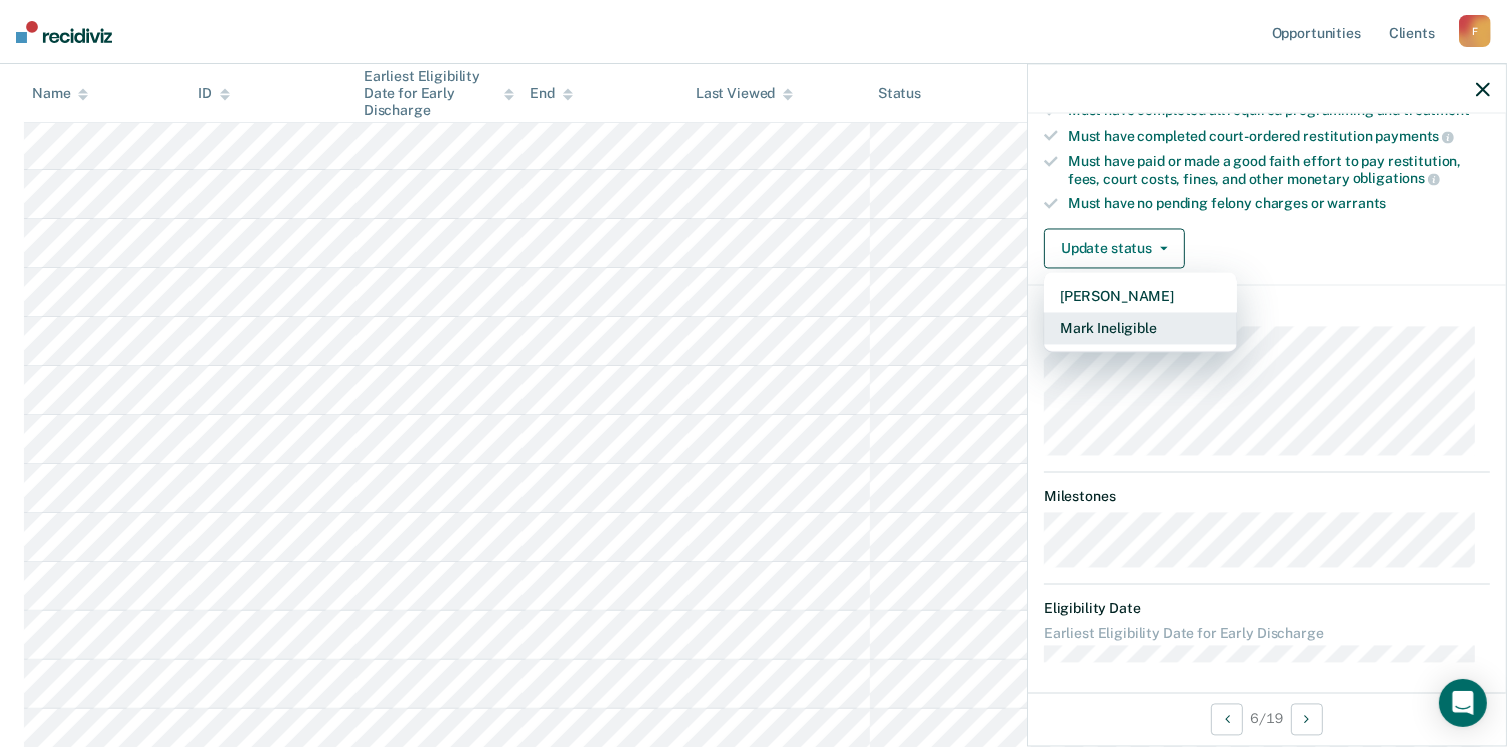 click on "Mark Ineligible" at bounding box center (1140, 329) 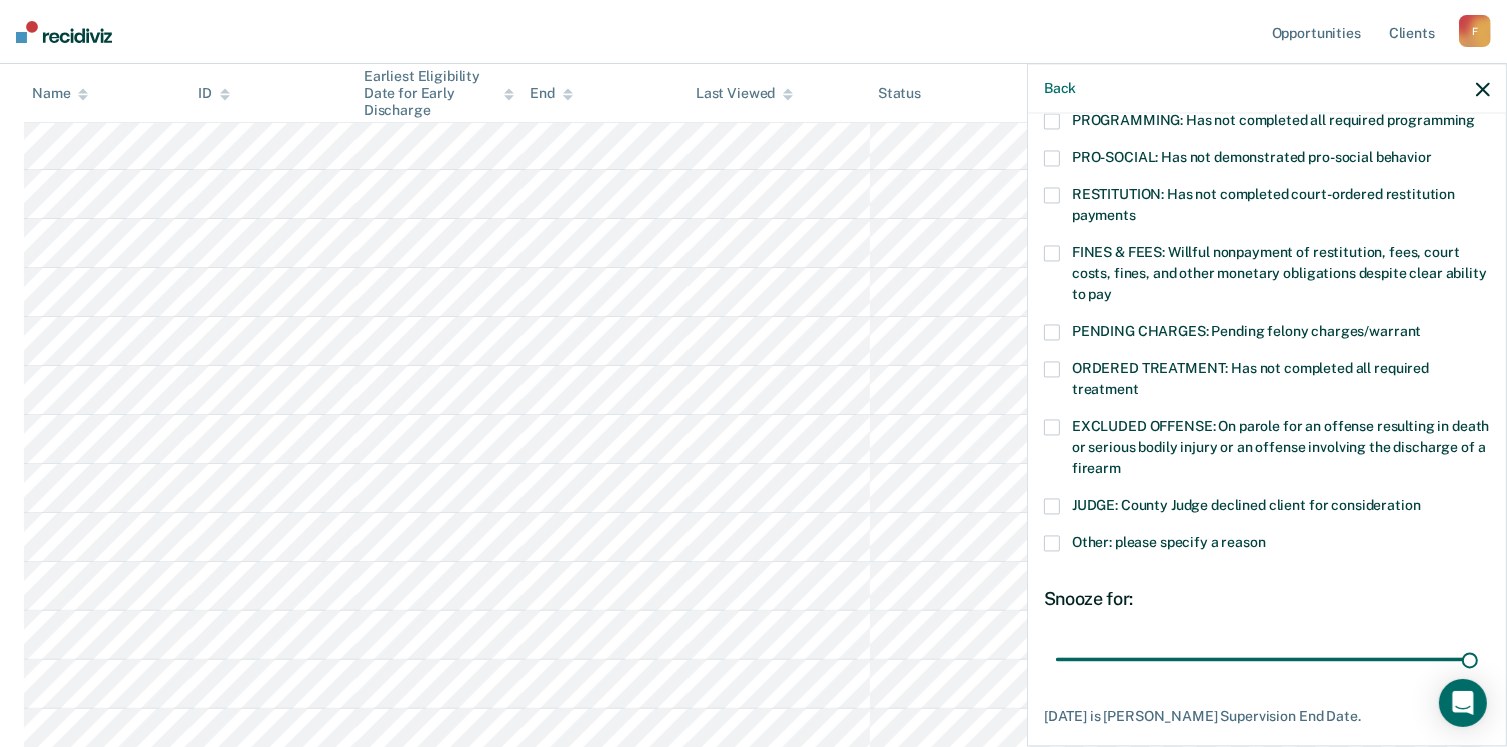 scroll, scrollTop: 550, scrollLeft: 0, axis: vertical 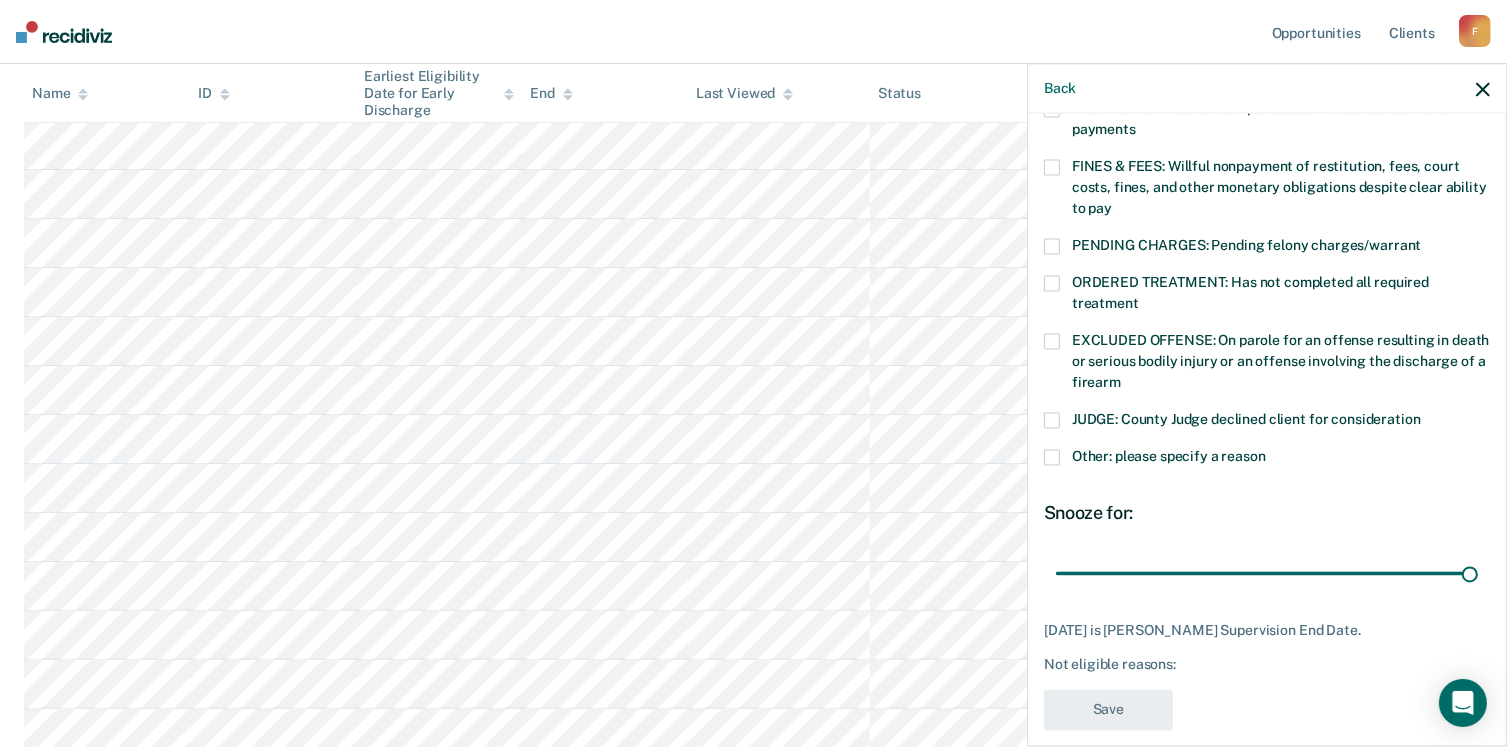 click on "Back" at bounding box center (1267, 89) 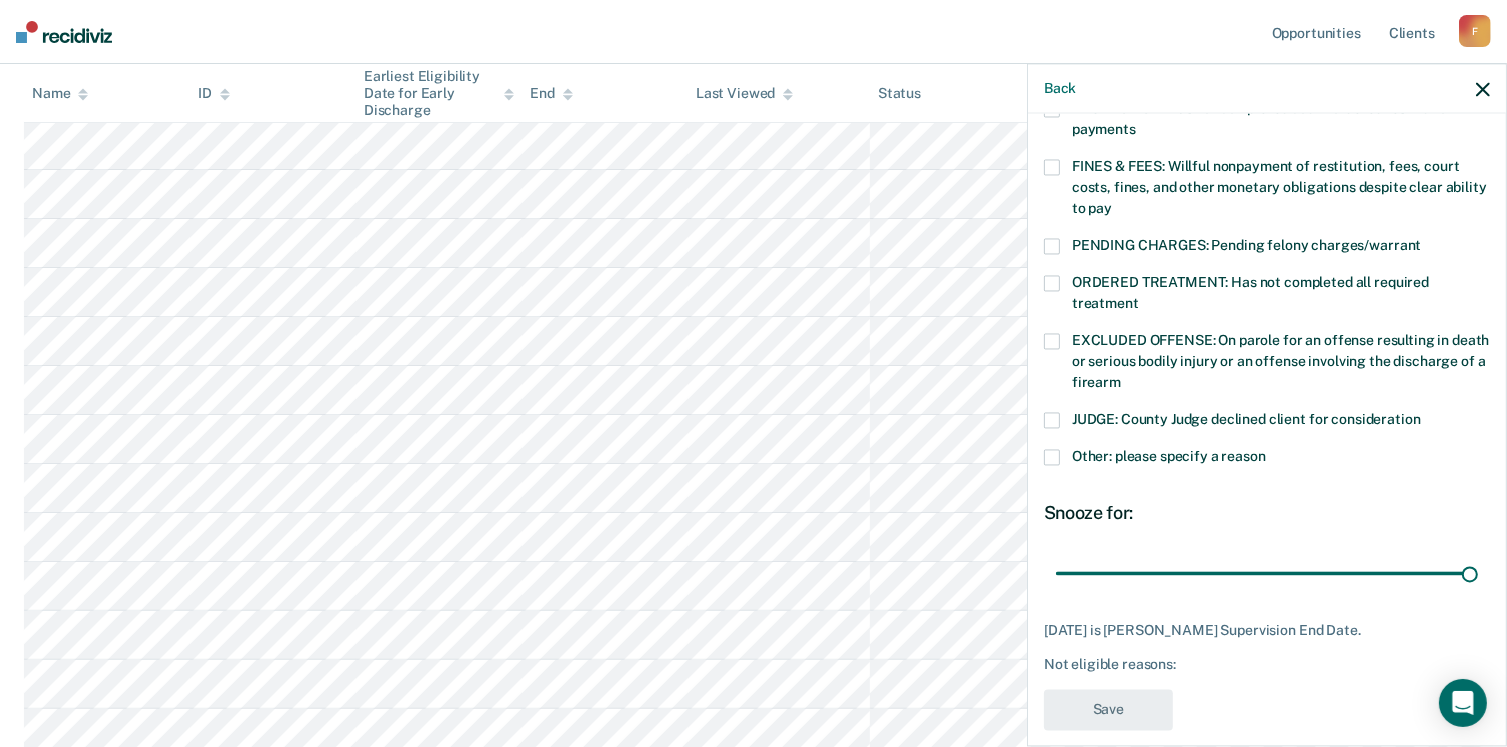 click on "Back" at bounding box center [1267, 89] 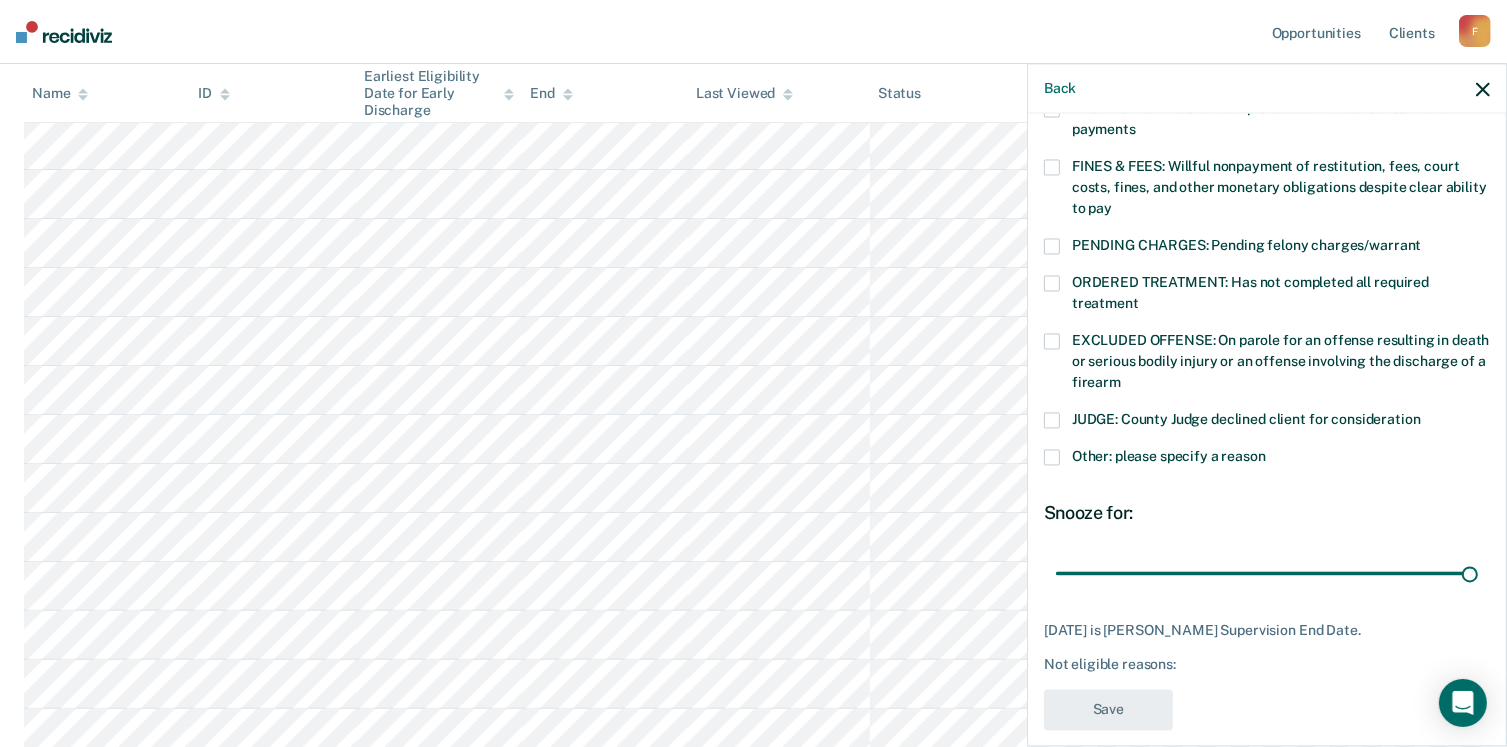 click on "Back" at bounding box center (1267, 89) 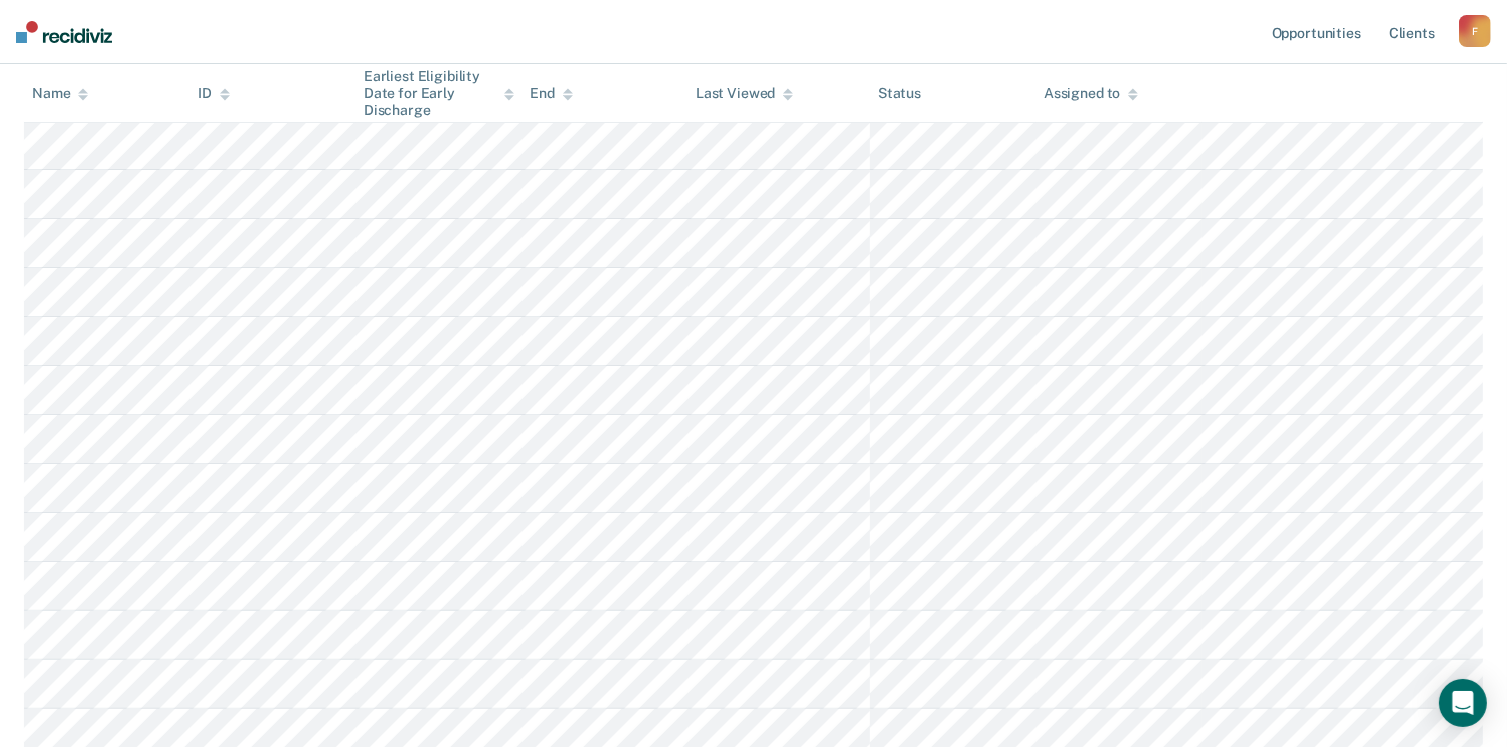 scroll, scrollTop: 512, scrollLeft: 0, axis: vertical 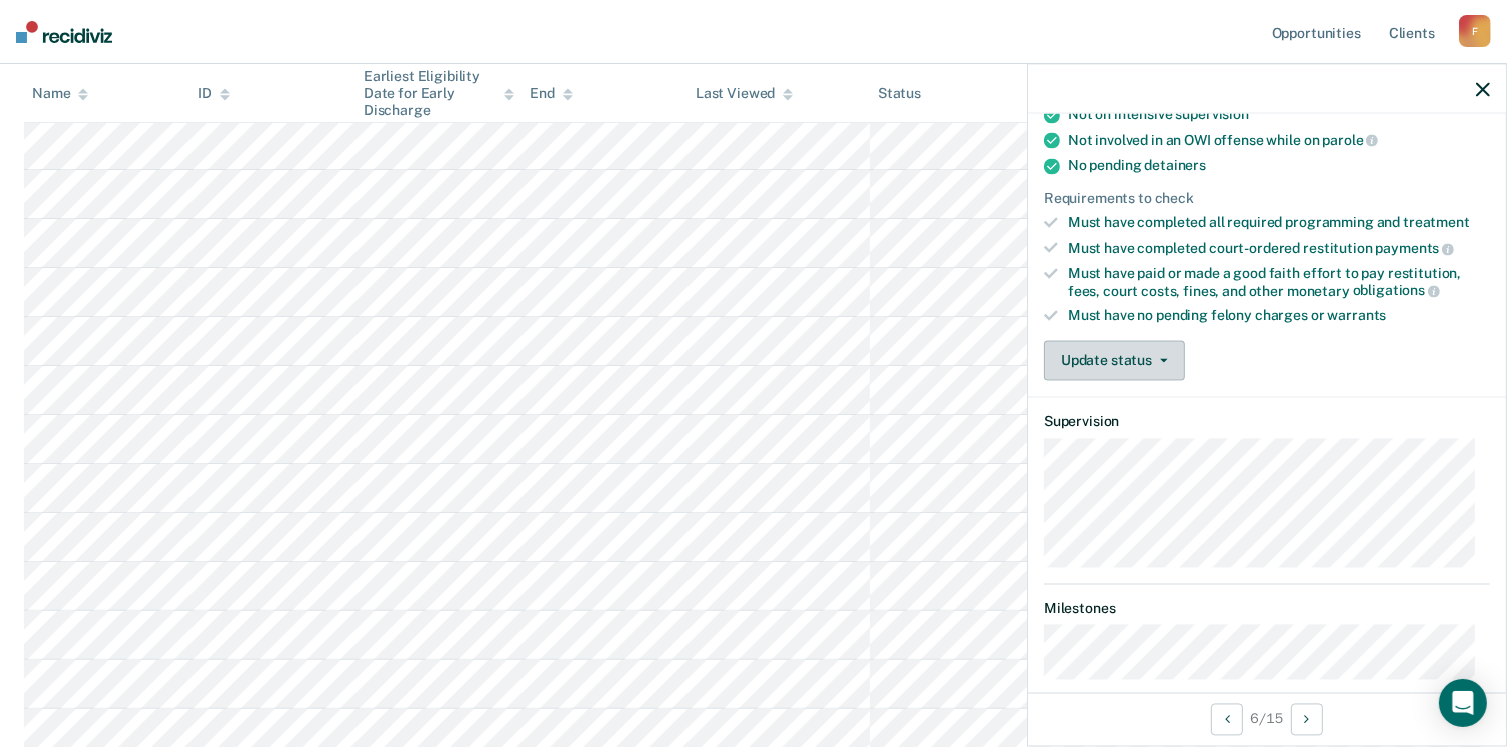 click on "Update status" at bounding box center (1114, 361) 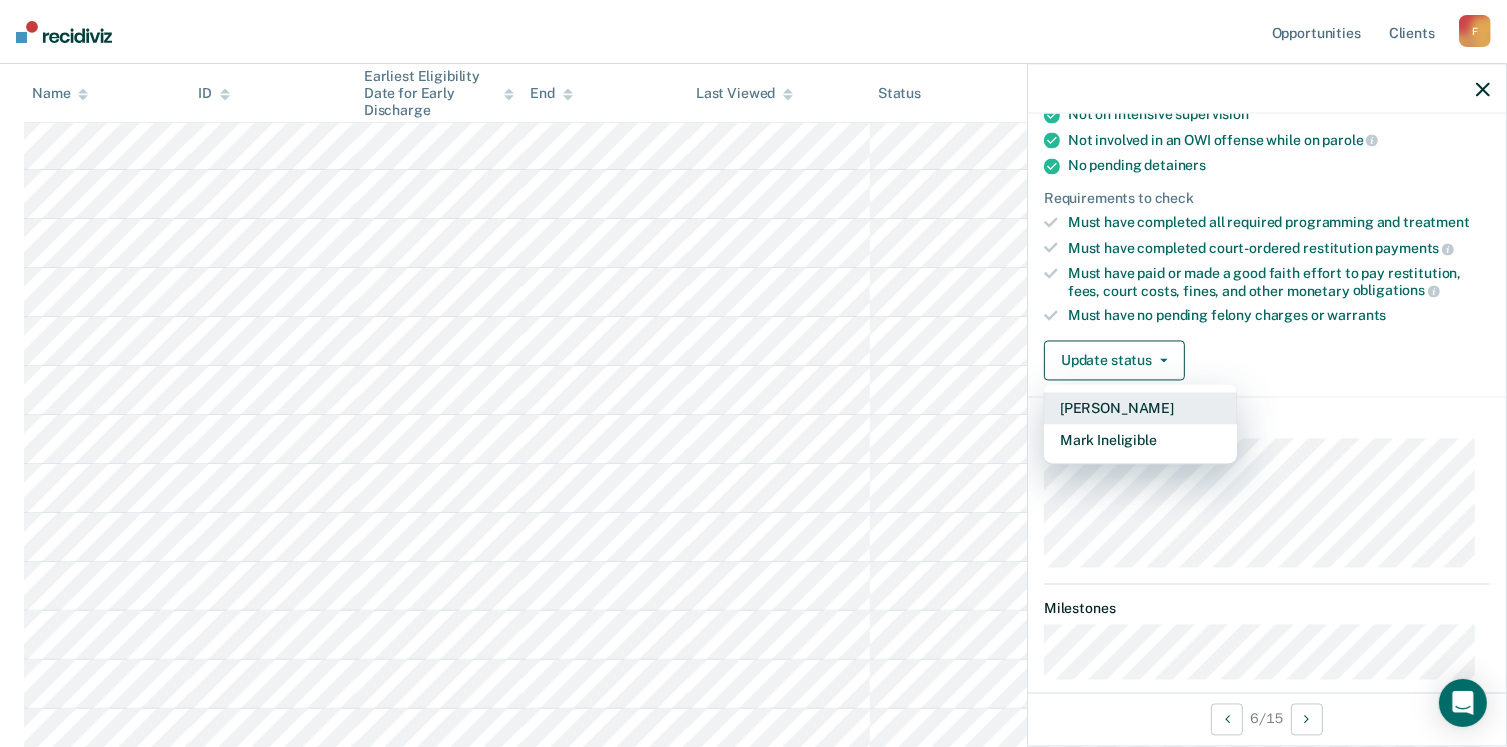 click on "[PERSON_NAME]" at bounding box center [1140, 409] 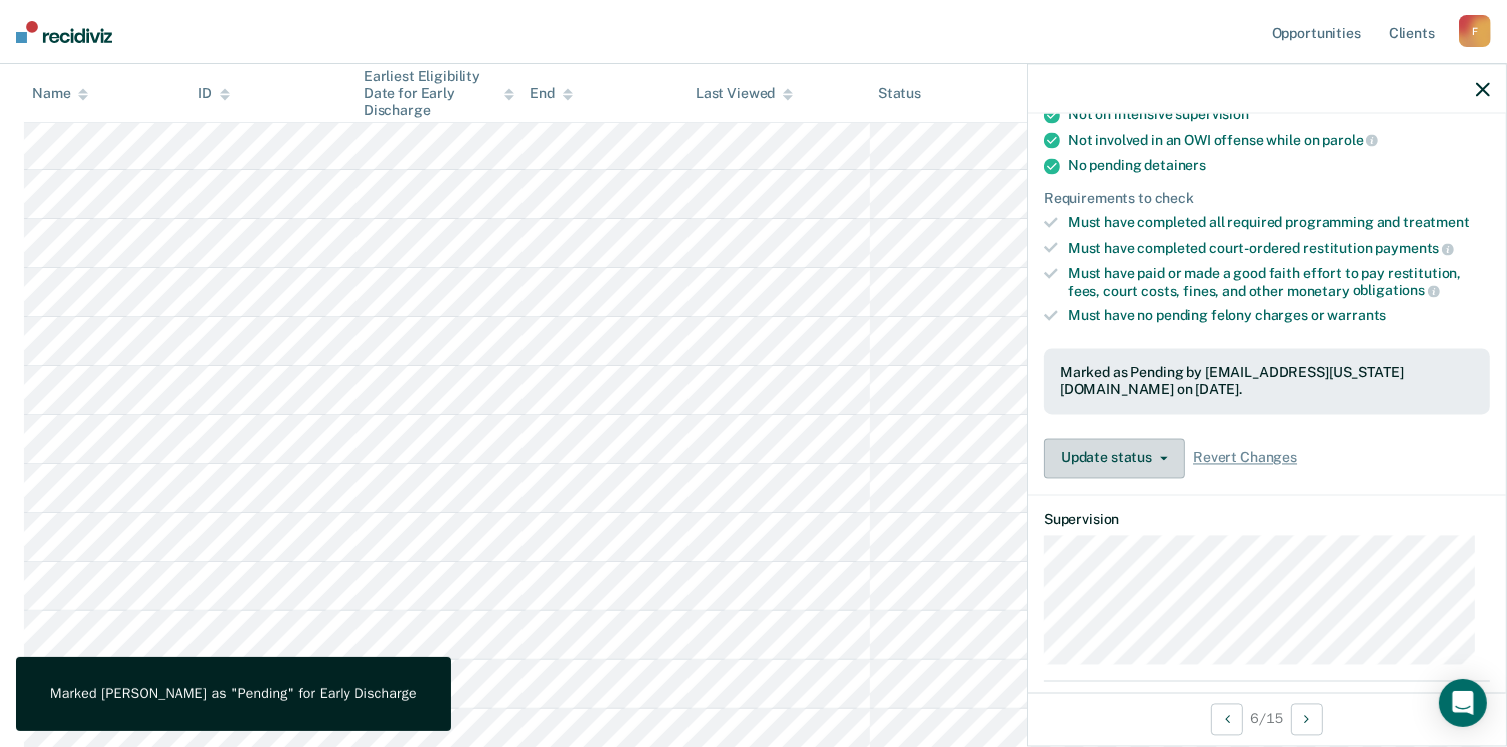 scroll, scrollTop: 244, scrollLeft: 0, axis: vertical 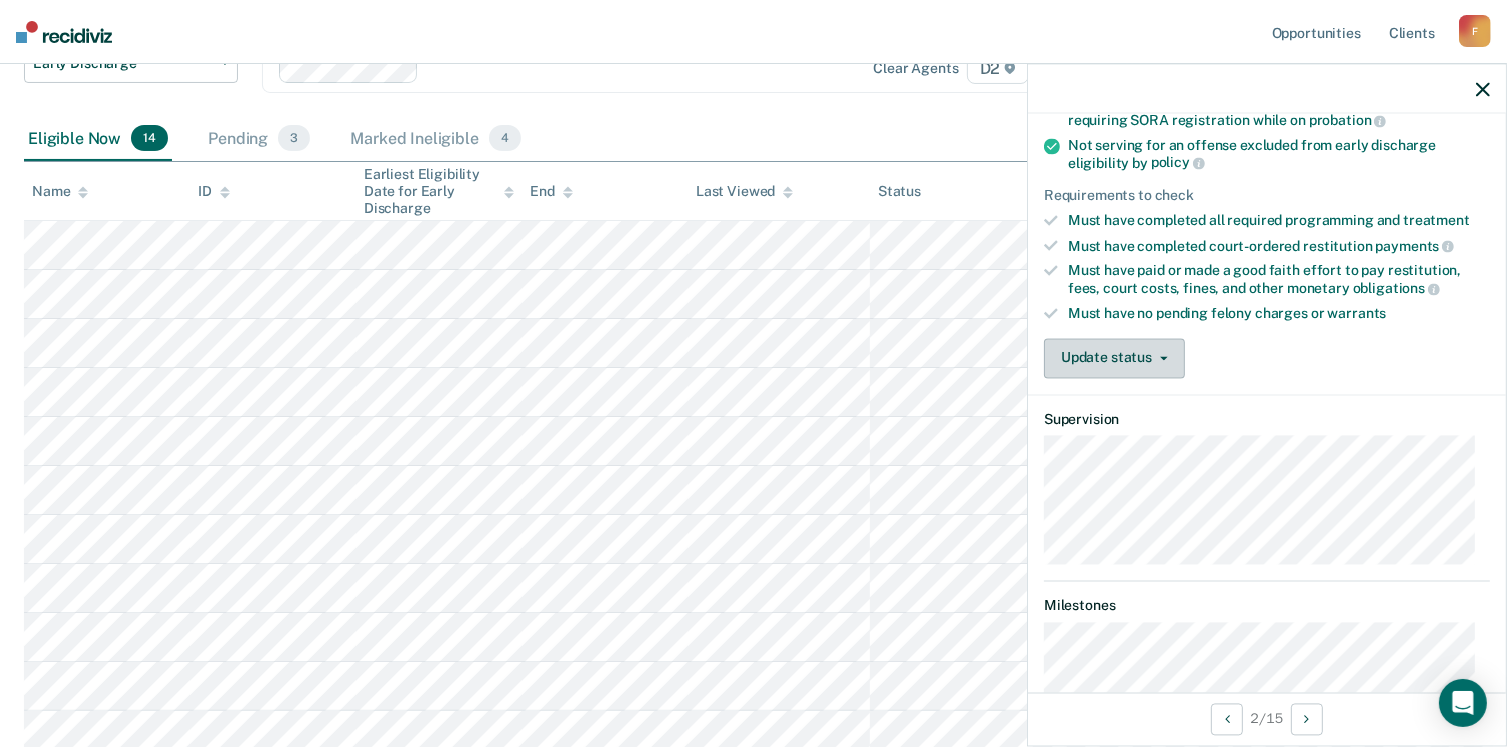 click on "Update status" at bounding box center [1114, 358] 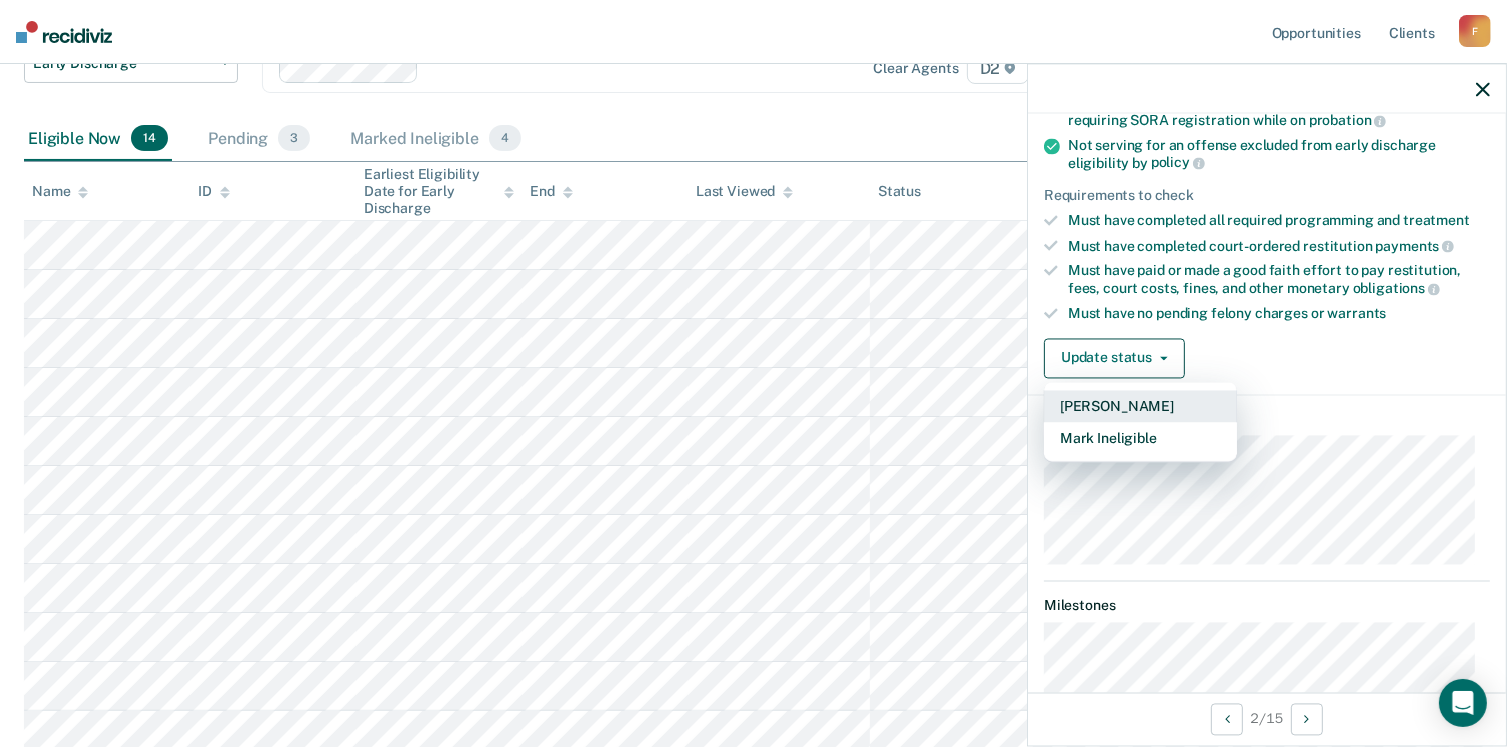 click on "[PERSON_NAME]" at bounding box center (1140, 406) 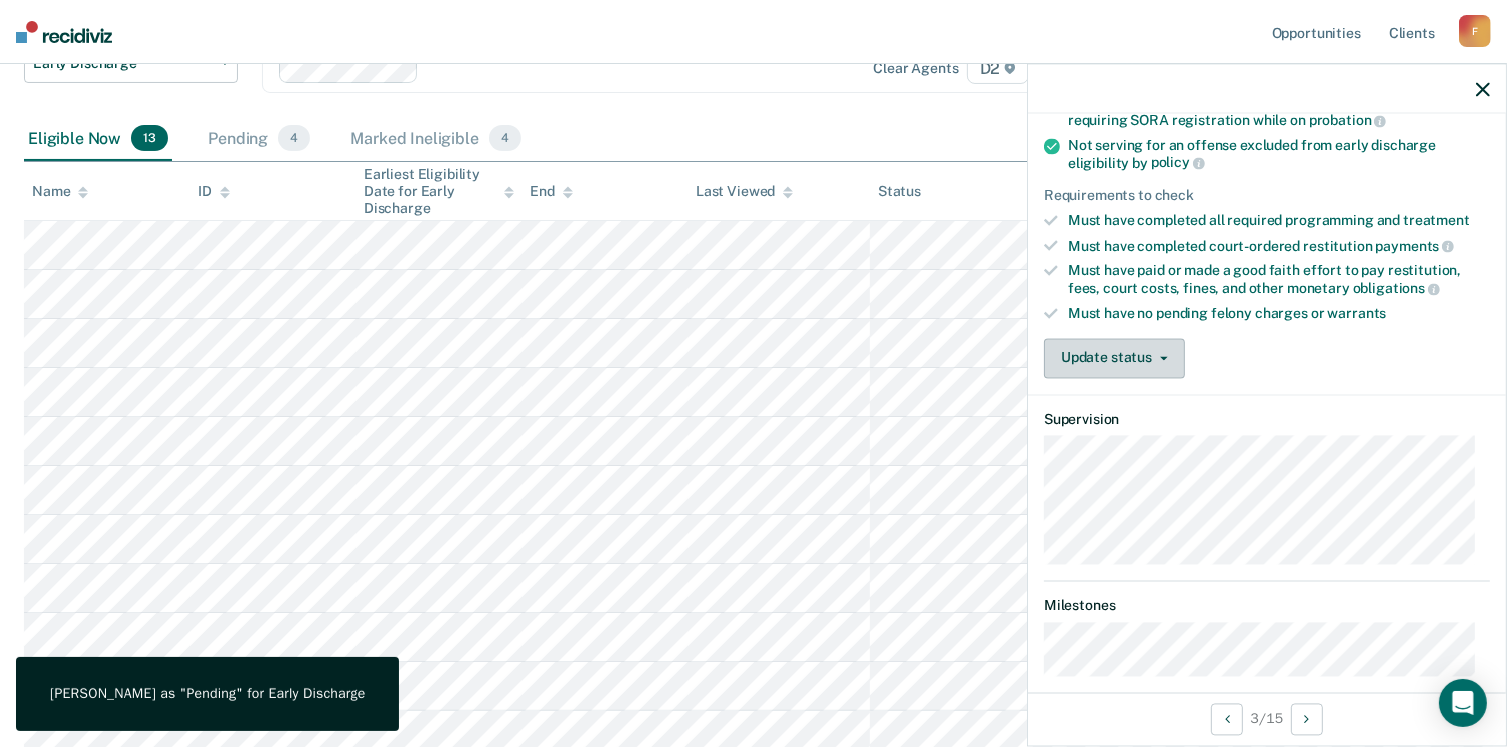 click on "Update status" at bounding box center [1114, 358] 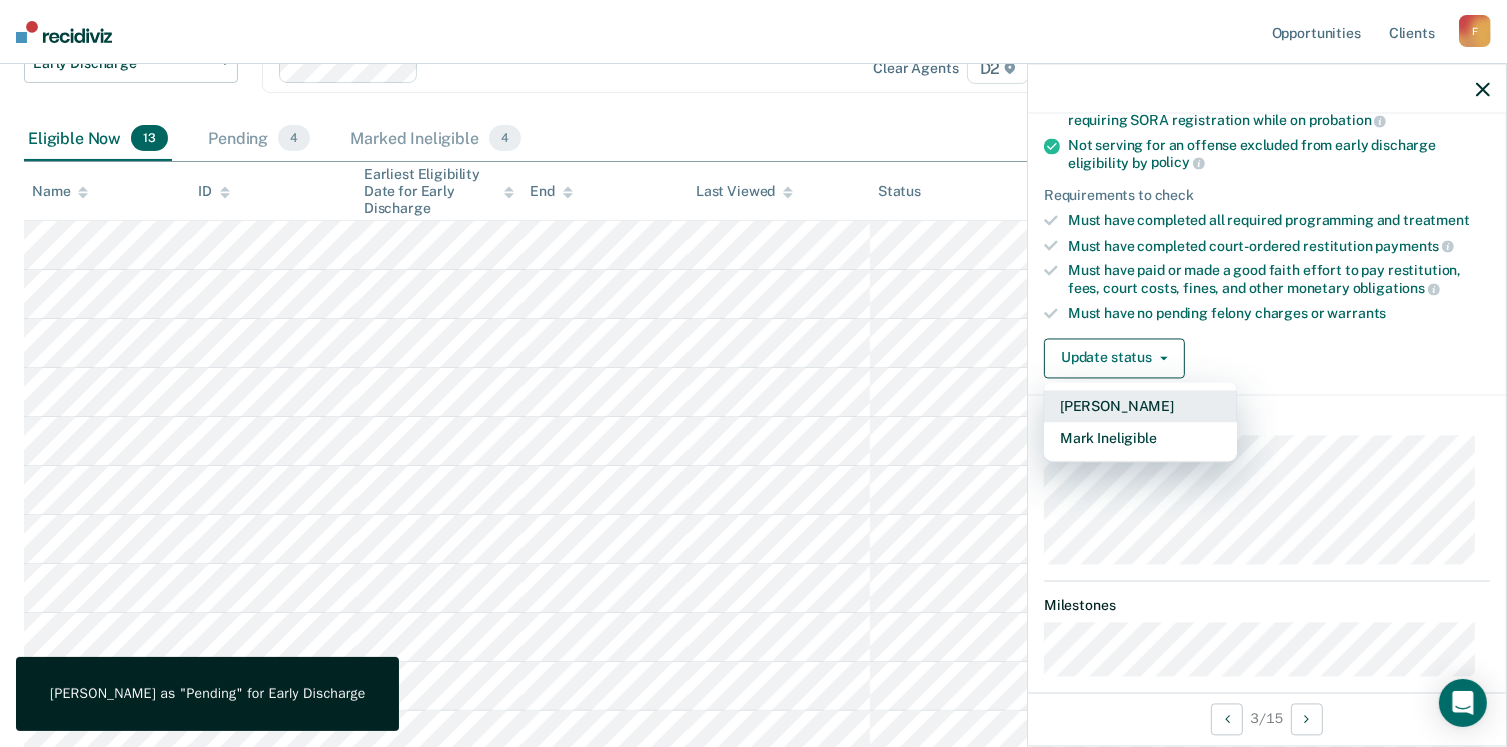 click on "[PERSON_NAME]" at bounding box center (1140, 406) 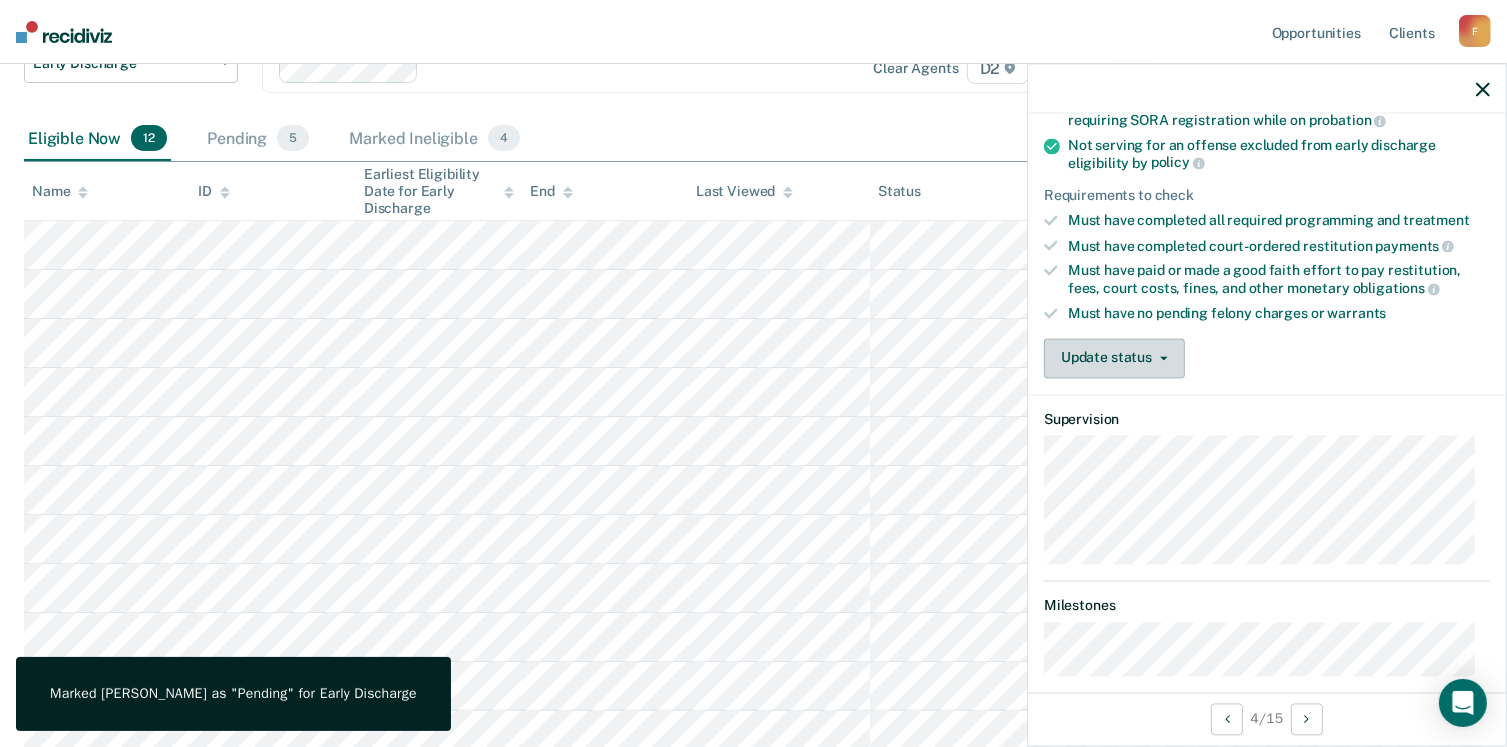 click on "Update status" at bounding box center (1114, 358) 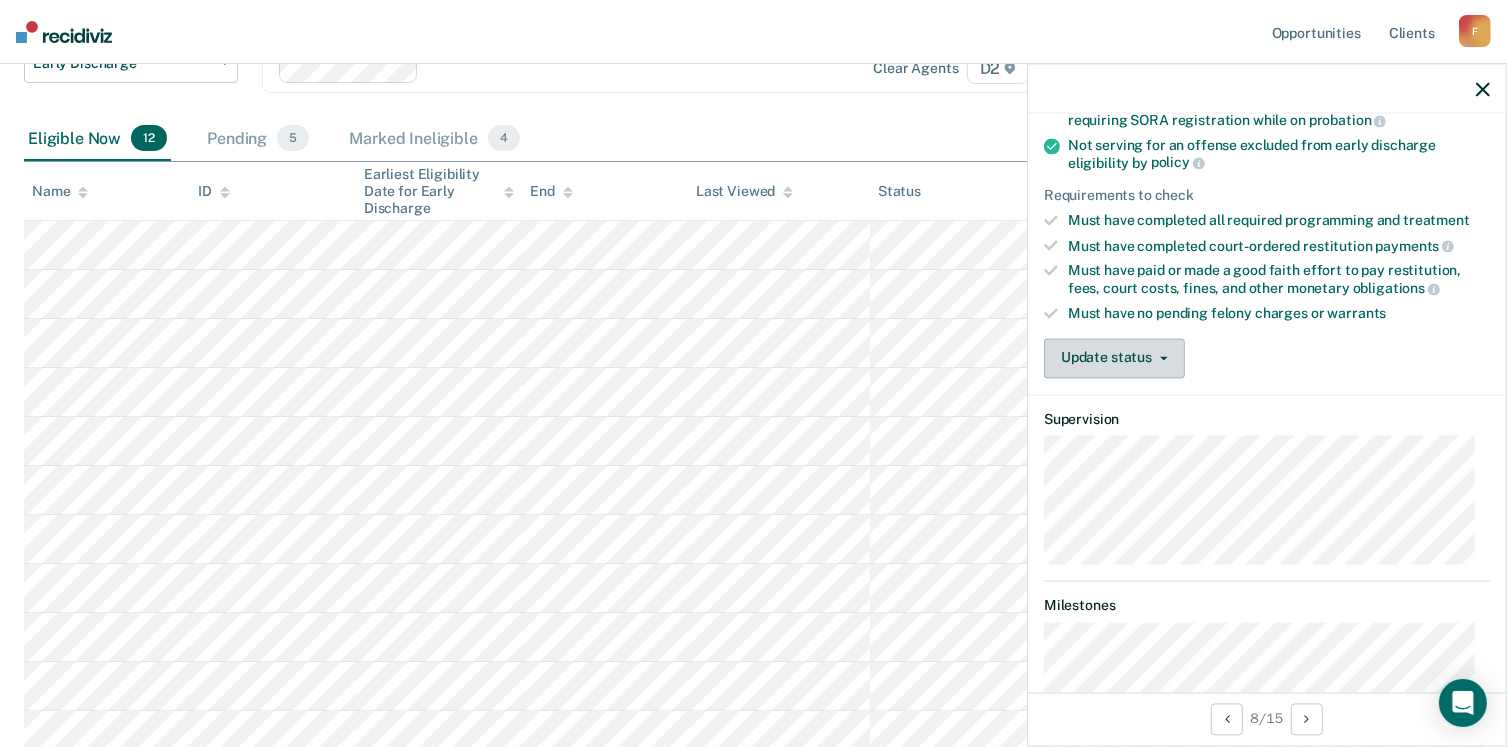 click on "Update status" at bounding box center (1114, 358) 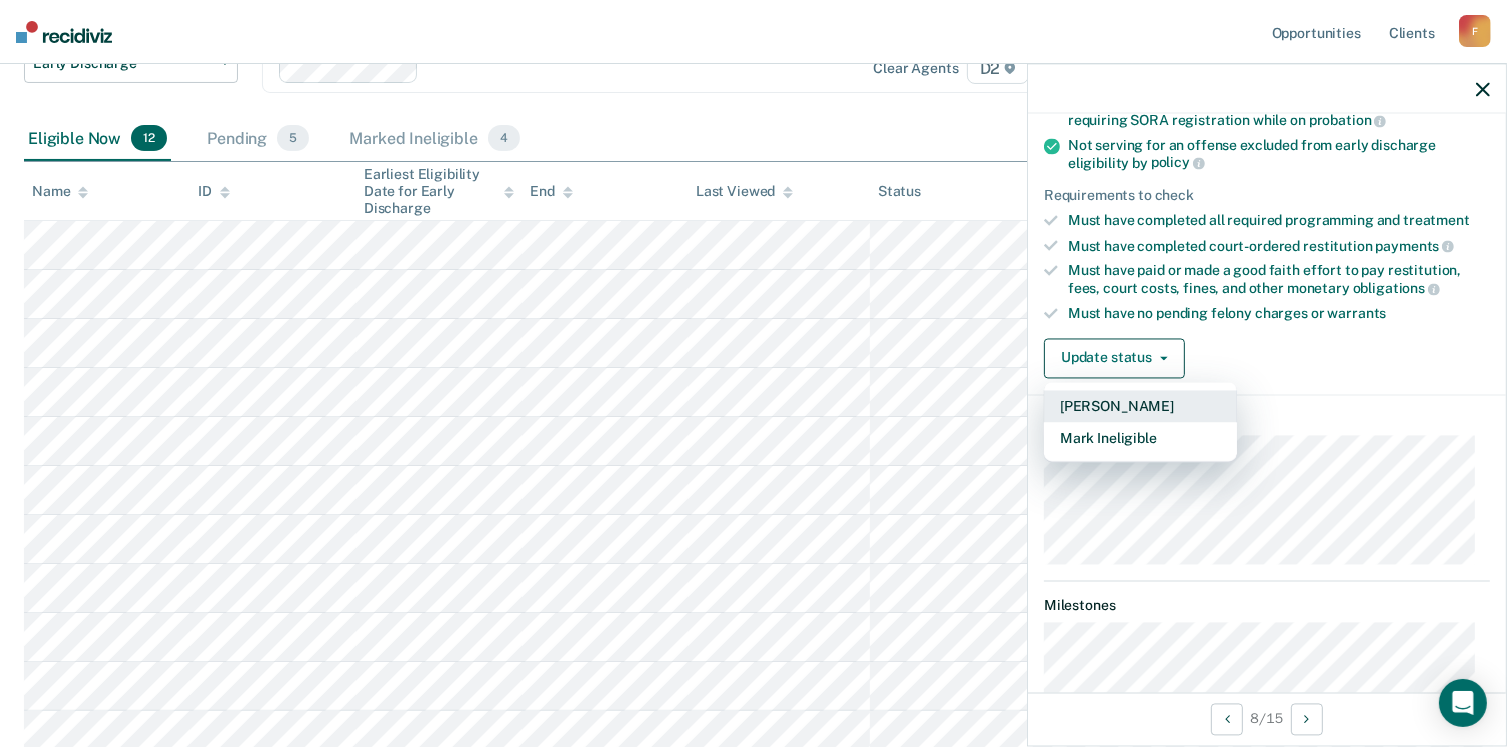 click on "[PERSON_NAME]" at bounding box center (1140, 406) 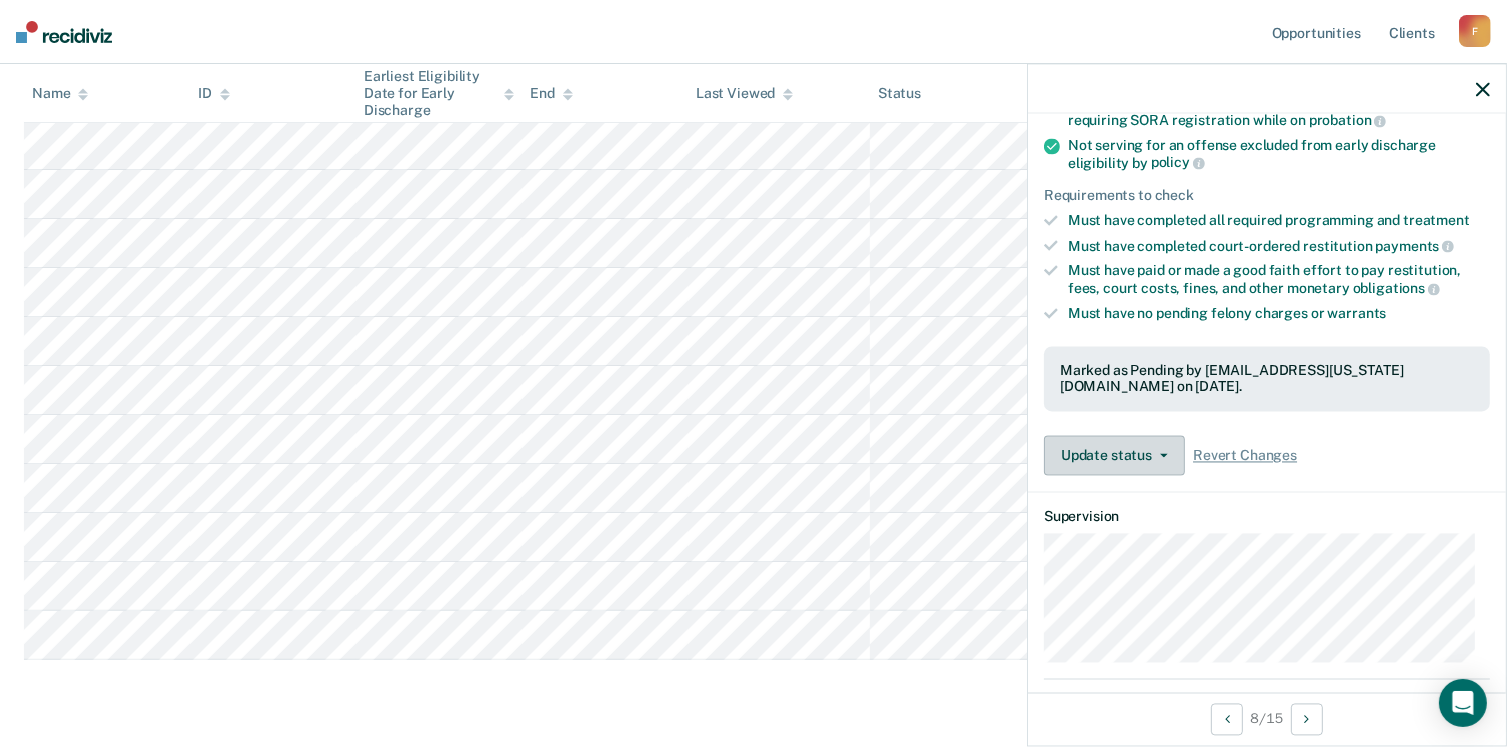 scroll, scrollTop: 399, scrollLeft: 0, axis: vertical 